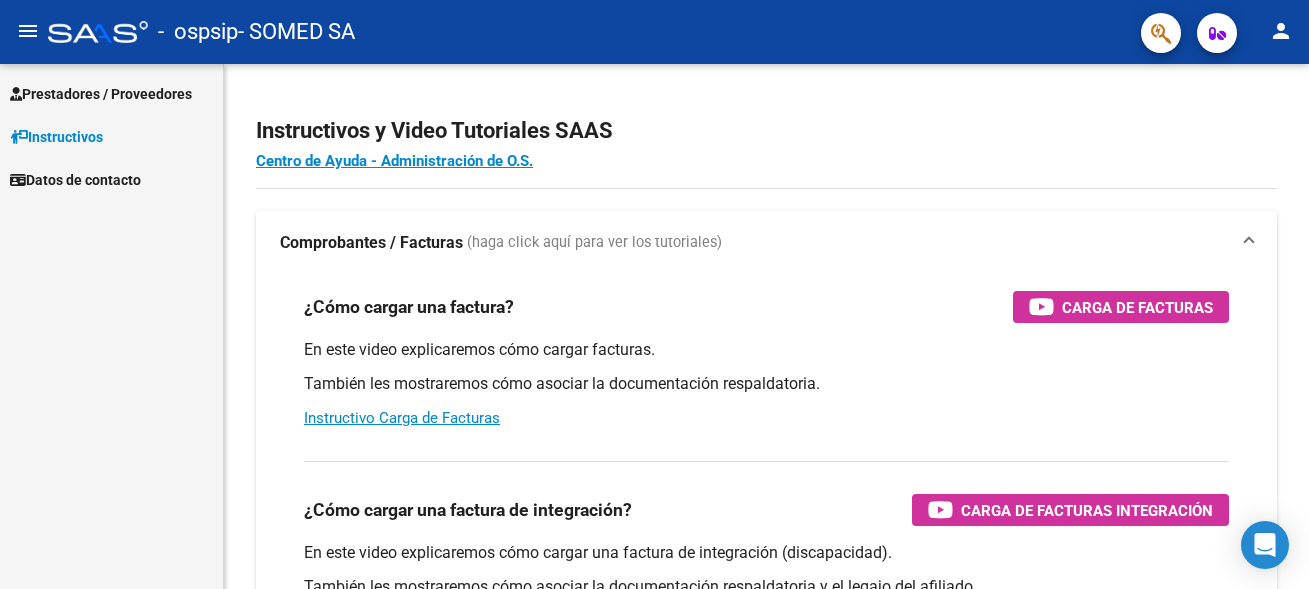 scroll, scrollTop: 0, scrollLeft: 0, axis: both 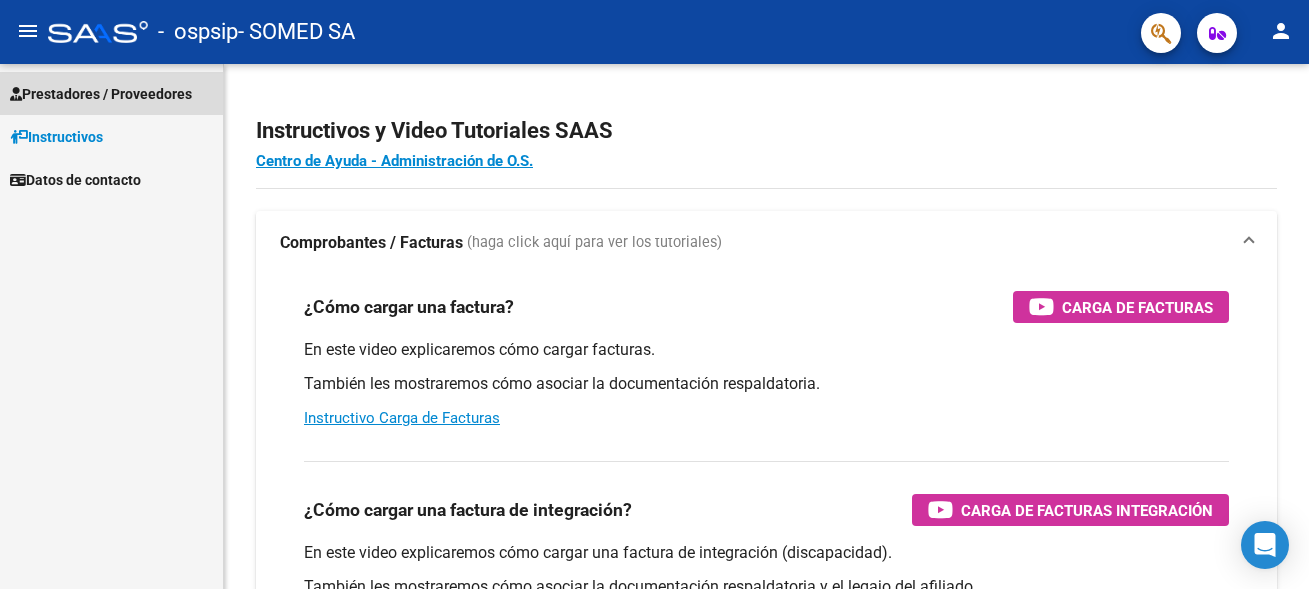 click on "Prestadores / Proveedores" at bounding box center [101, 94] 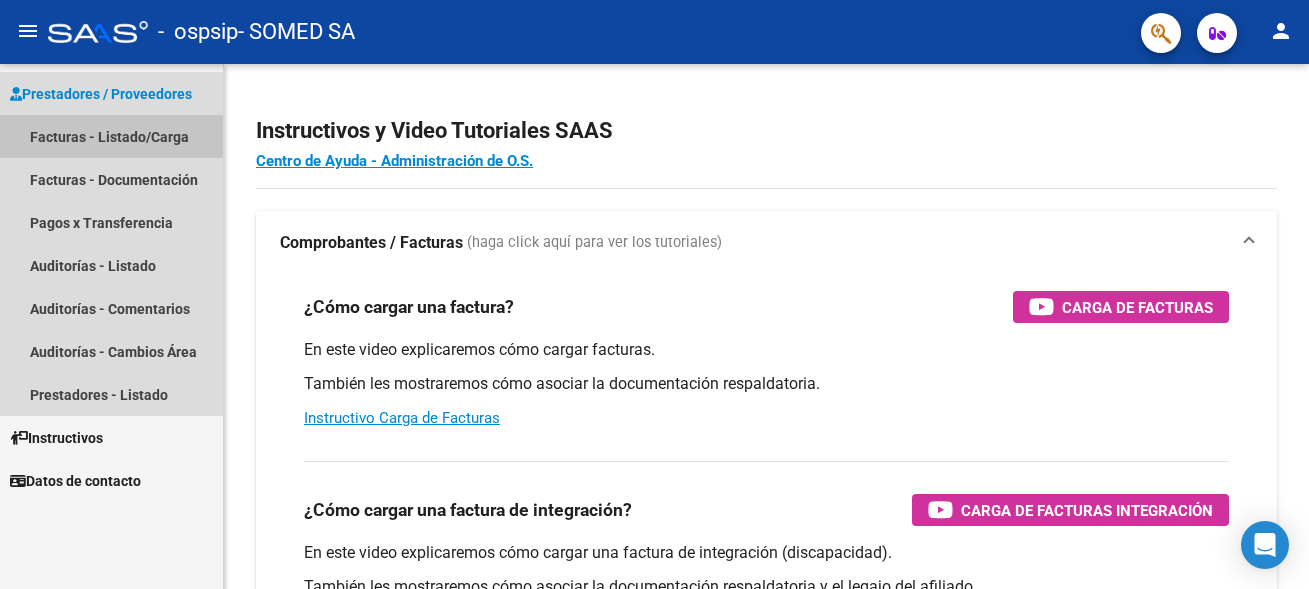 click on "Facturas - Listado/Carga" at bounding box center [111, 136] 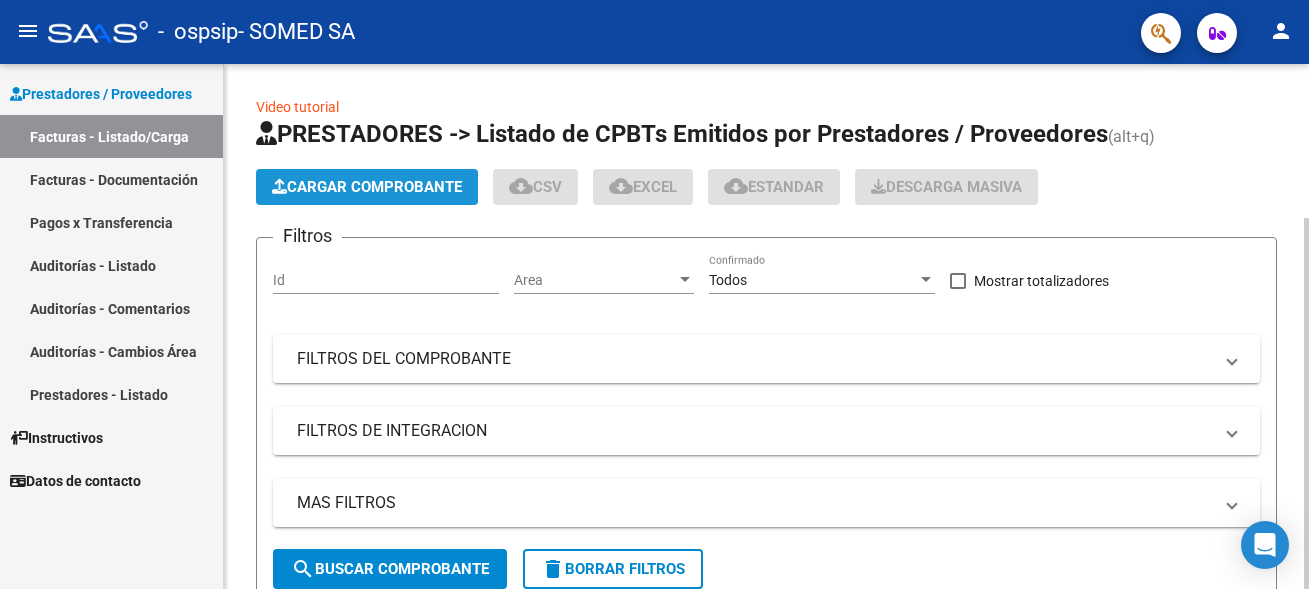 click on "Cargar Comprobante" 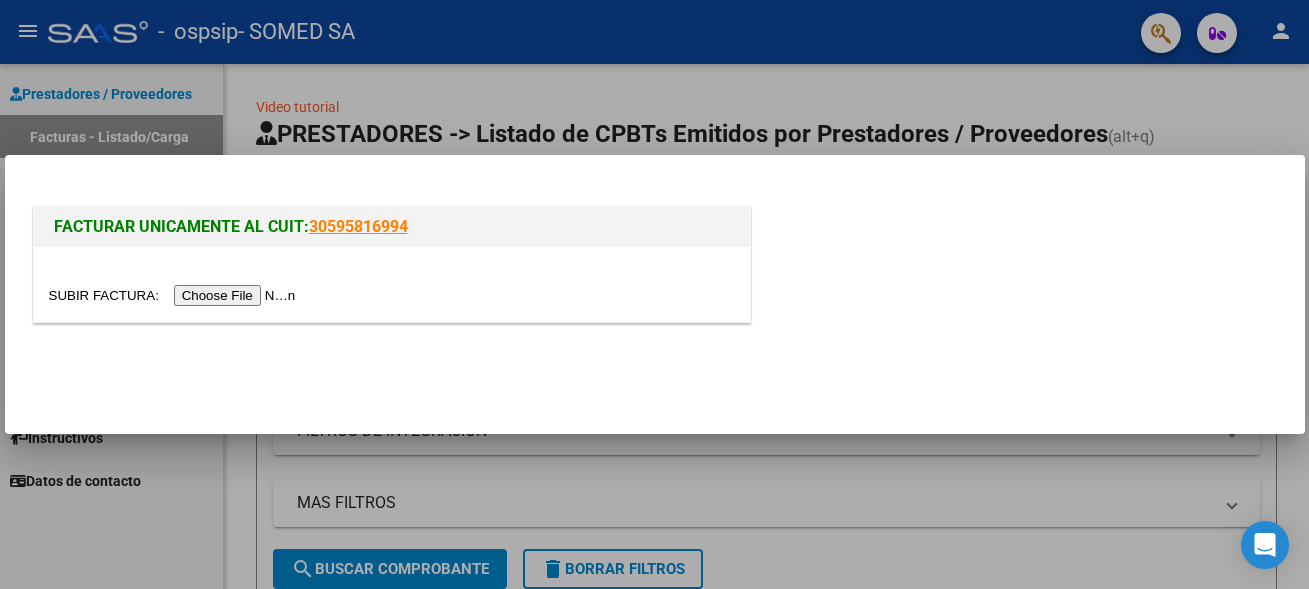 click at bounding box center [175, 295] 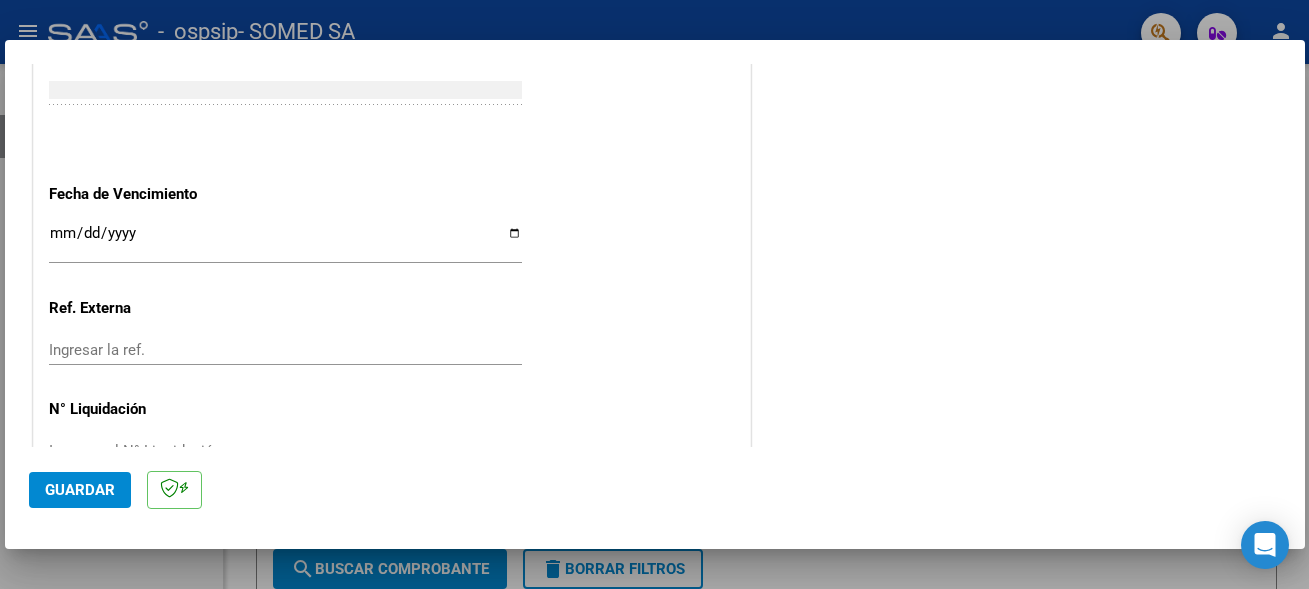 scroll, scrollTop: 1114, scrollLeft: 0, axis: vertical 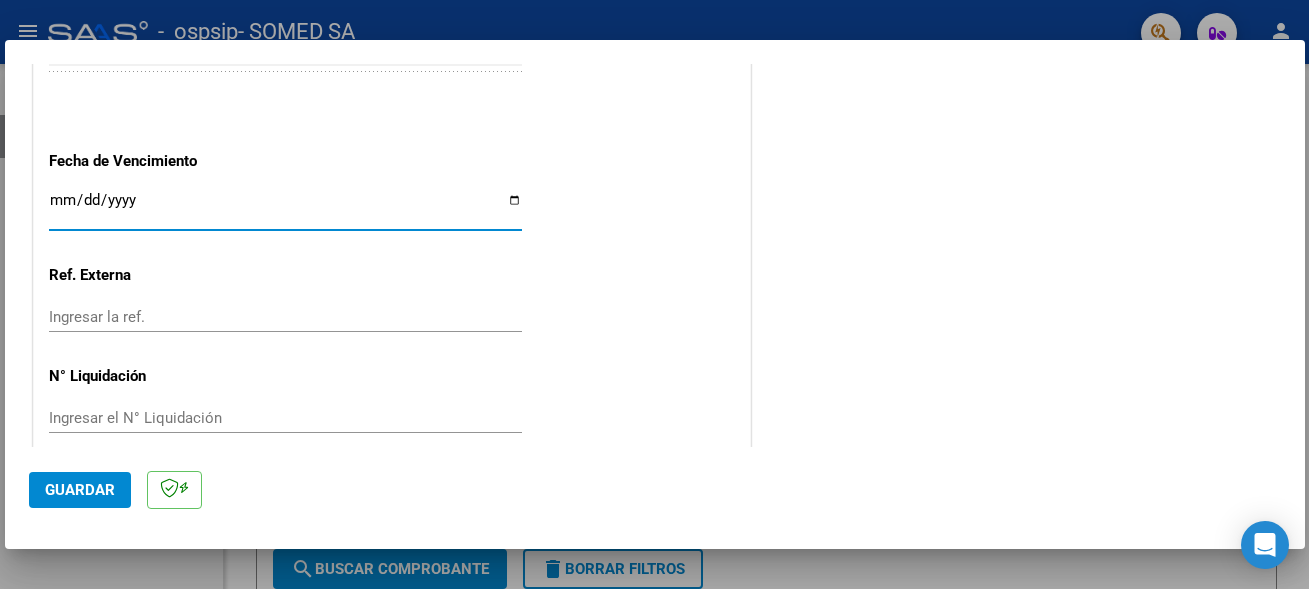 click on "Ingresar la fecha" at bounding box center (285, 208) 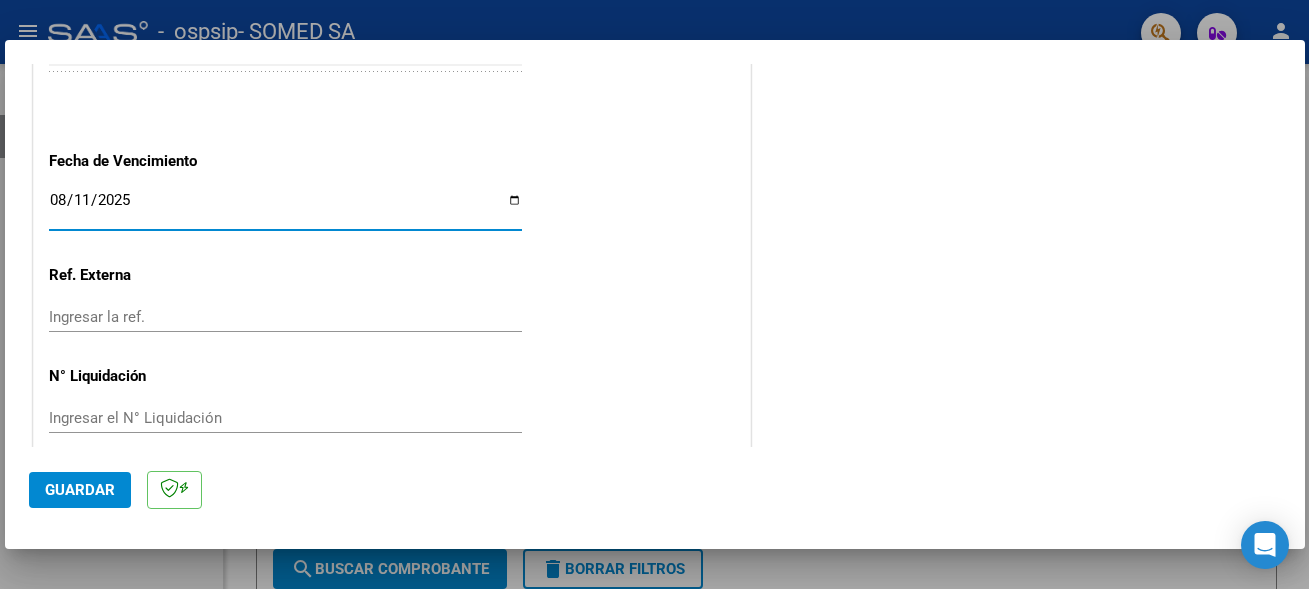 click on "Ingresar la ref." at bounding box center [285, 317] 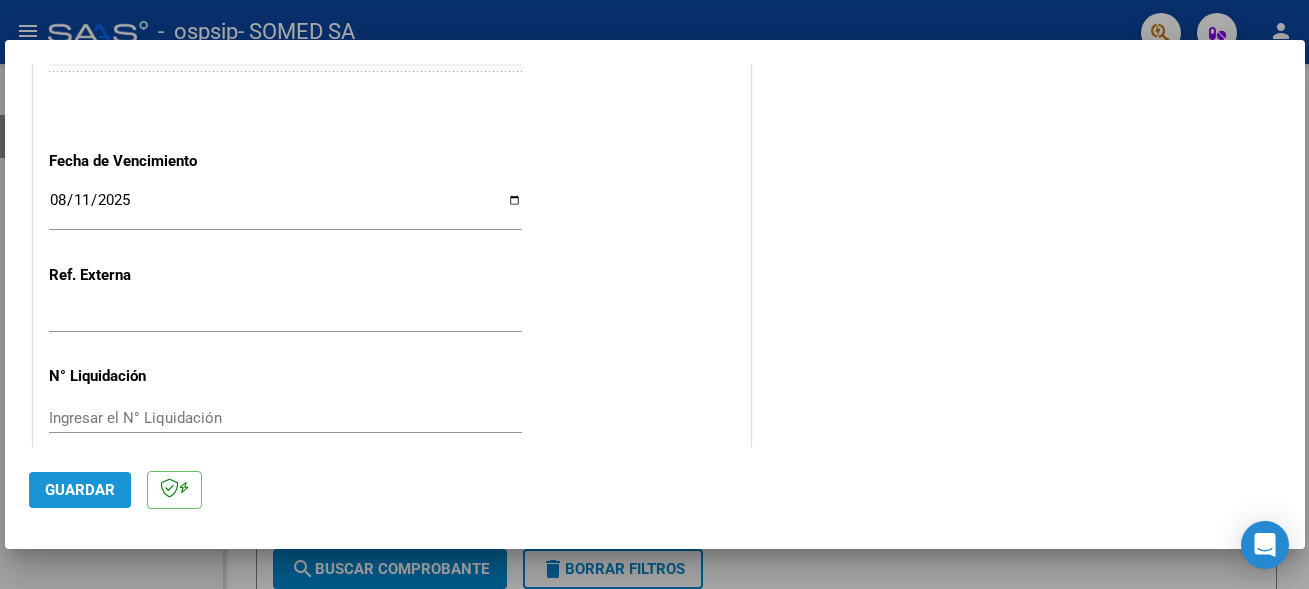 click on "Guardar" 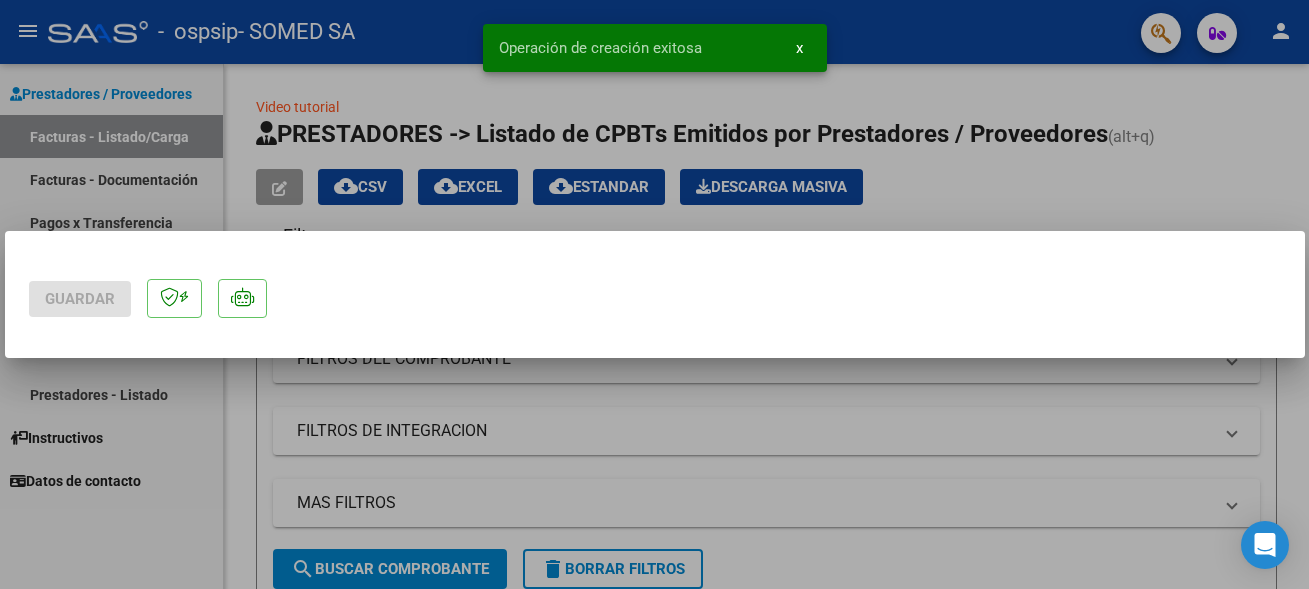 scroll, scrollTop: 0, scrollLeft: 0, axis: both 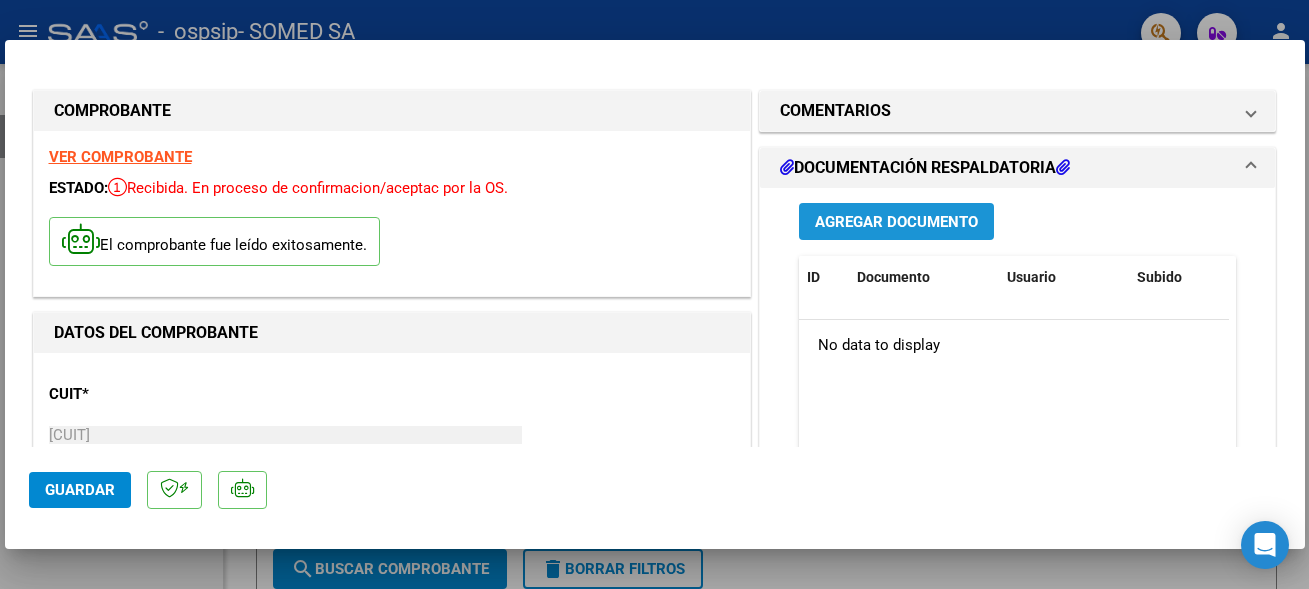 click on "Agregar Documento" at bounding box center (896, 222) 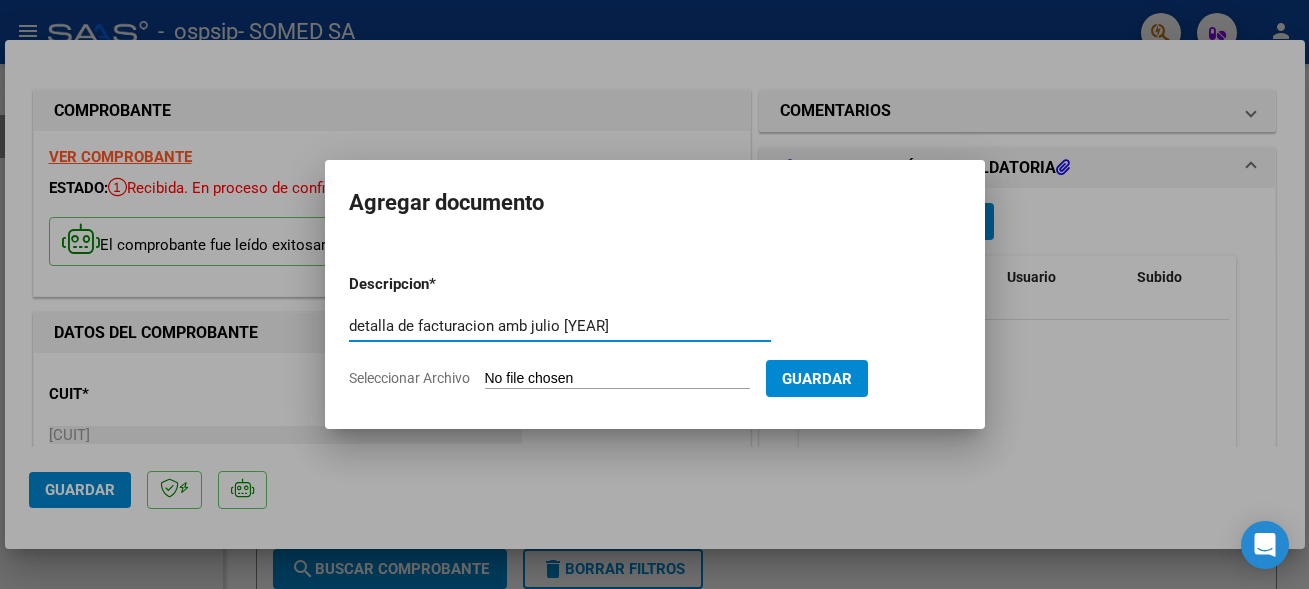 type on "detalla de facturacion amb julio [YEAR]" 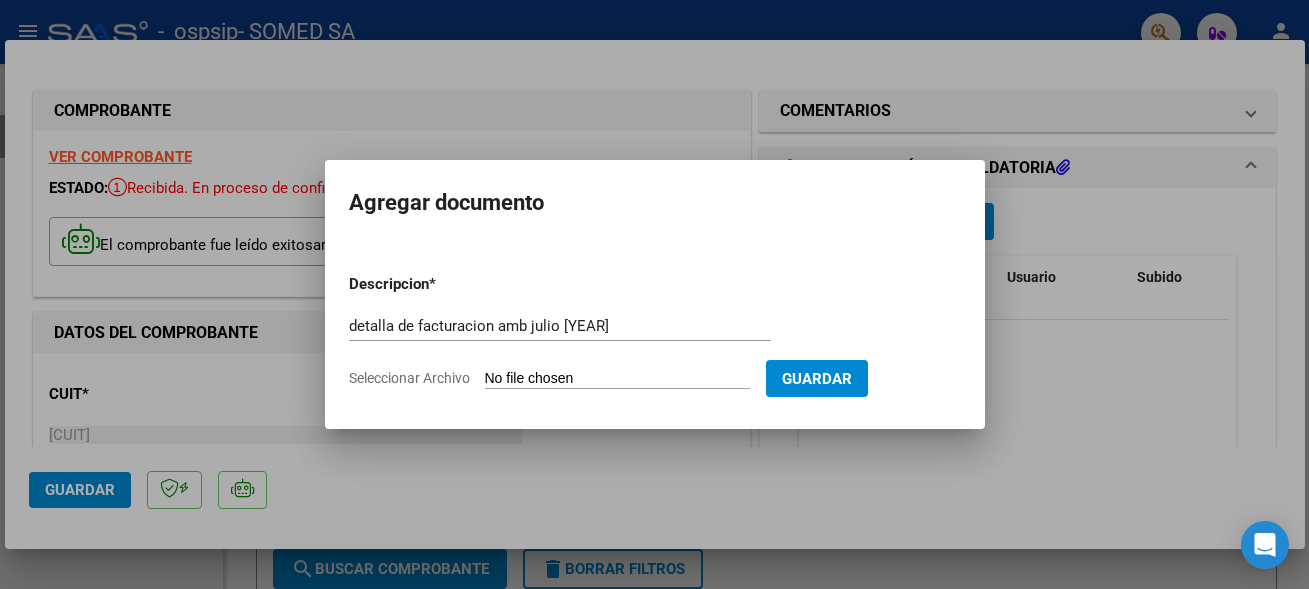 type on "C:\fakepath\[FILENAME] ([NUMBER]).pdf" 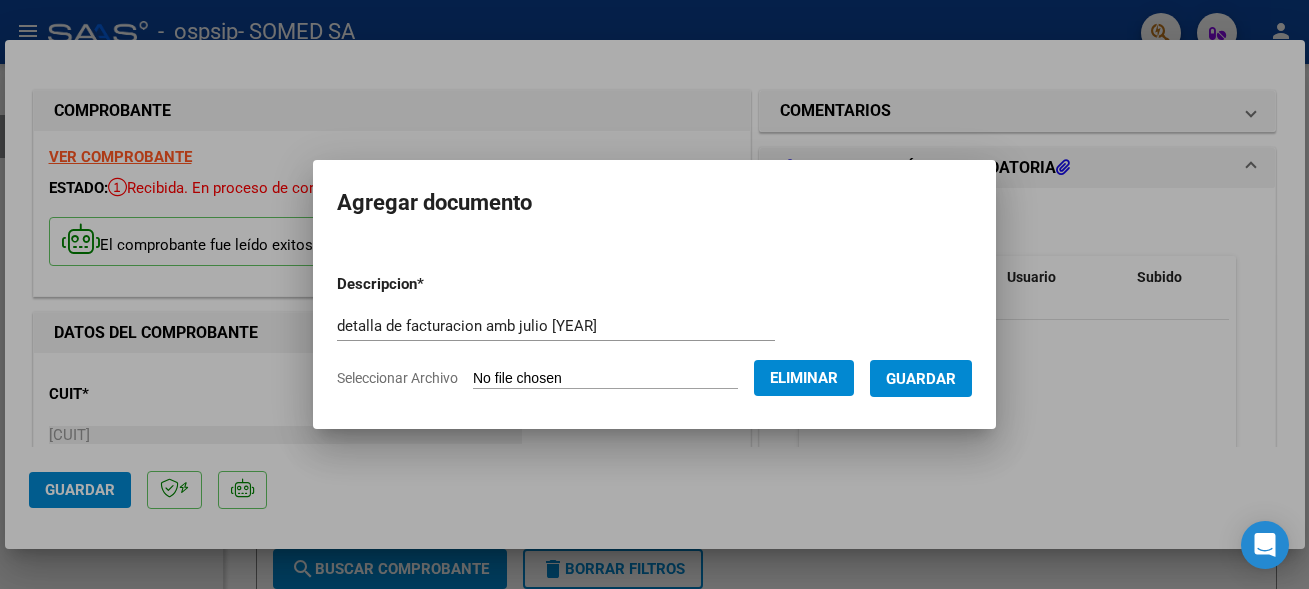 click on "Guardar" at bounding box center (921, 379) 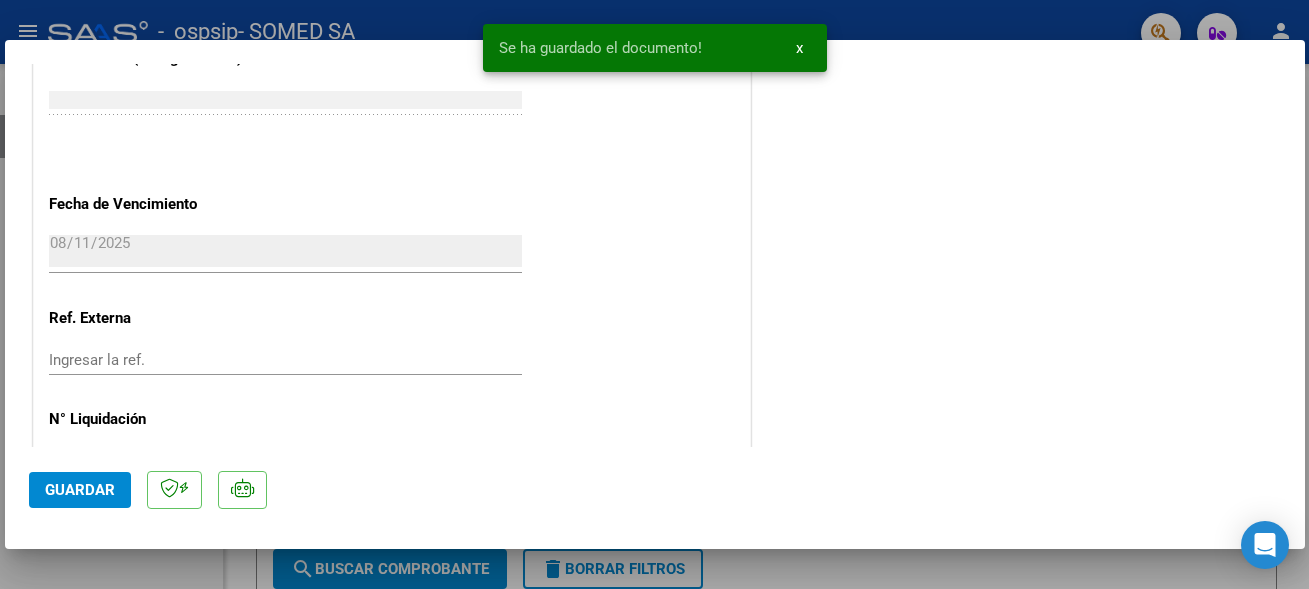 scroll, scrollTop: 1190, scrollLeft: 0, axis: vertical 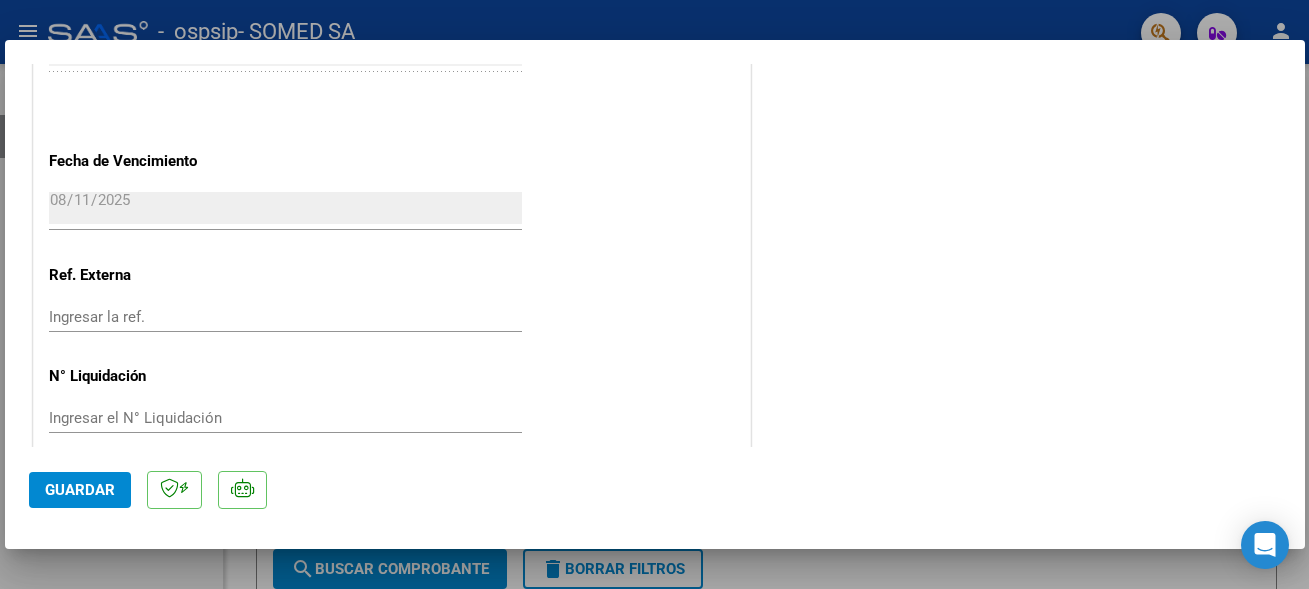 click on "Guardar" 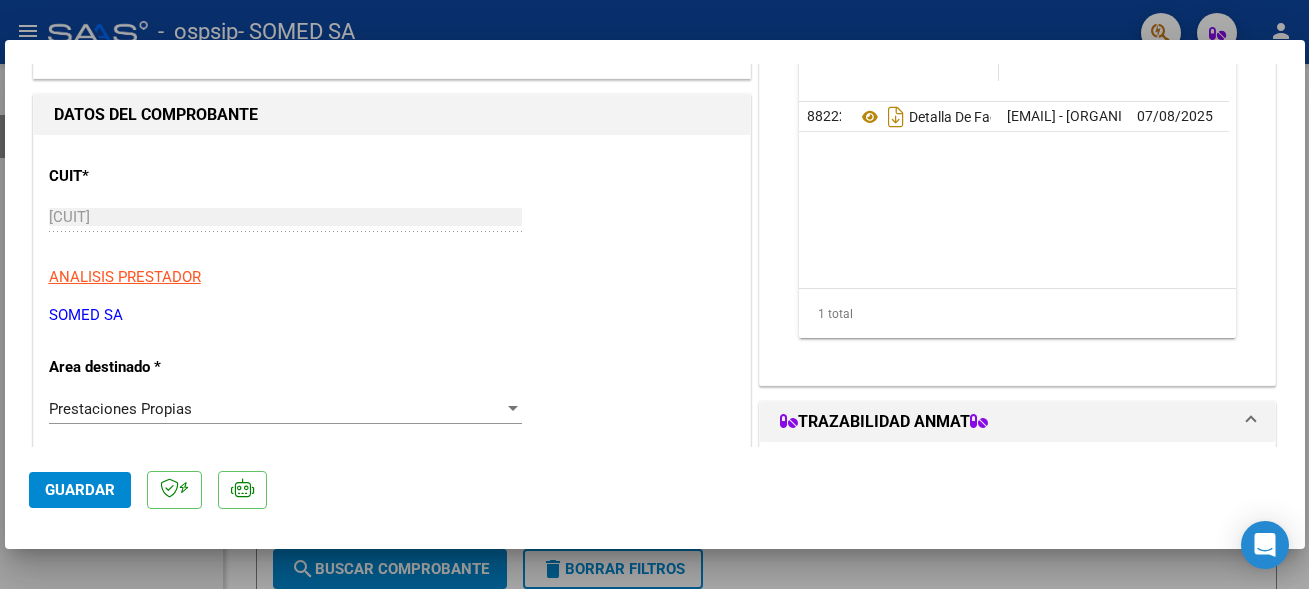 scroll, scrollTop: 0, scrollLeft: 0, axis: both 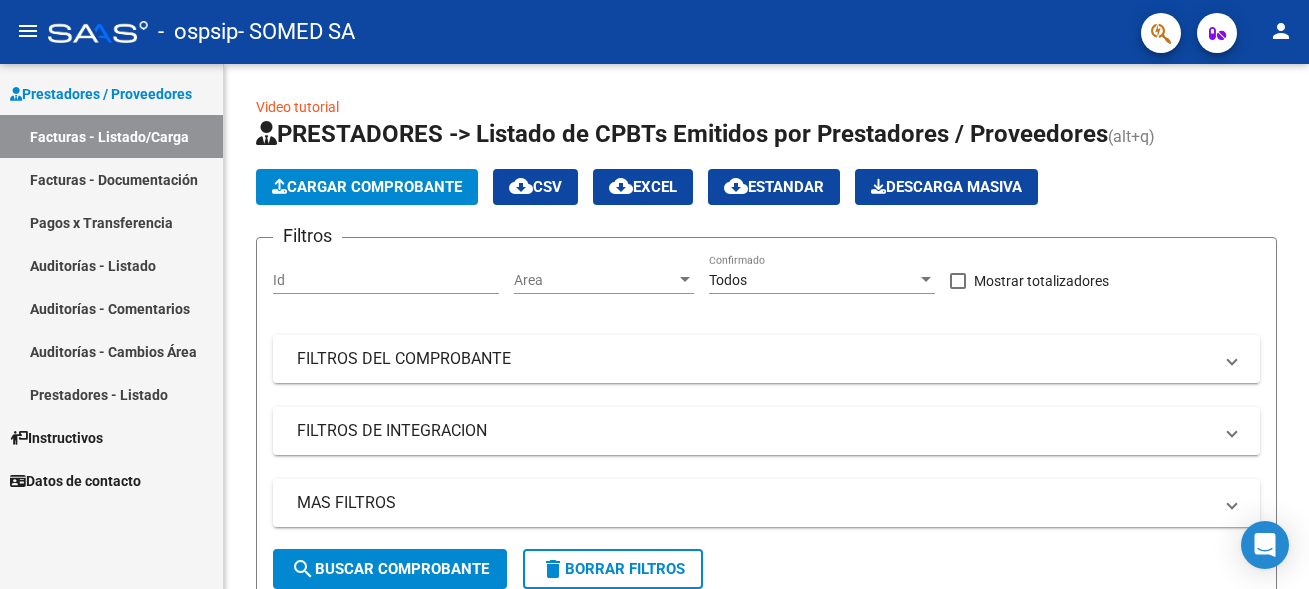 click on "Facturas - Documentación" at bounding box center [111, 179] 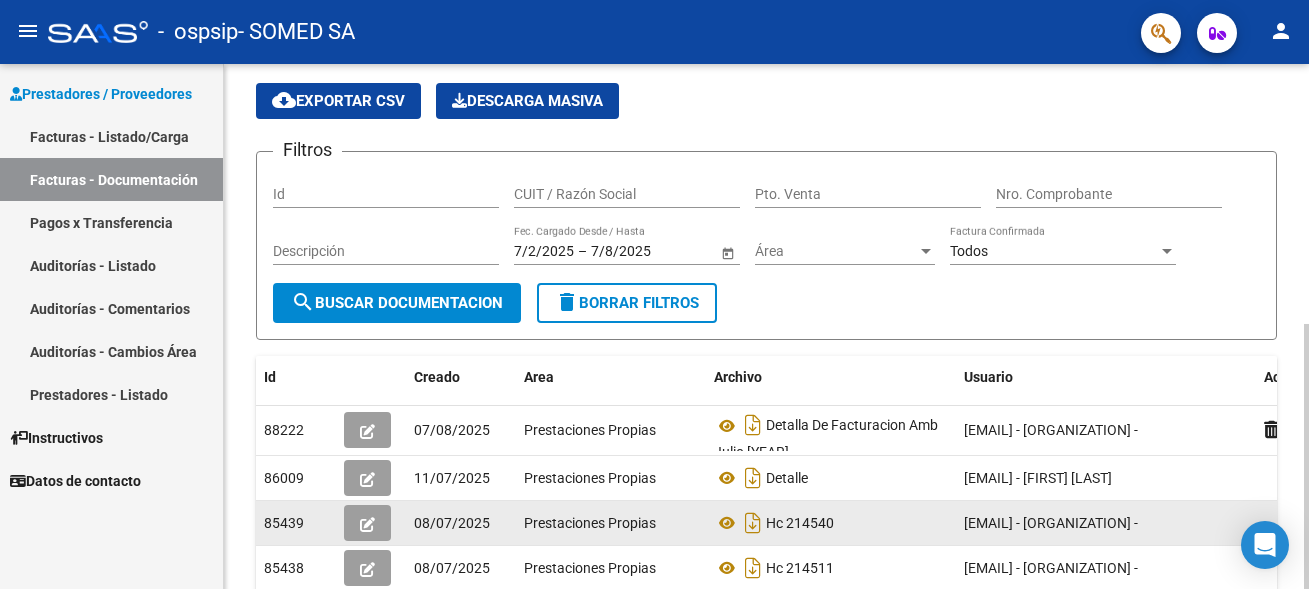 scroll, scrollTop: 103, scrollLeft: 0, axis: vertical 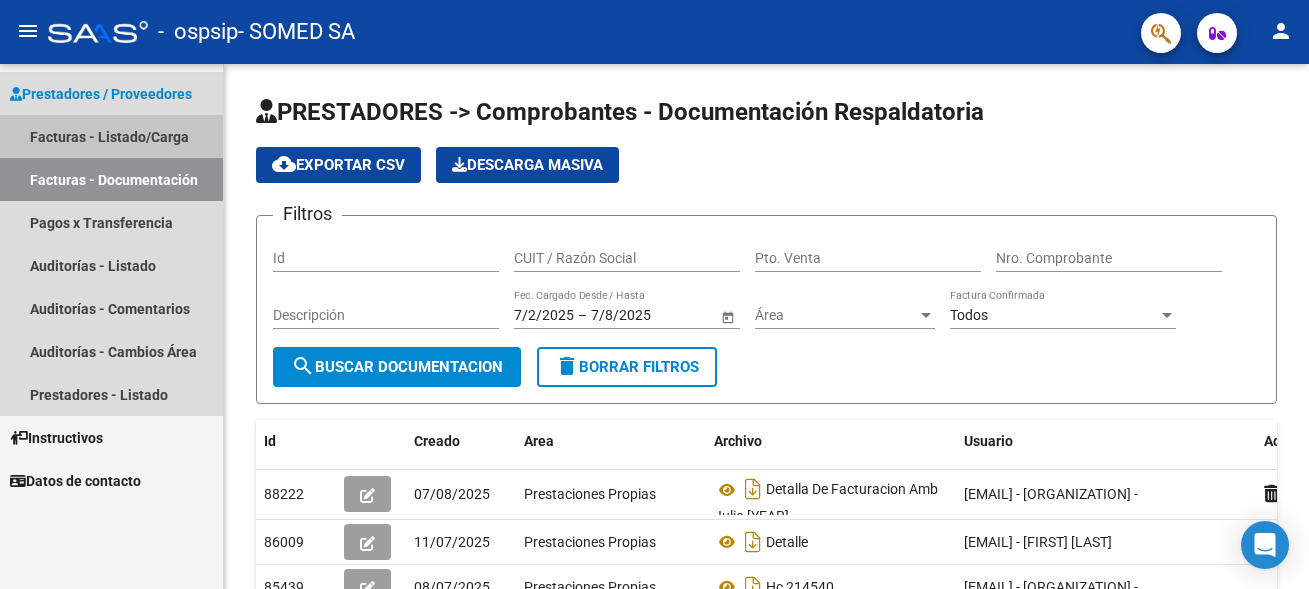 click on "Facturas - Listado/Carga" at bounding box center [111, 136] 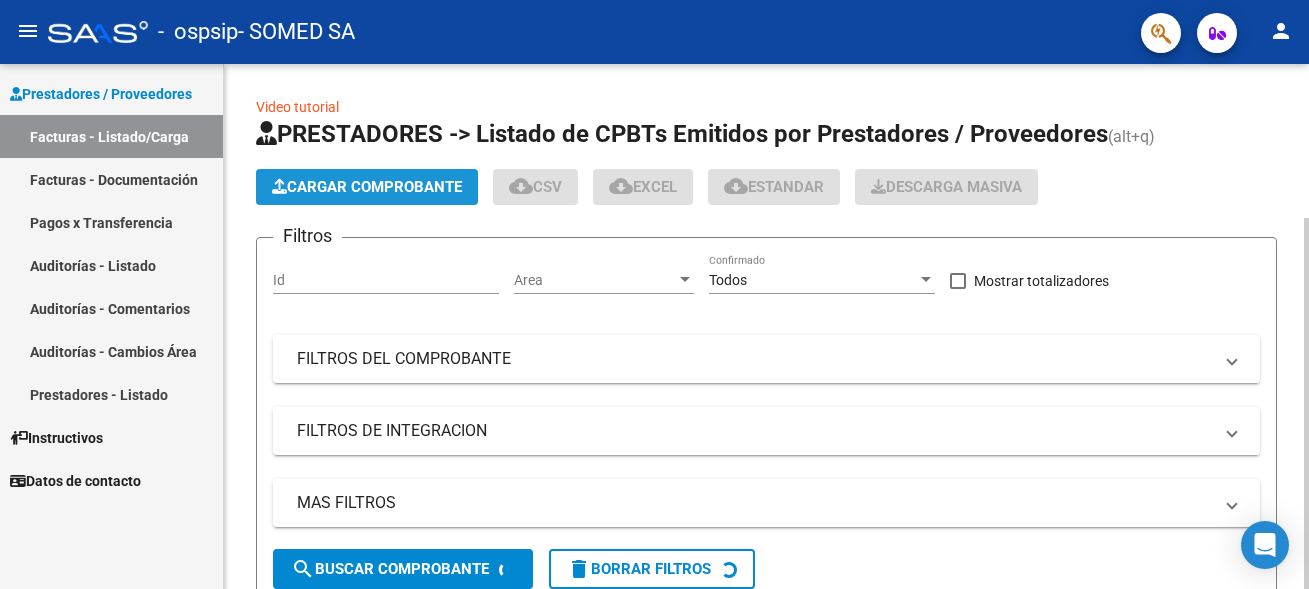 click on "Cargar Comprobante" 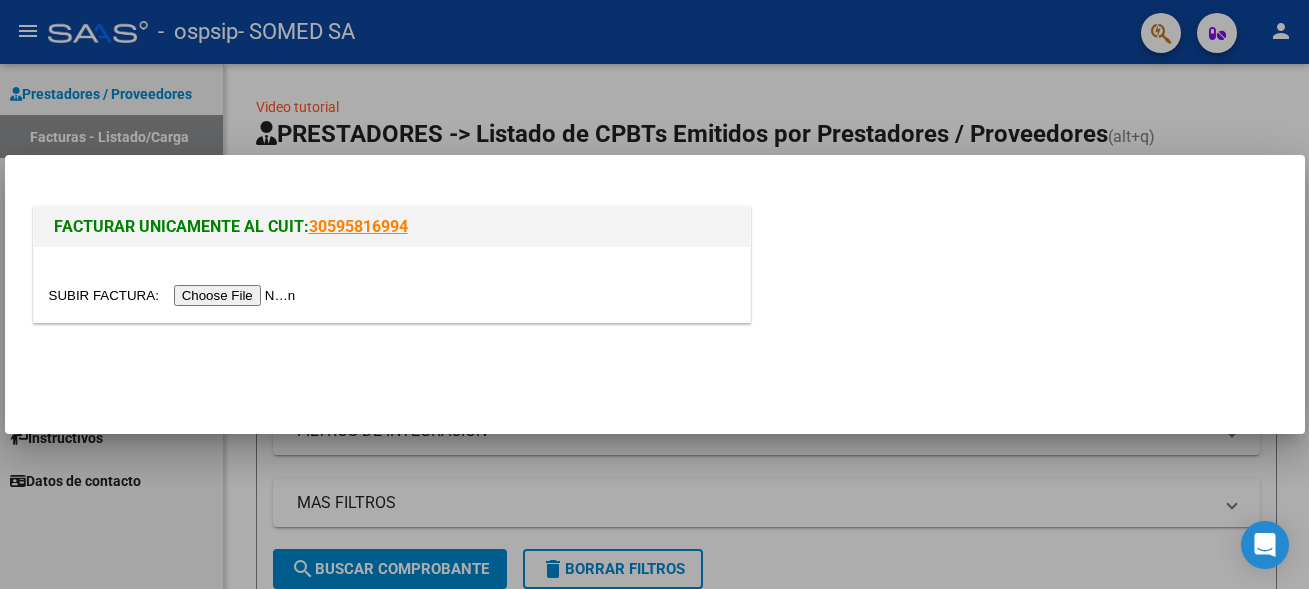 click at bounding box center (175, 295) 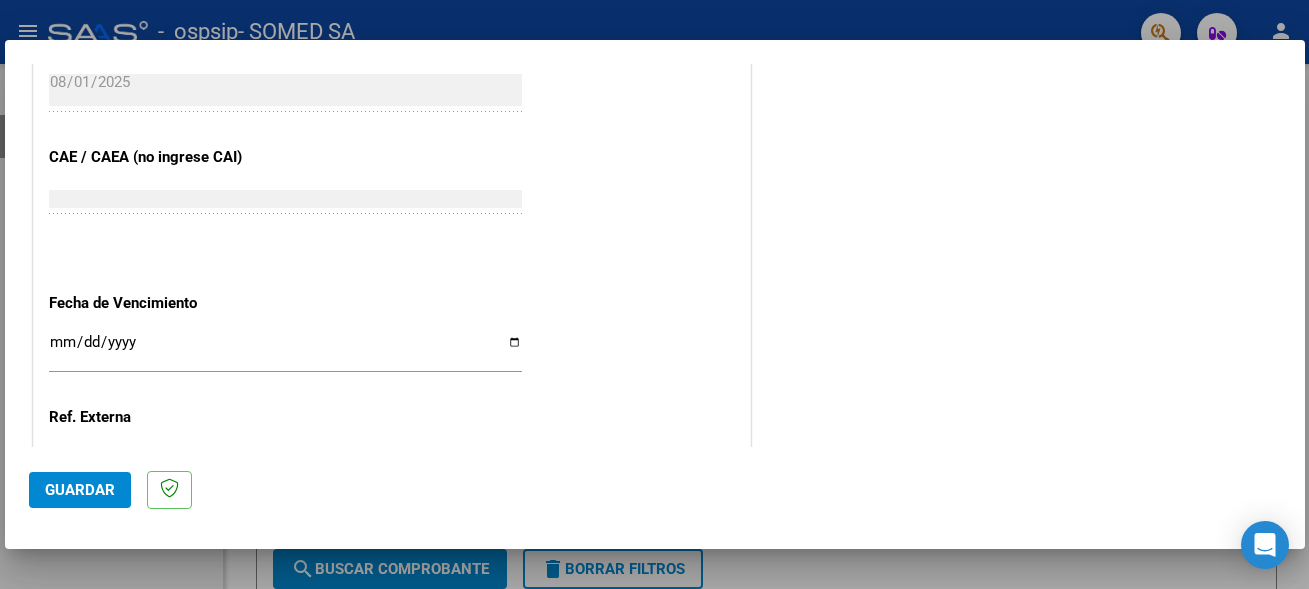 scroll, scrollTop: 1080, scrollLeft: 0, axis: vertical 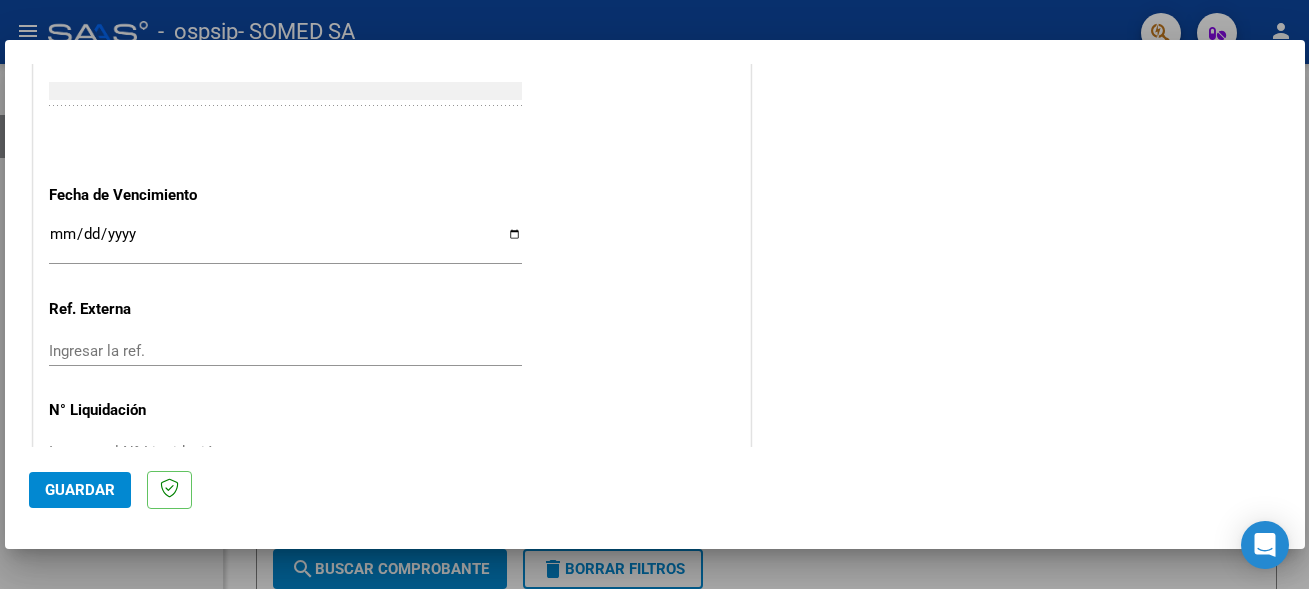 click on "Ingresar la fecha" at bounding box center [285, 242] 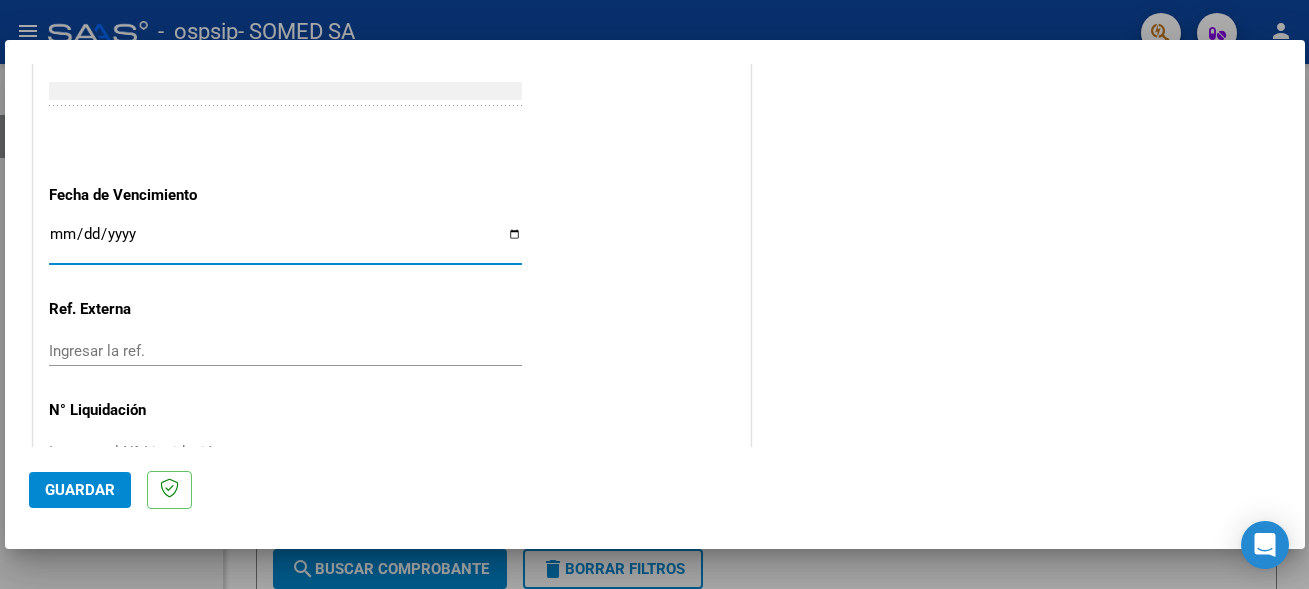 type on "2025-08-11" 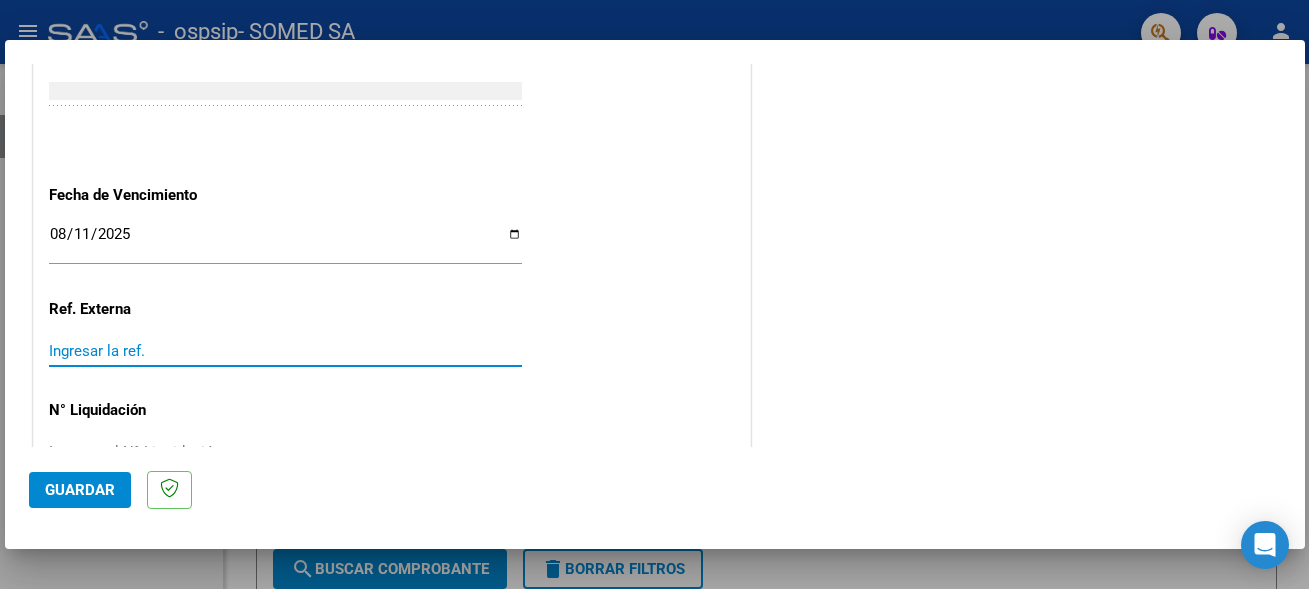 click on "Ingresar la ref." at bounding box center [285, 351] 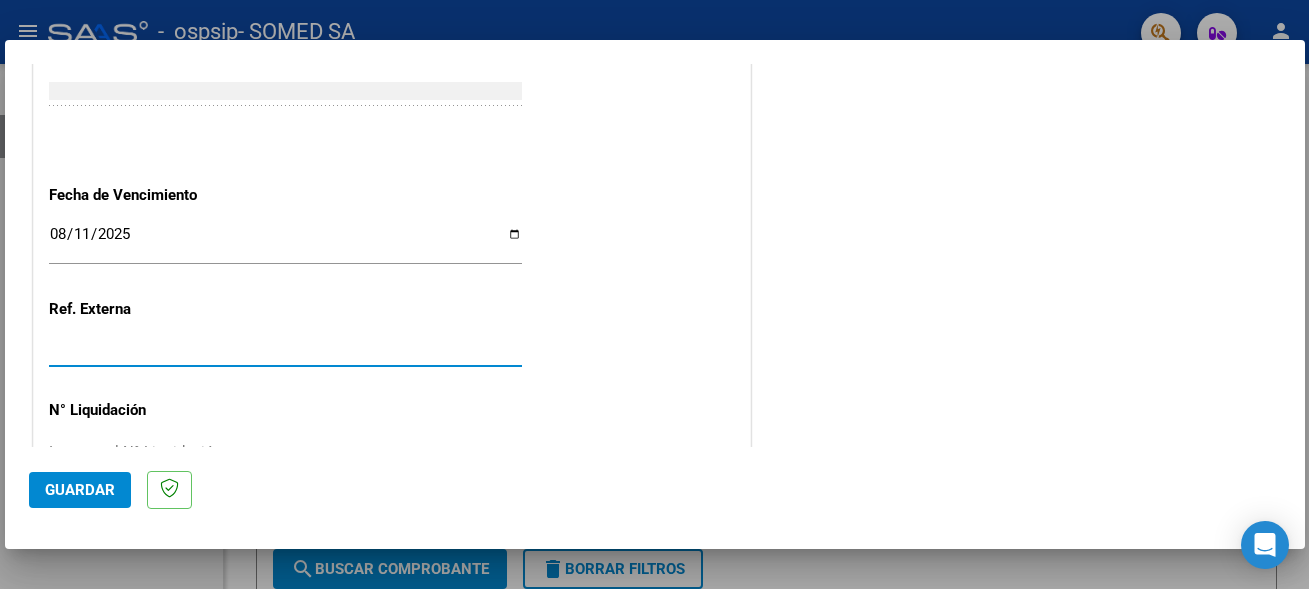 click on "Guardar" 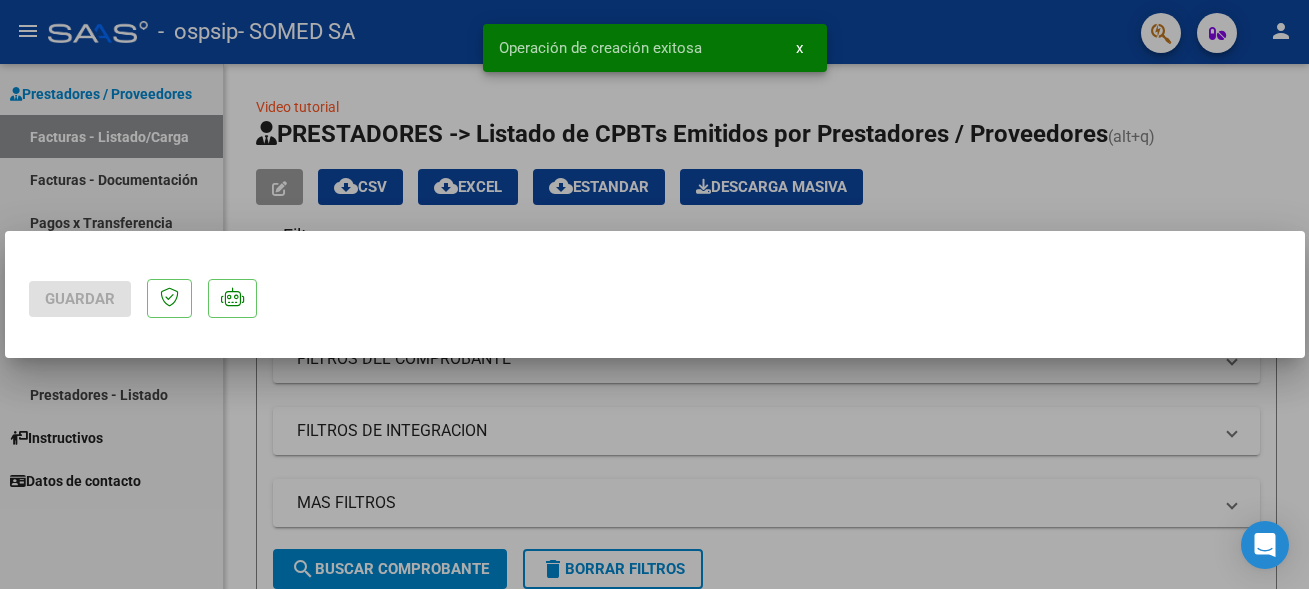 scroll, scrollTop: 0, scrollLeft: 0, axis: both 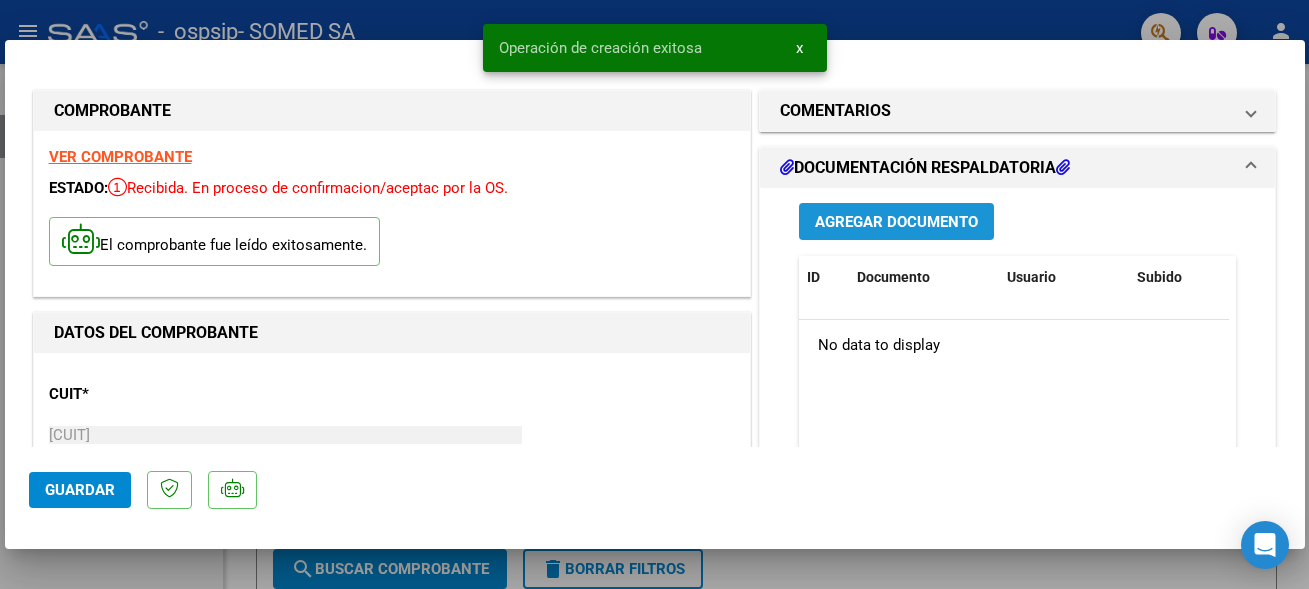 click on "Agregar Documento" at bounding box center (896, 222) 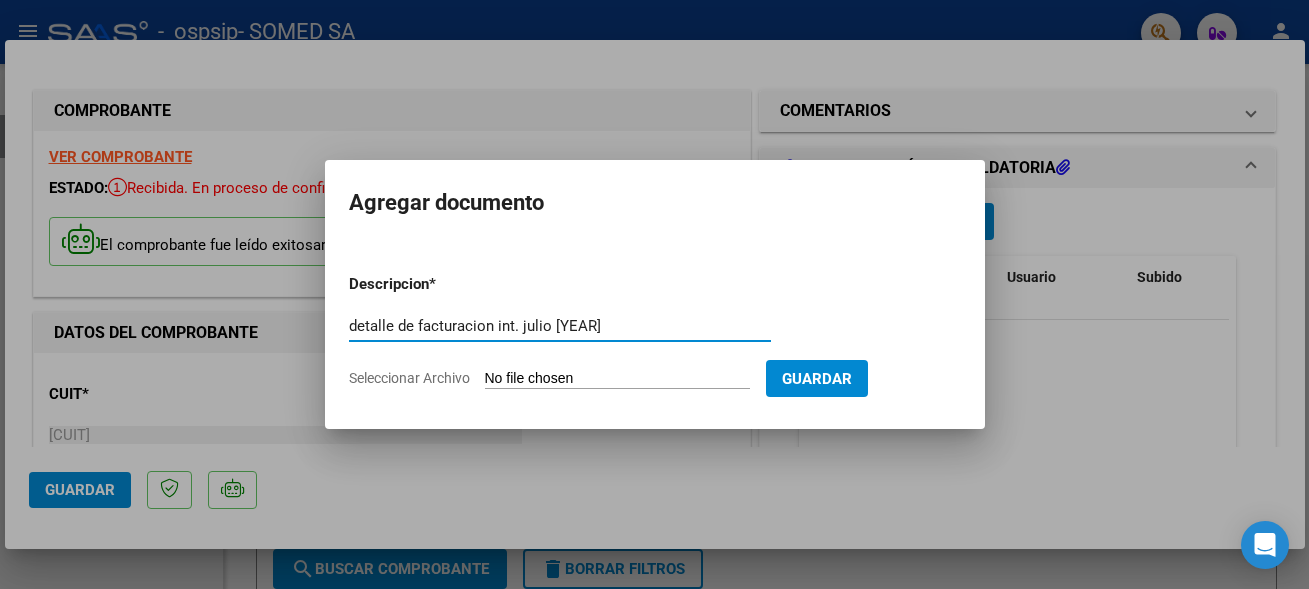 type on "detalle de facturacion int. julio [YEAR]" 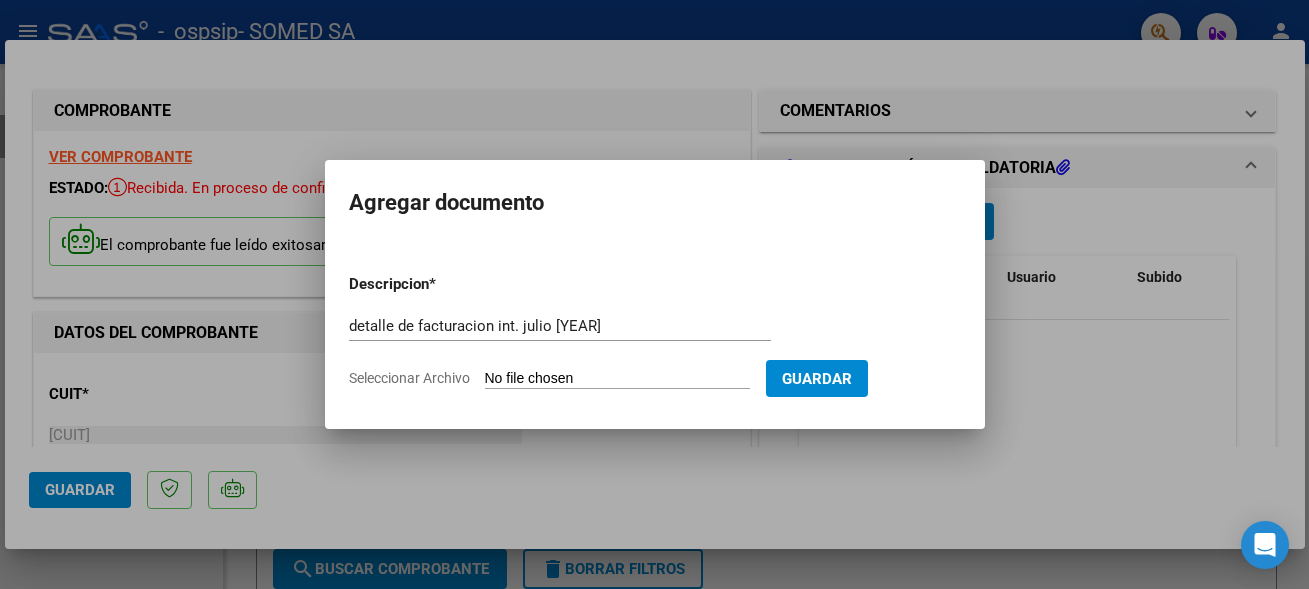 click on "Seleccionar Archivo" at bounding box center [617, 379] 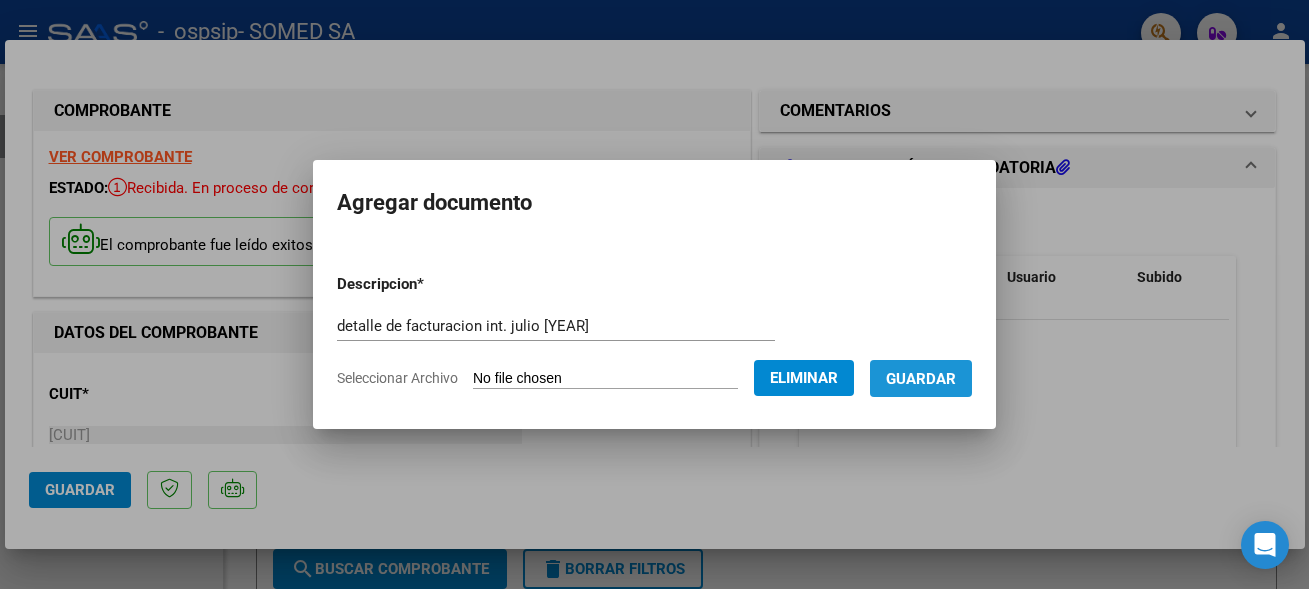 click on "Guardar" at bounding box center (921, 378) 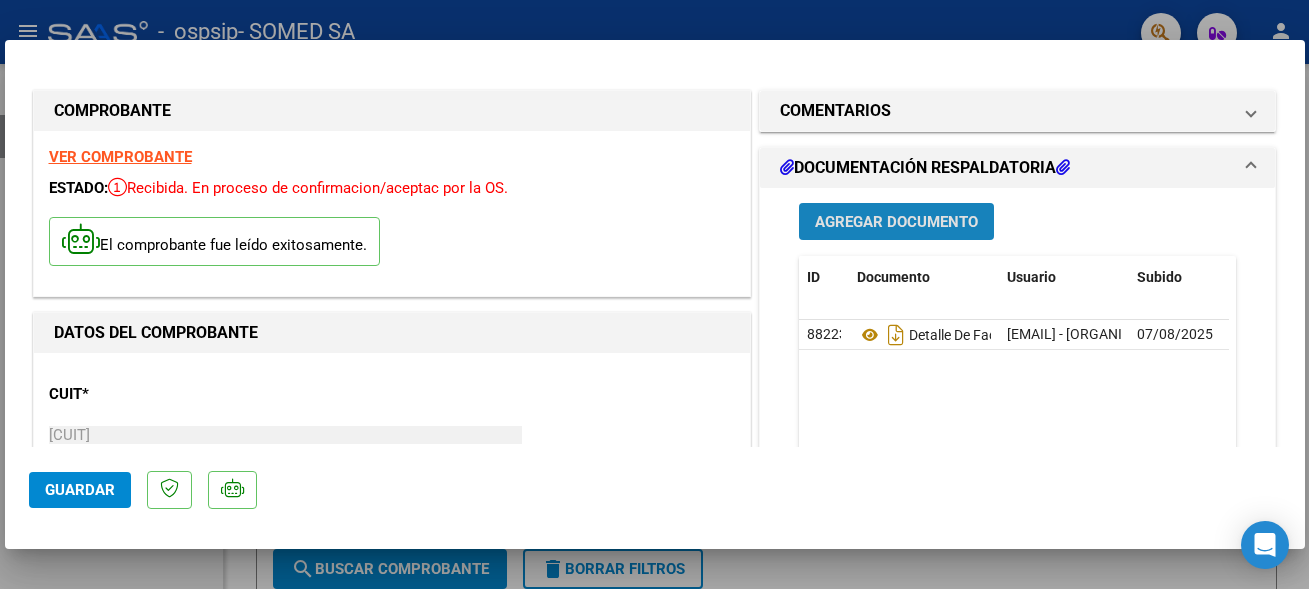click on "Agregar Documento" at bounding box center [896, 222] 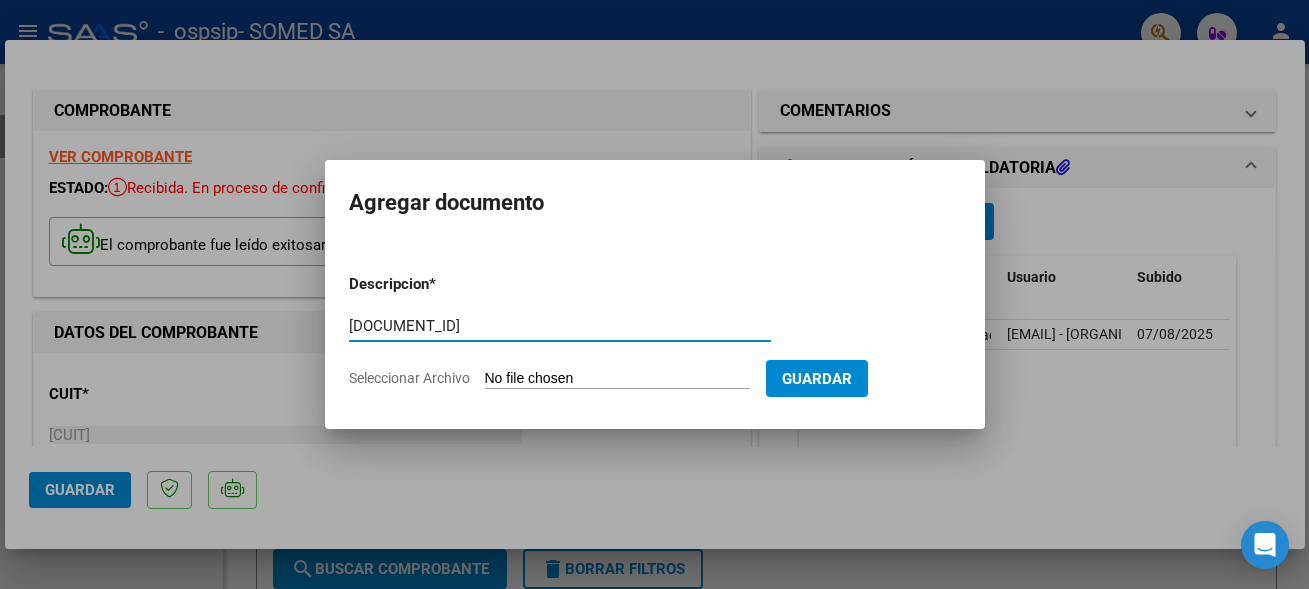 type on "[DOCUMENT_ID]" 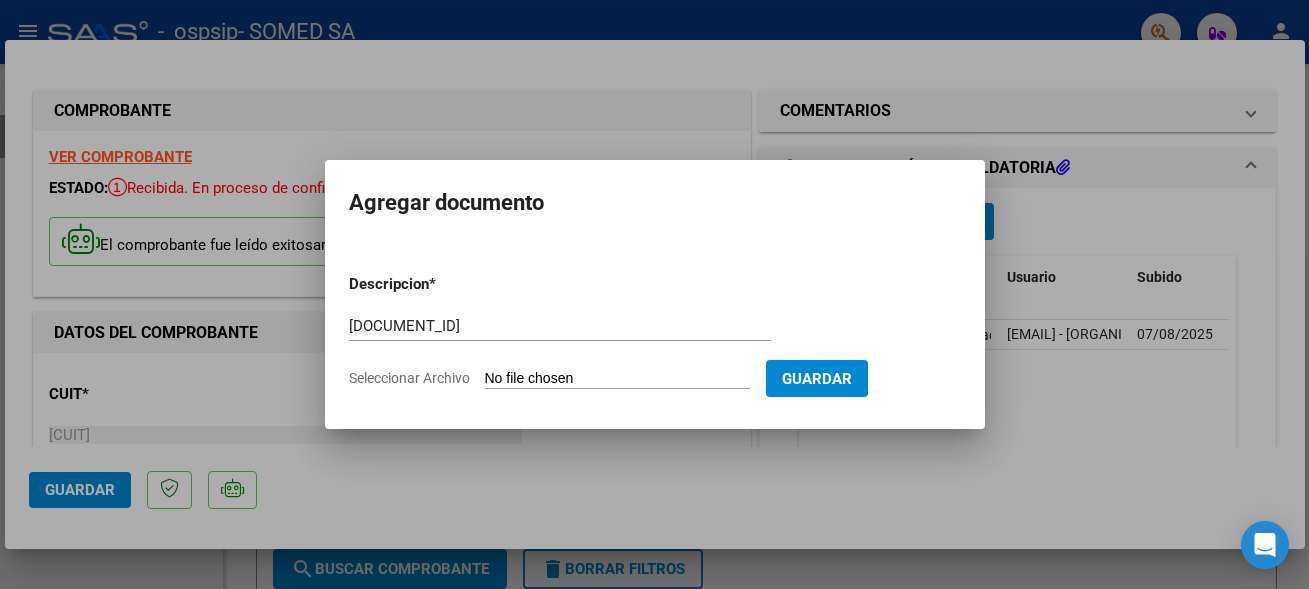 click on "Seleccionar Archivo" at bounding box center (617, 379) 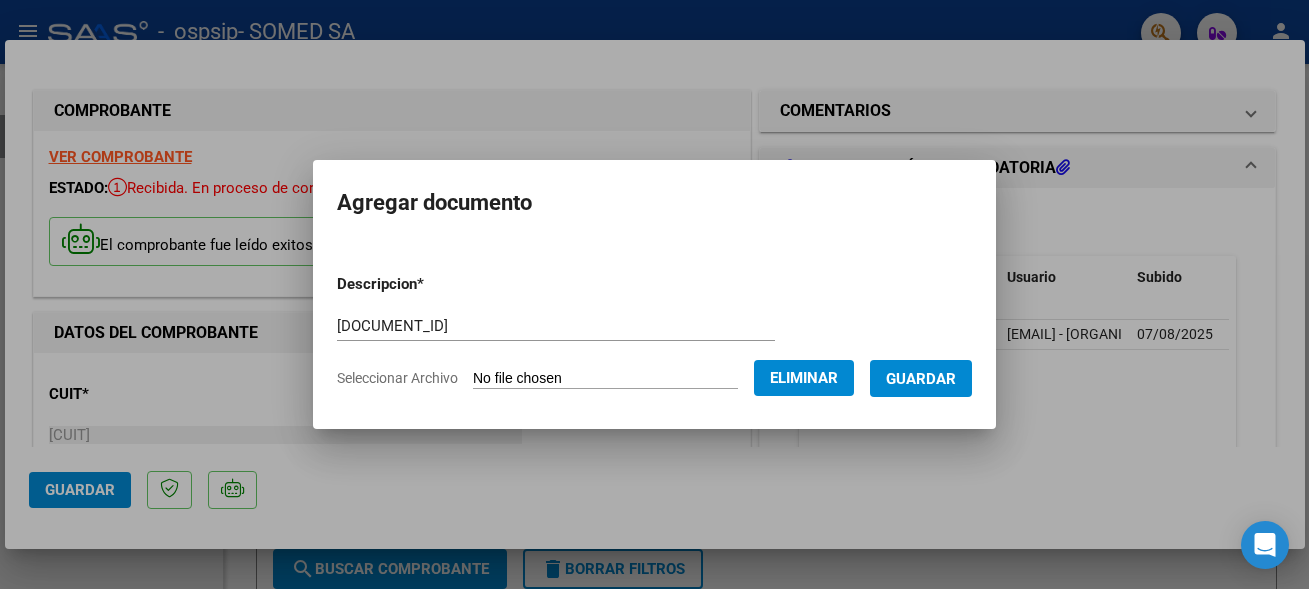click on "Guardar" at bounding box center (921, 379) 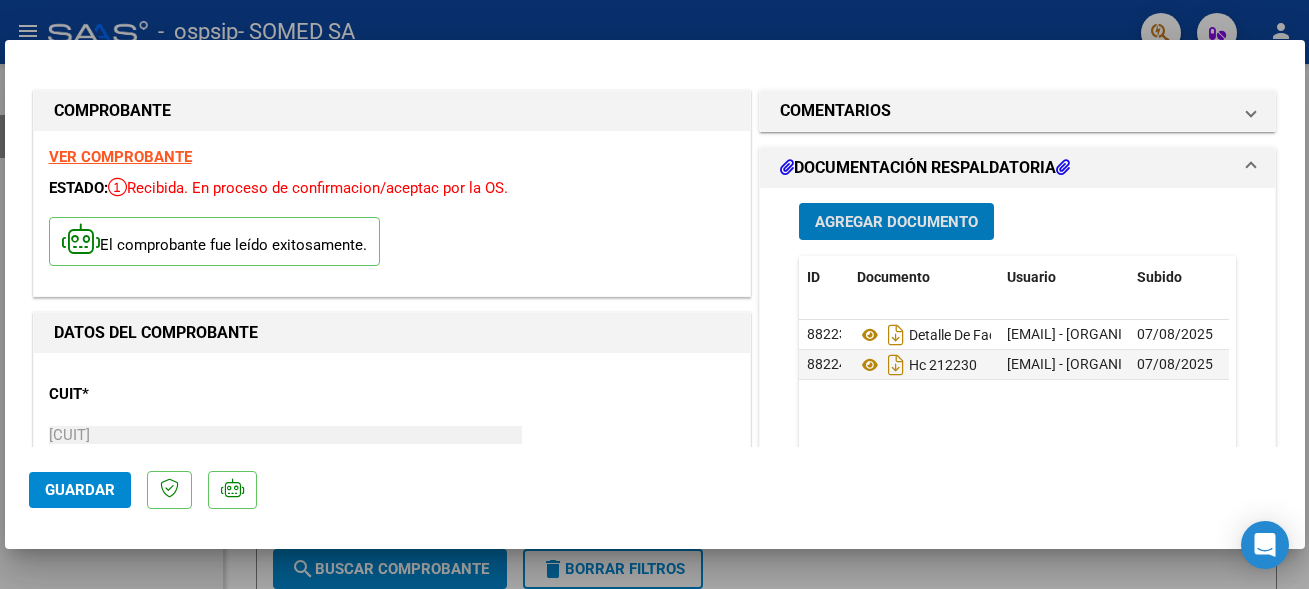 click on "Agregar Documento" at bounding box center (896, 221) 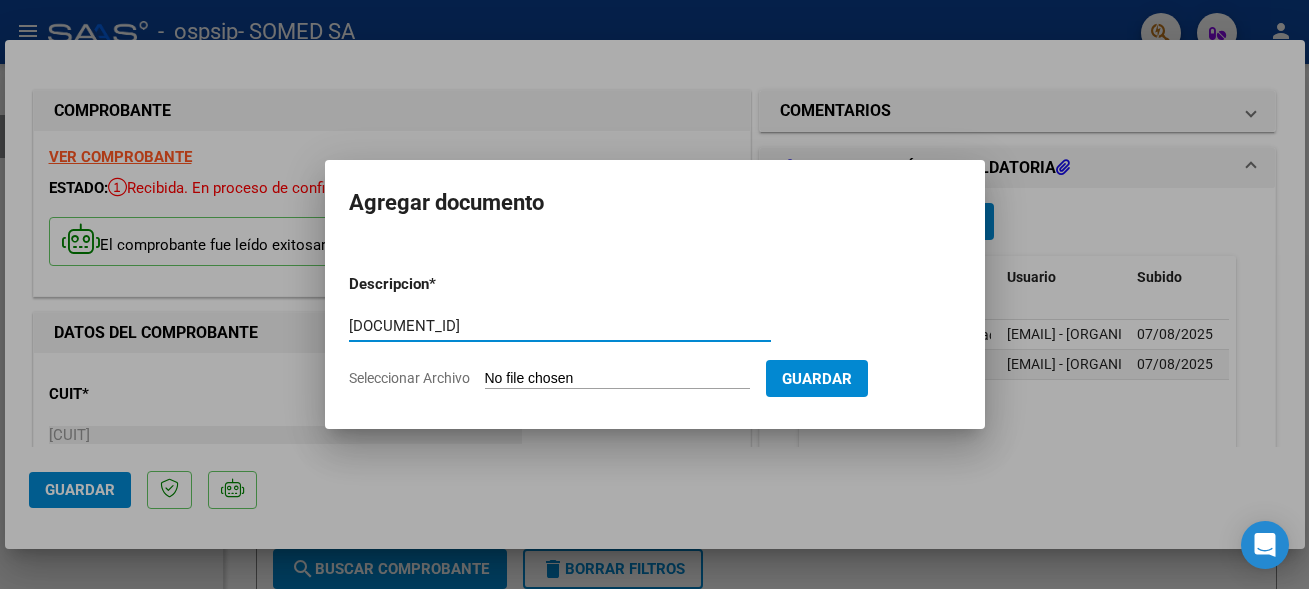 type on "[DOCUMENT_ID]" 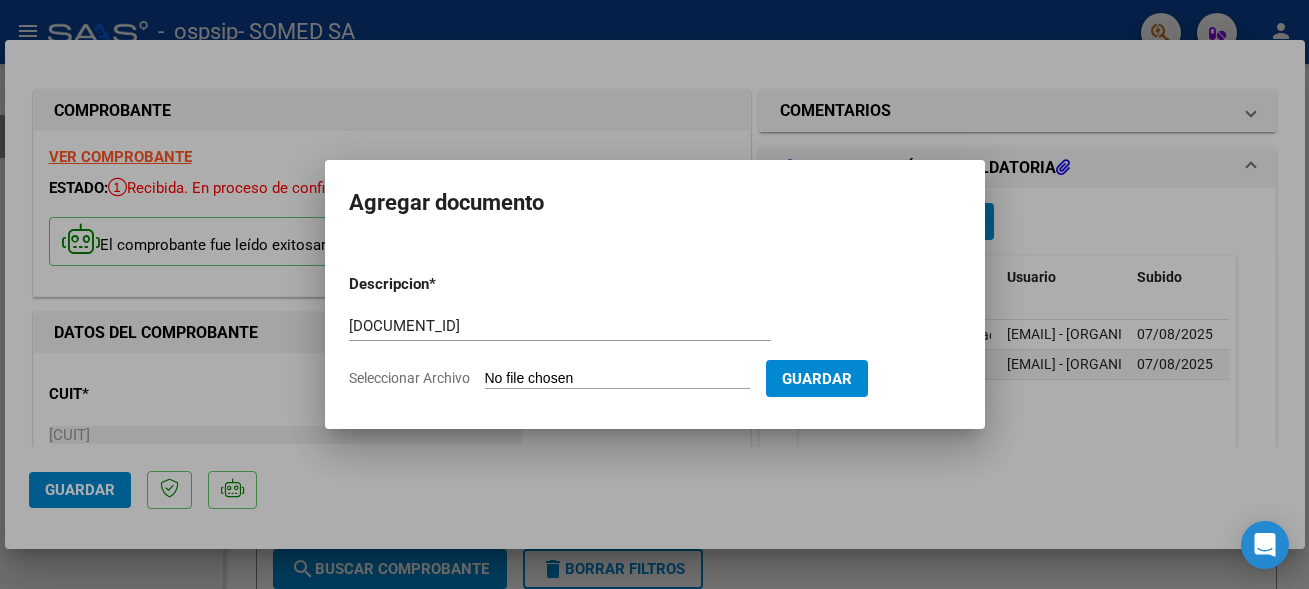 type on "C:\fakepath\[DOCUMENT_ID].pdf" 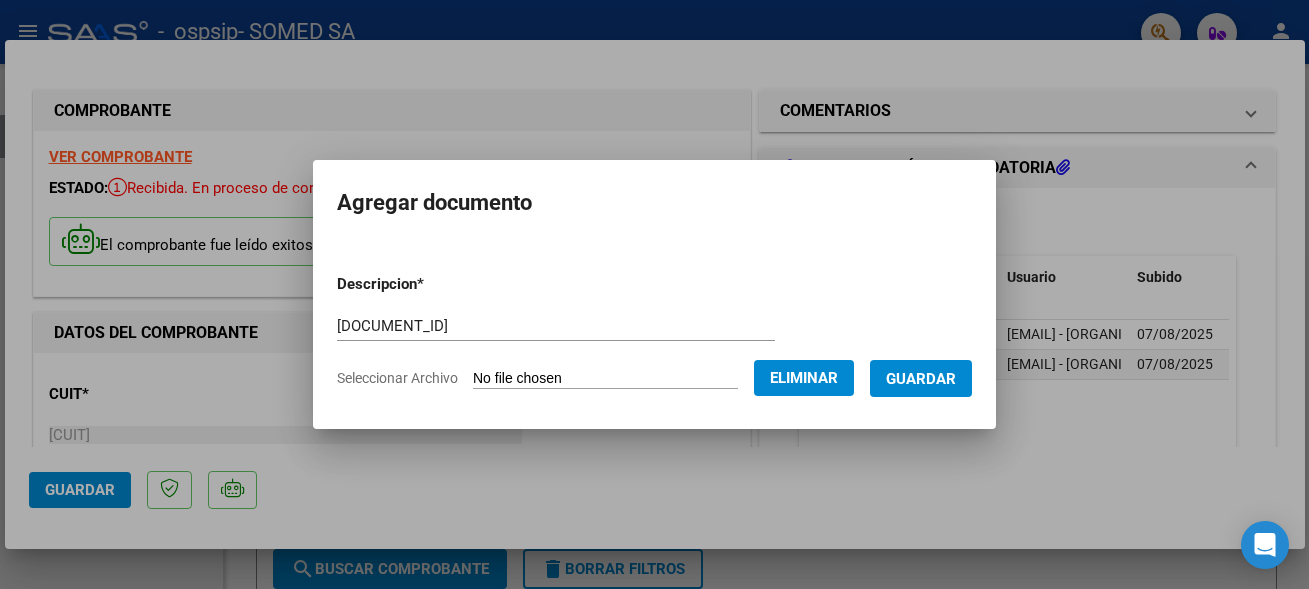 click on "Guardar" at bounding box center [921, 379] 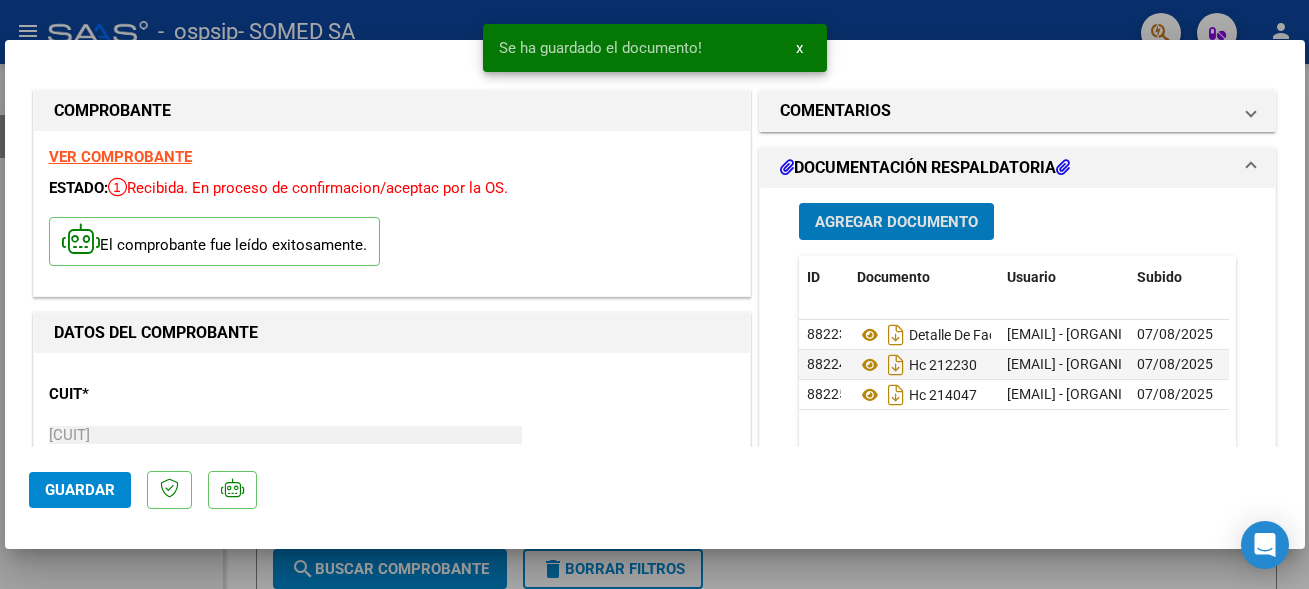 click on "Agregar Documento" at bounding box center (896, 221) 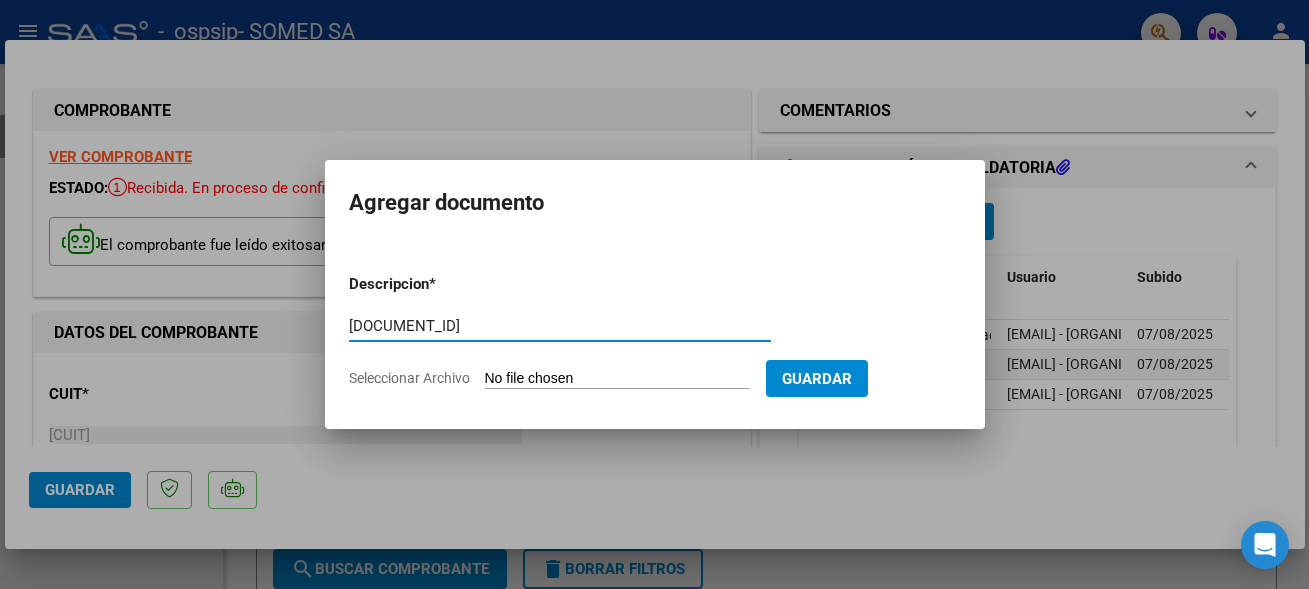 type on "[DOCUMENT_ID]" 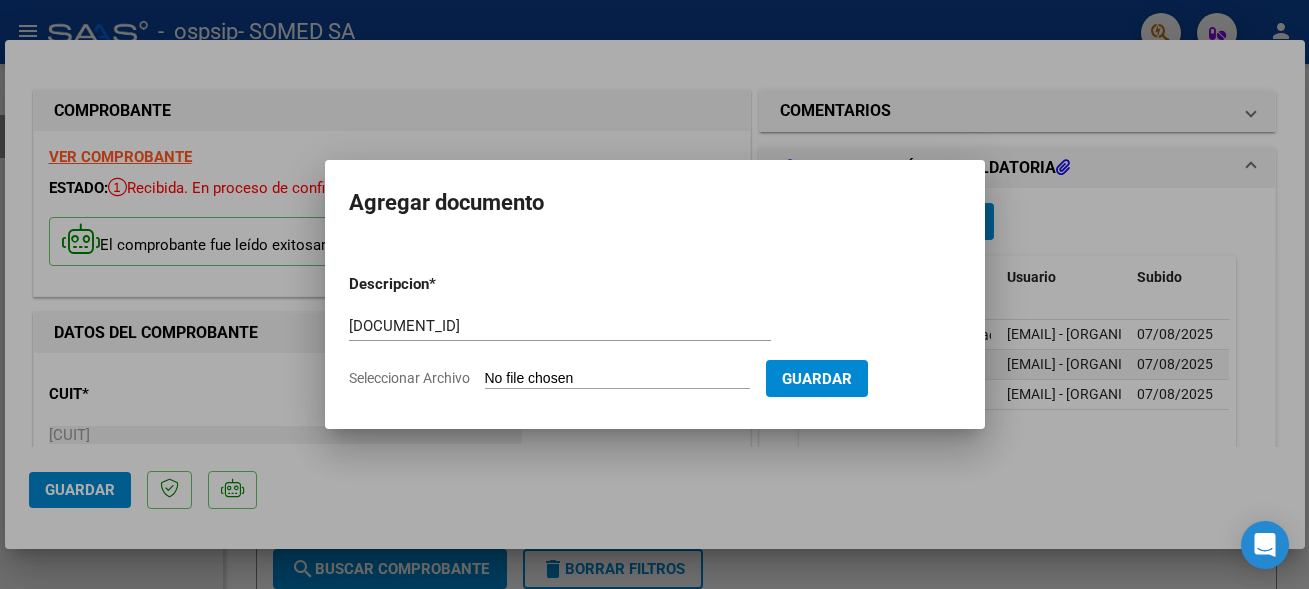 type on "C:\fakepath\[DOCUMENT_ID].pdf" 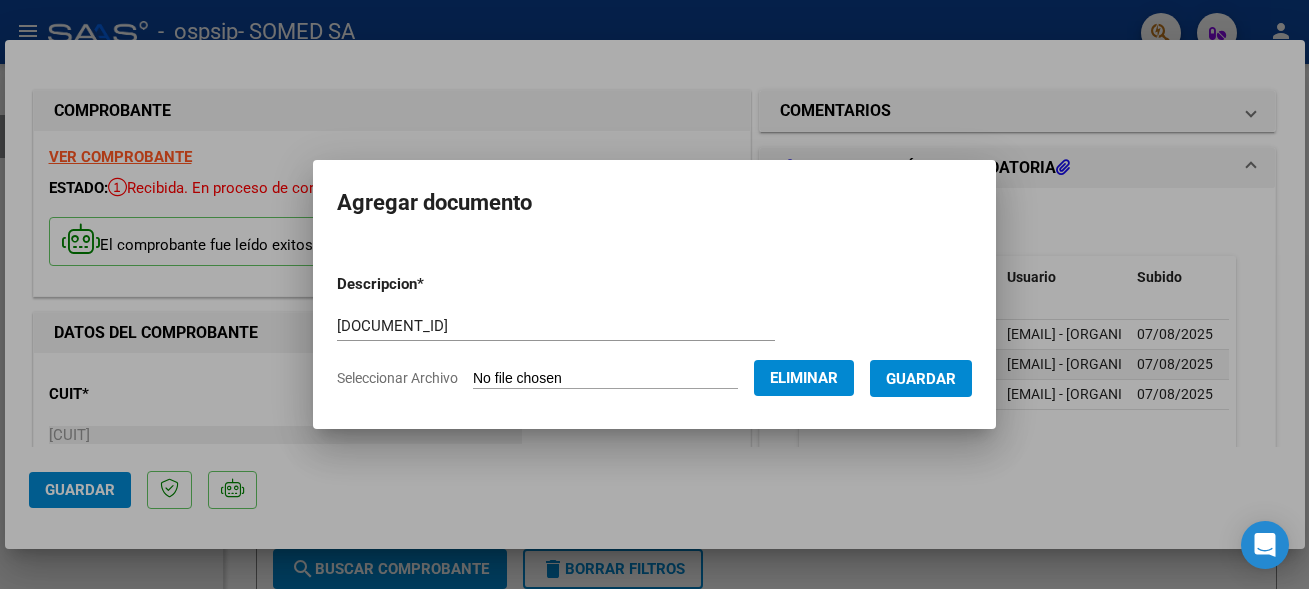click on "Guardar" at bounding box center (921, 379) 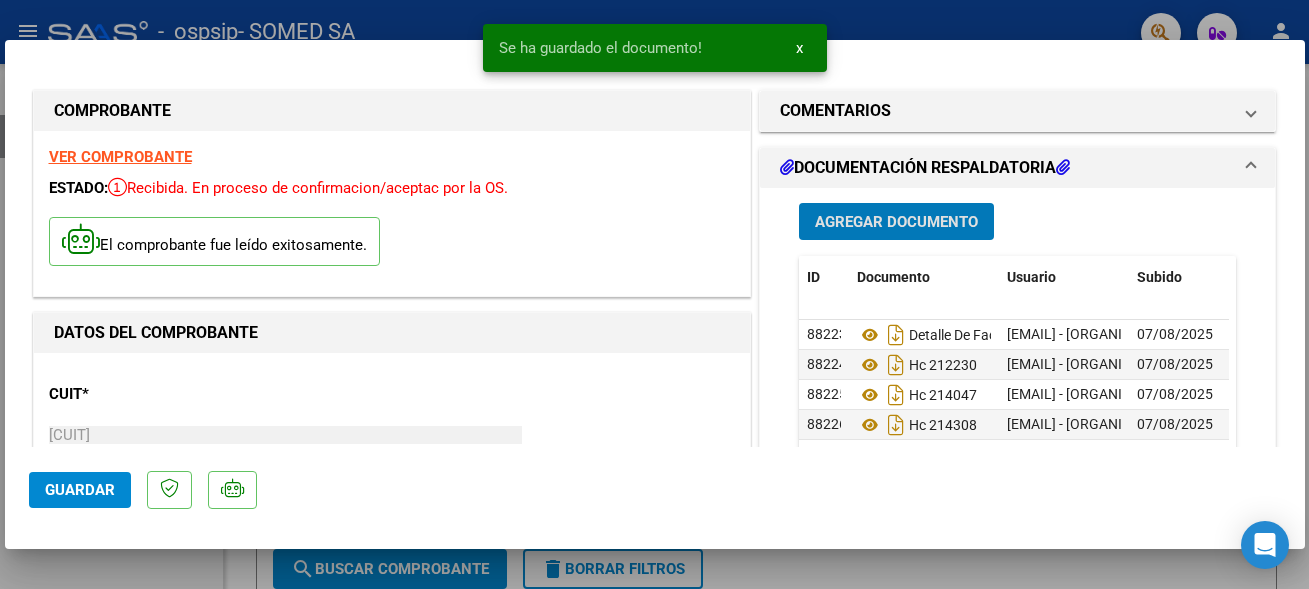 click on "Agregar Documento" at bounding box center (896, 222) 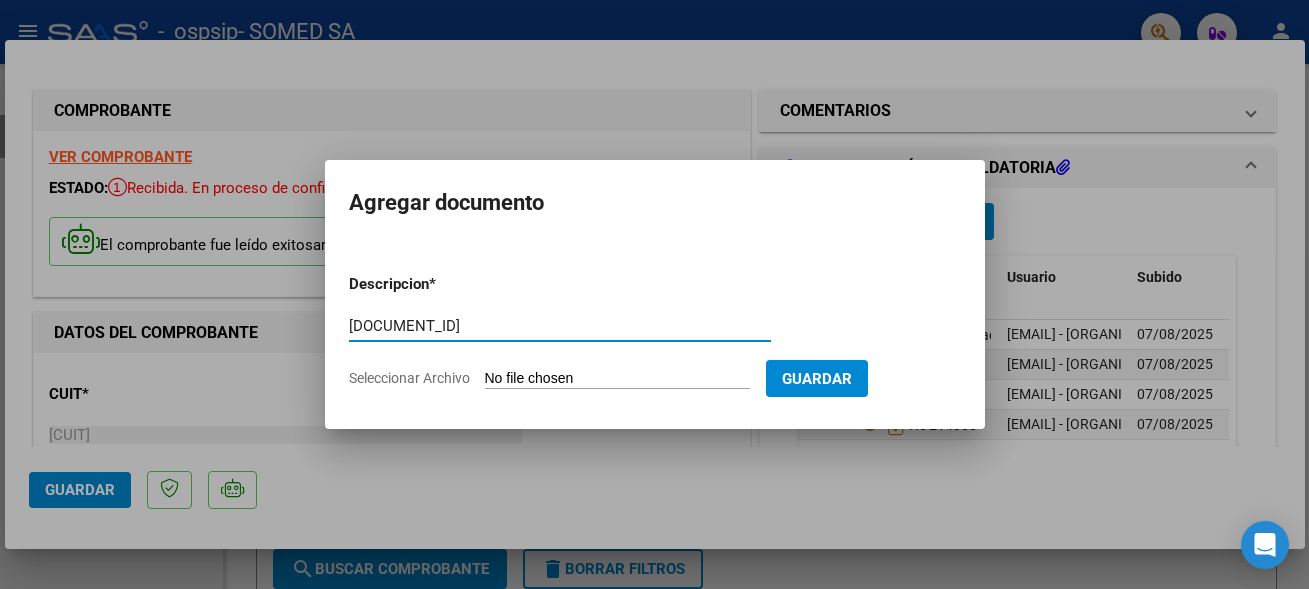 type on "[DOCUMENT_ID]" 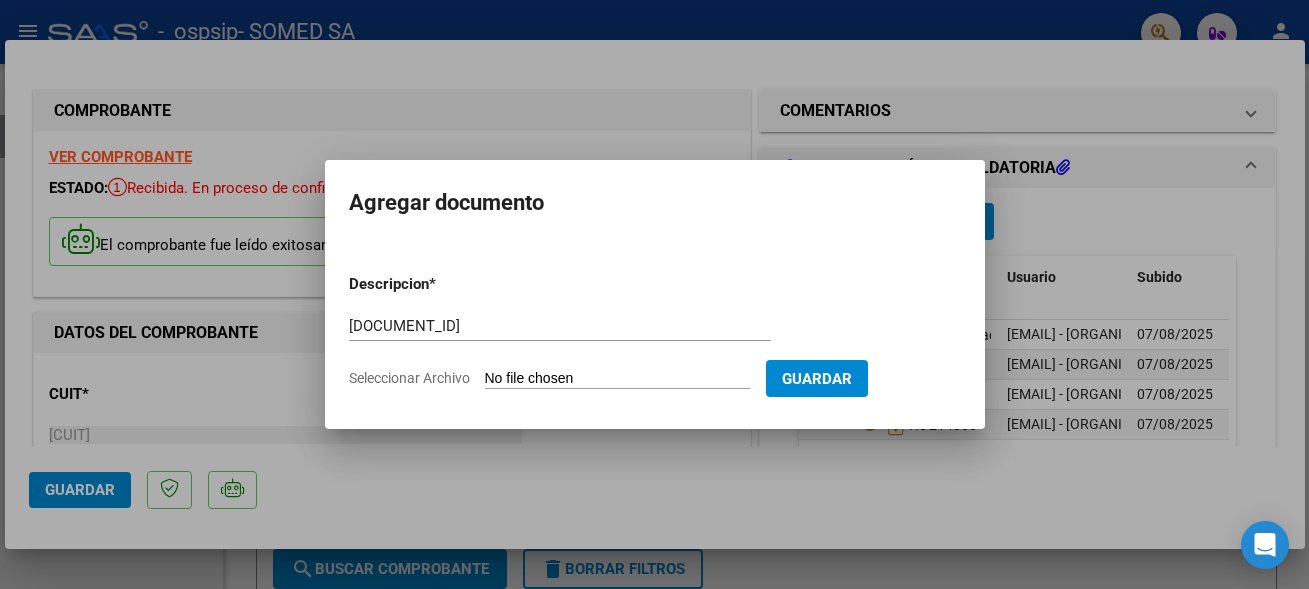 type on "C:\fakepath\[DOCUMENT_ID].pdf" 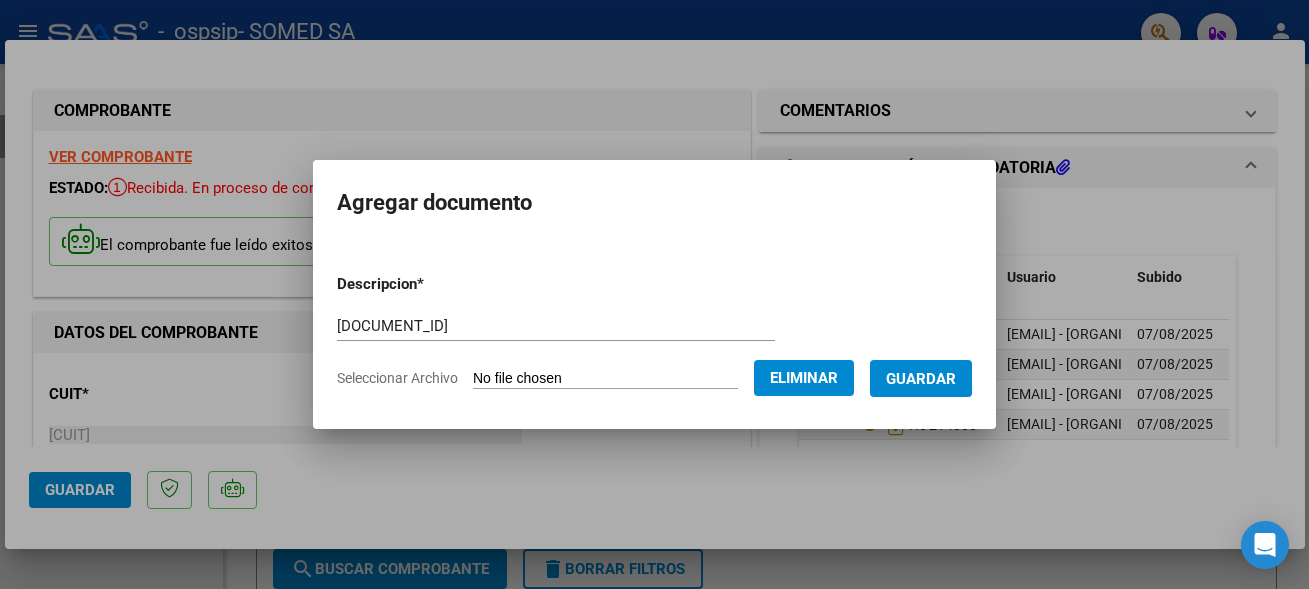 click on "Guardar" at bounding box center (921, 379) 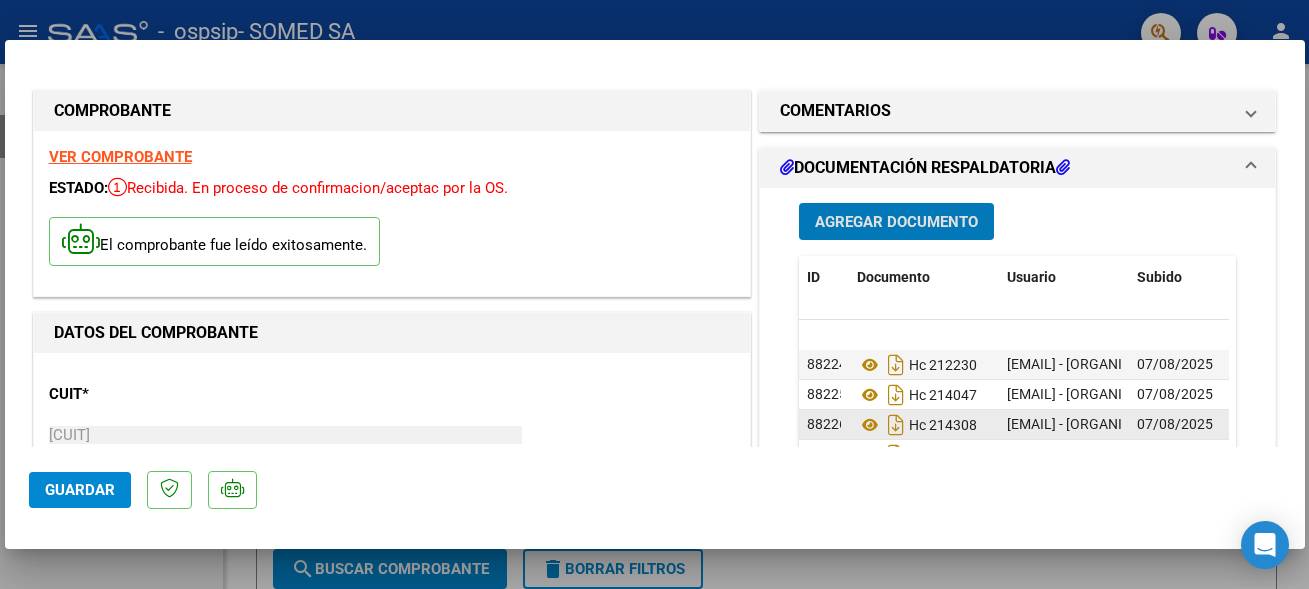 scroll, scrollTop: 41, scrollLeft: 0, axis: vertical 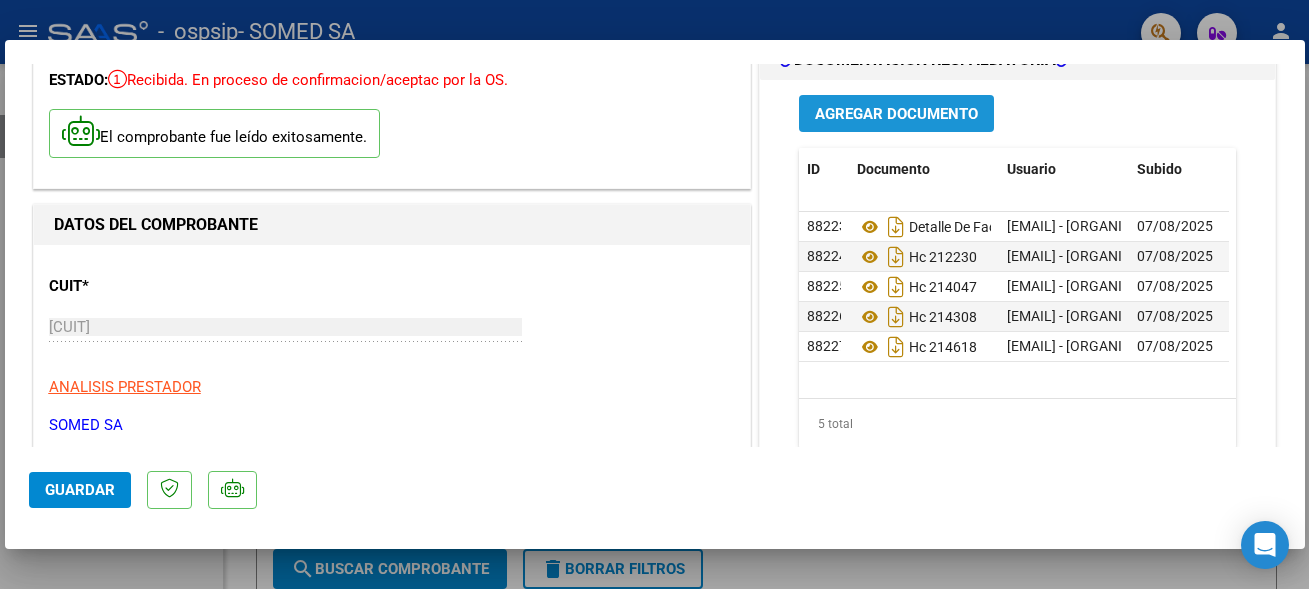 click on "Agregar Documento" at bounding box center [896, 114] 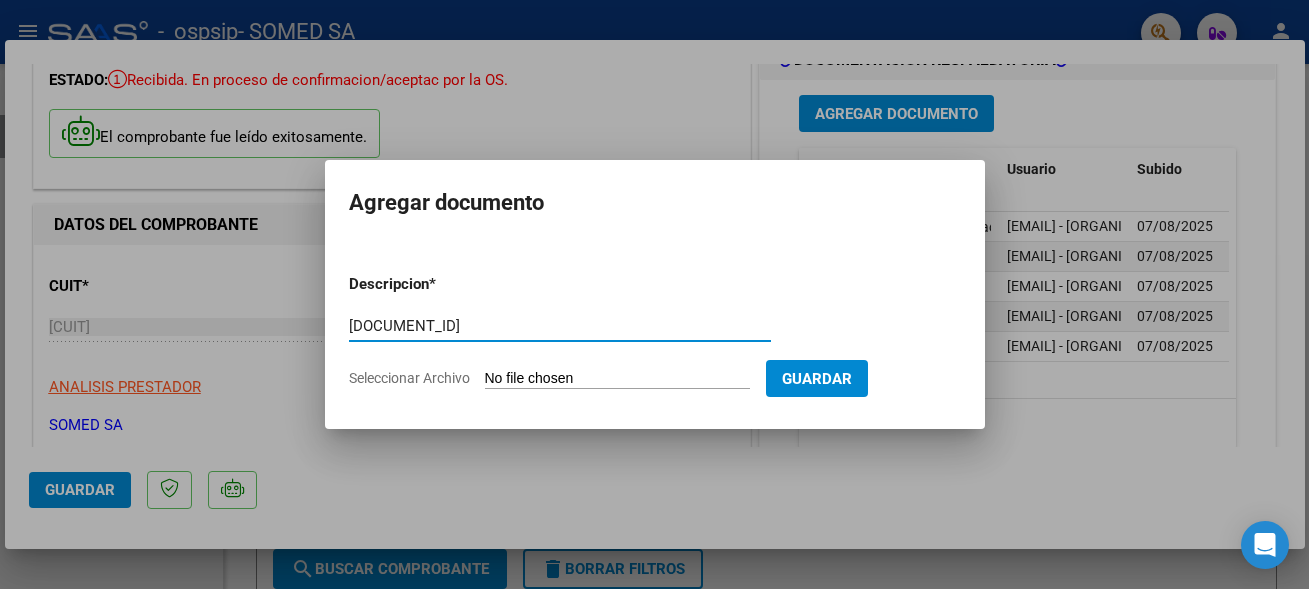 type on "[DOCUMENT_ID]" 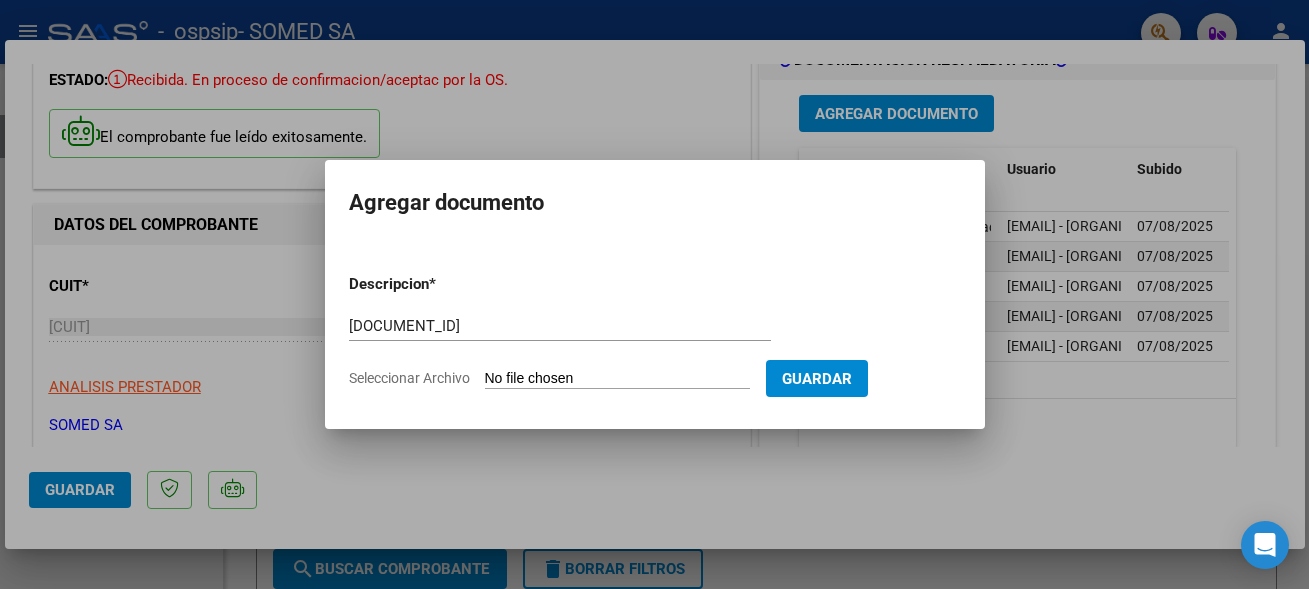 click on "Seleccionar Archivo" at bounding box center [617, 379] 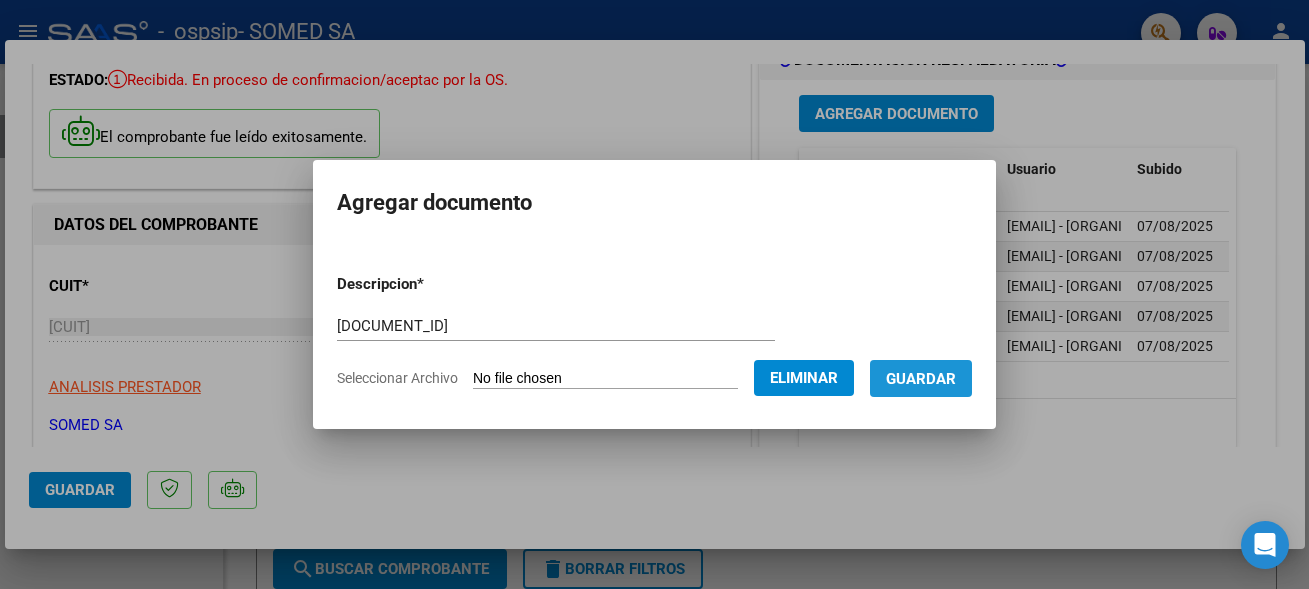 click on "Guardar" at bounding box center [921, 378] 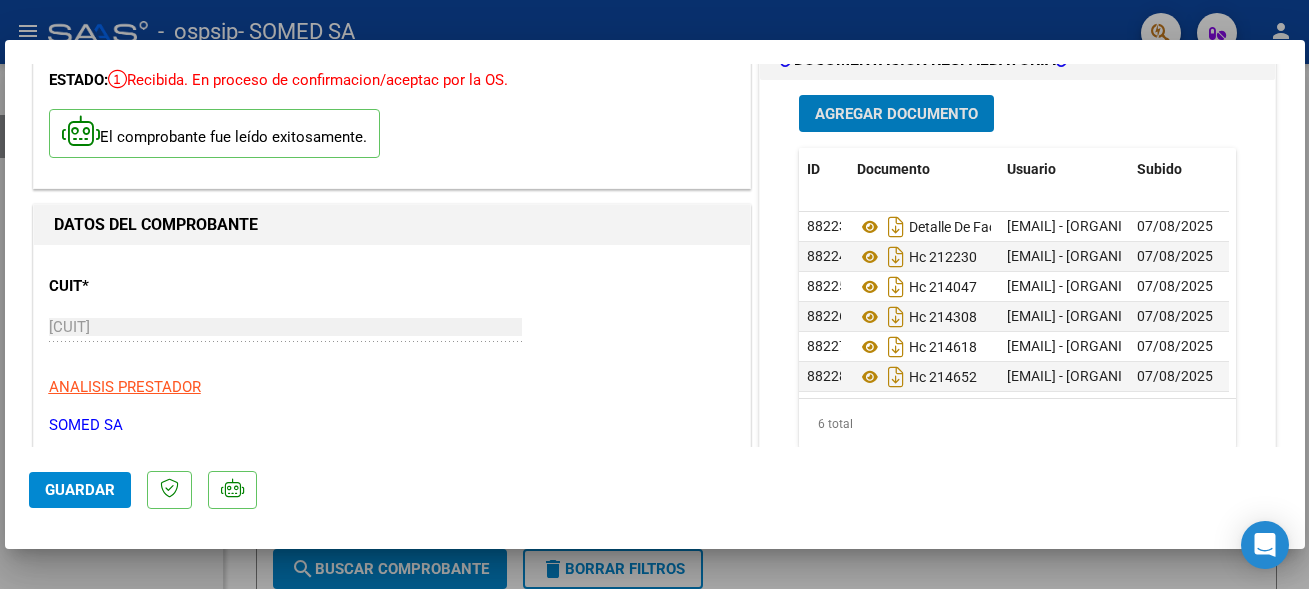 click on "DOCUMENTACIÓN RESPALDATORIA" at bounding box center [925, 60] 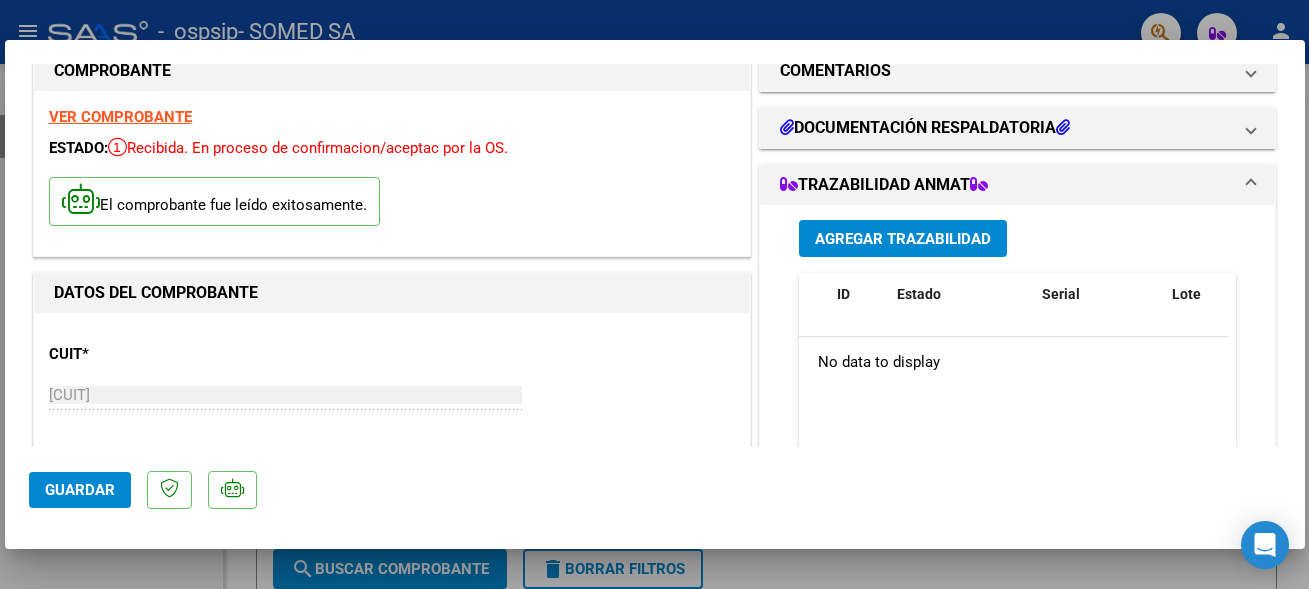 scroll, scrollTop: 0, scrollLeft: 0, axis: both 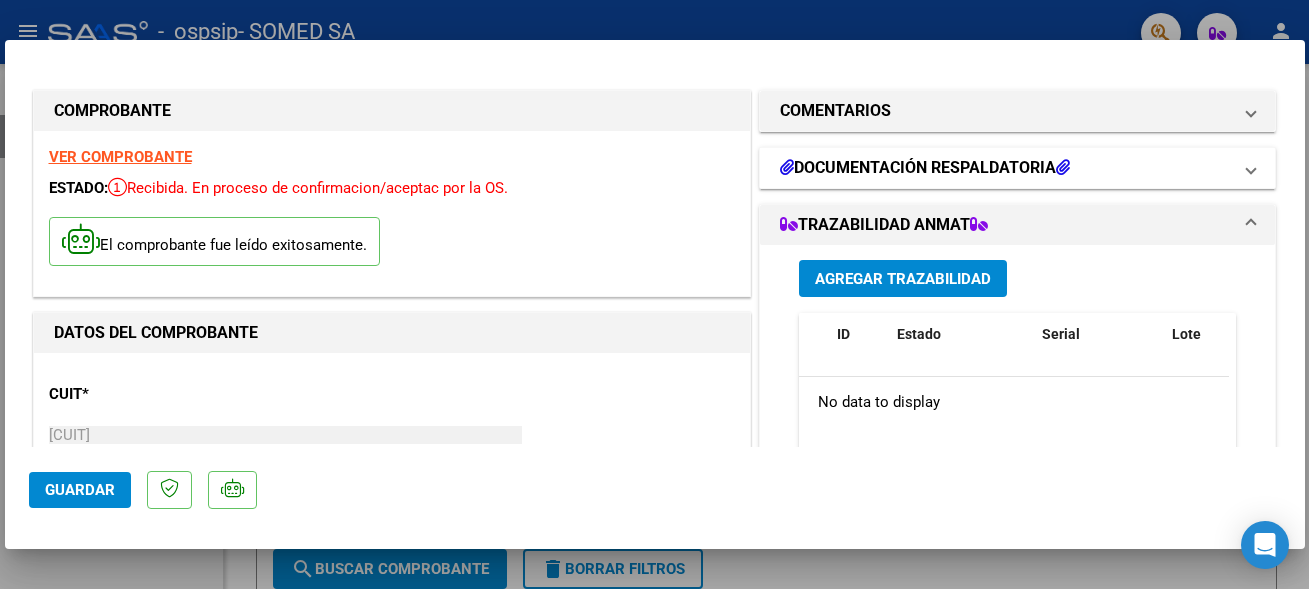 click at bounding box center [1251, 168] 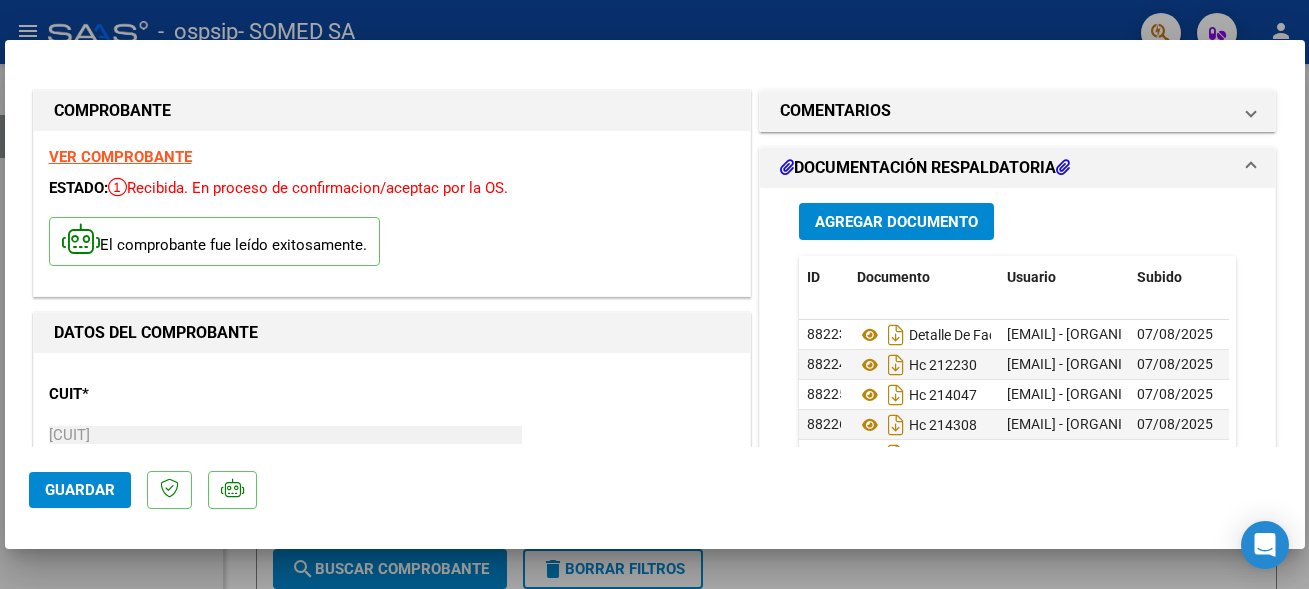 click on "Agregar Documento" at bounding box center (896, 221) 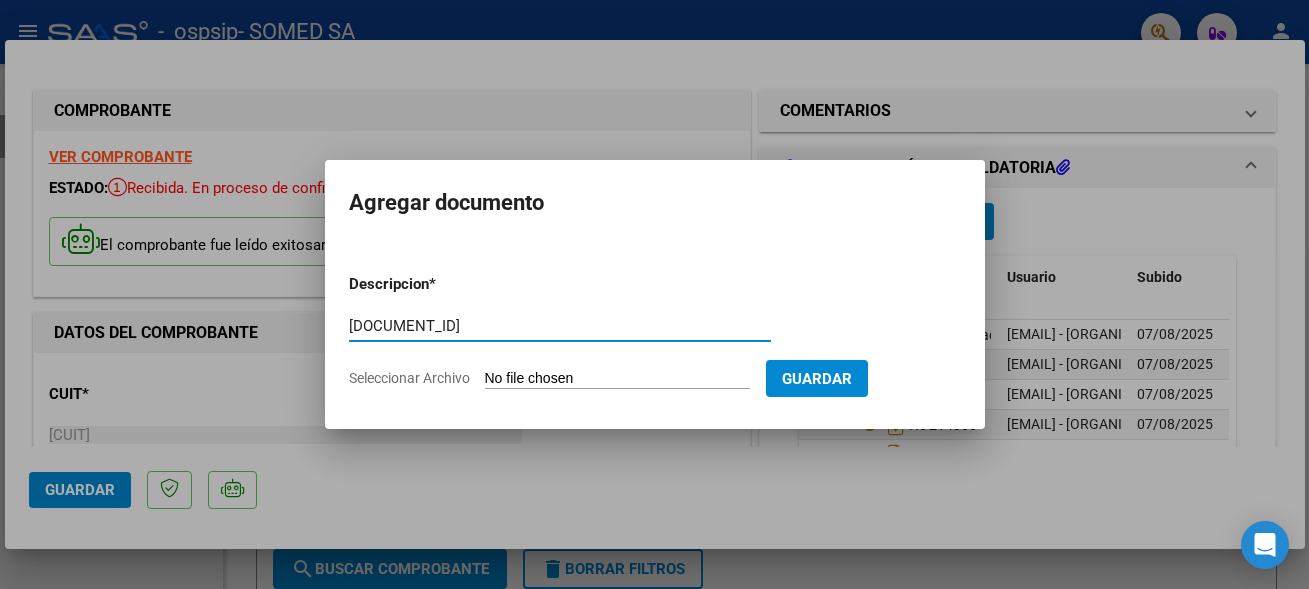 type on "[DOCUMENT_ID]" 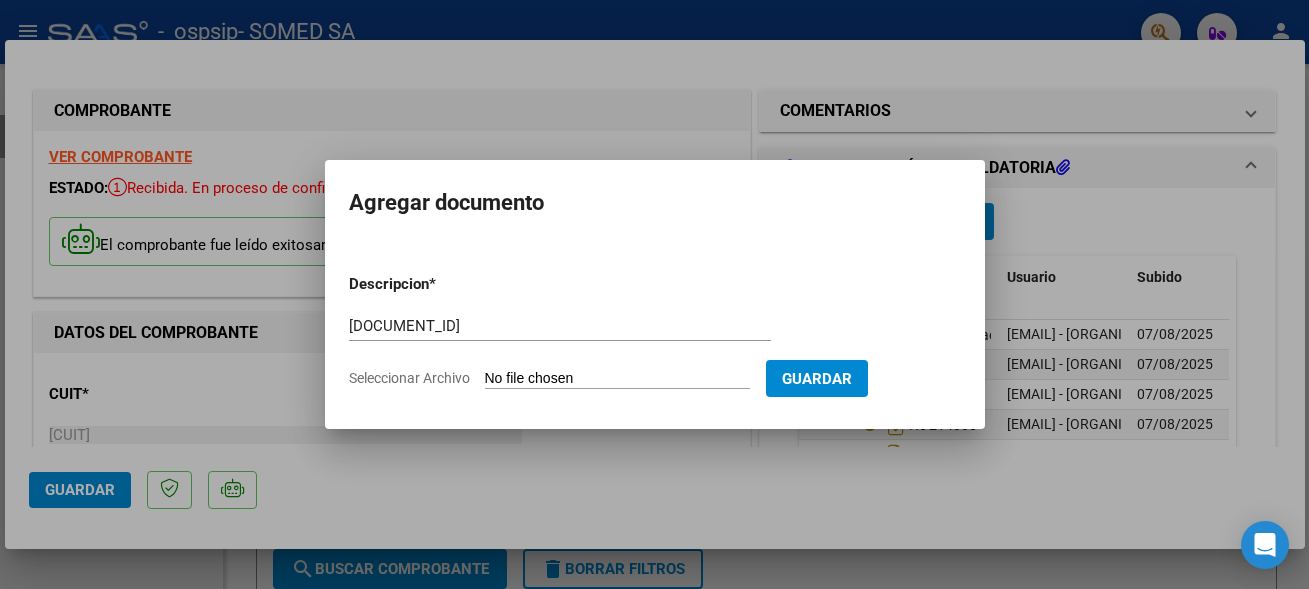 type on "C:\fakepath\[DOCUMENT_ID].pdf" 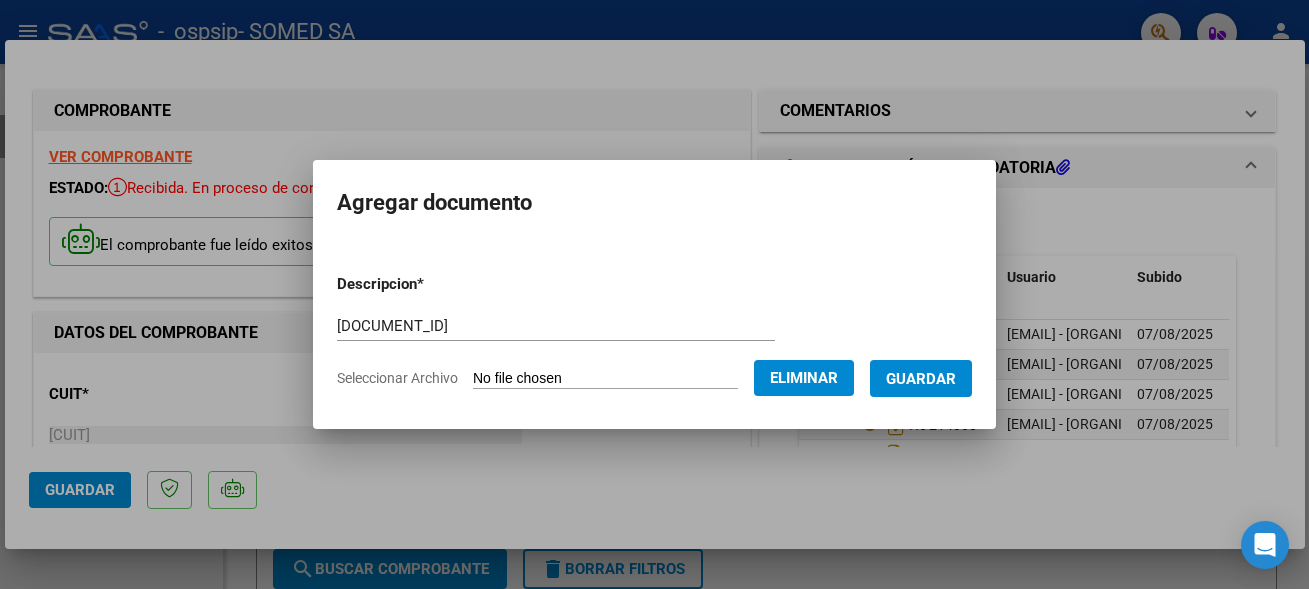 click on "Guardar" at bounding box center [921, 378] 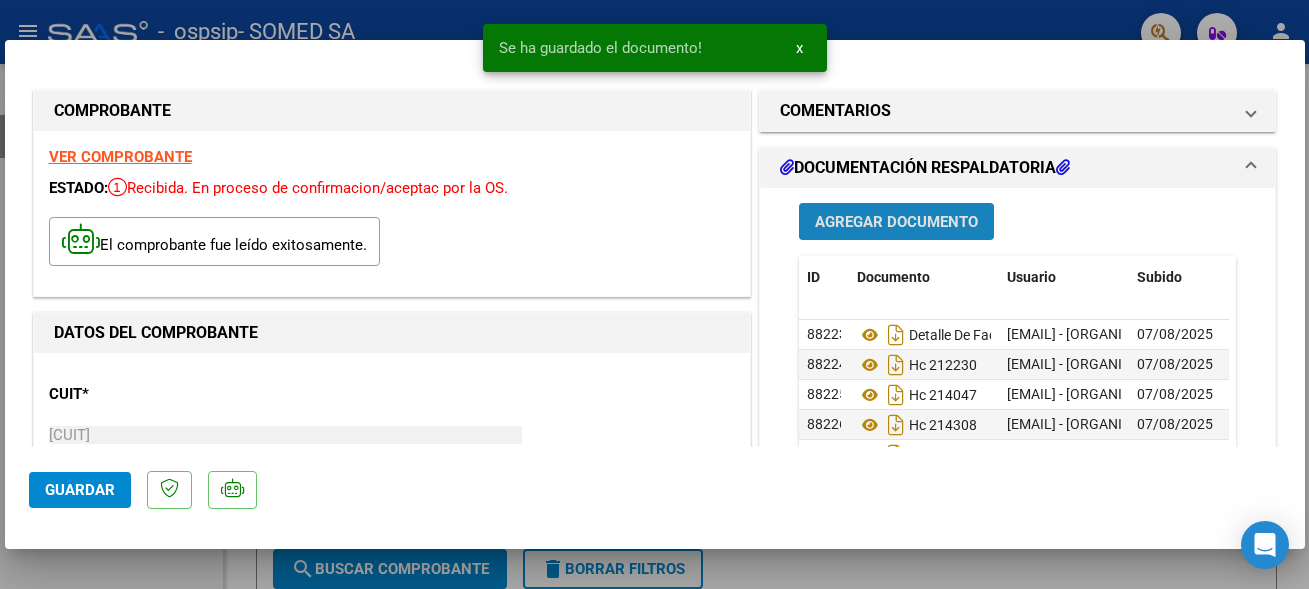 click on "Agregar Documento" at bounding box center [896, 221] 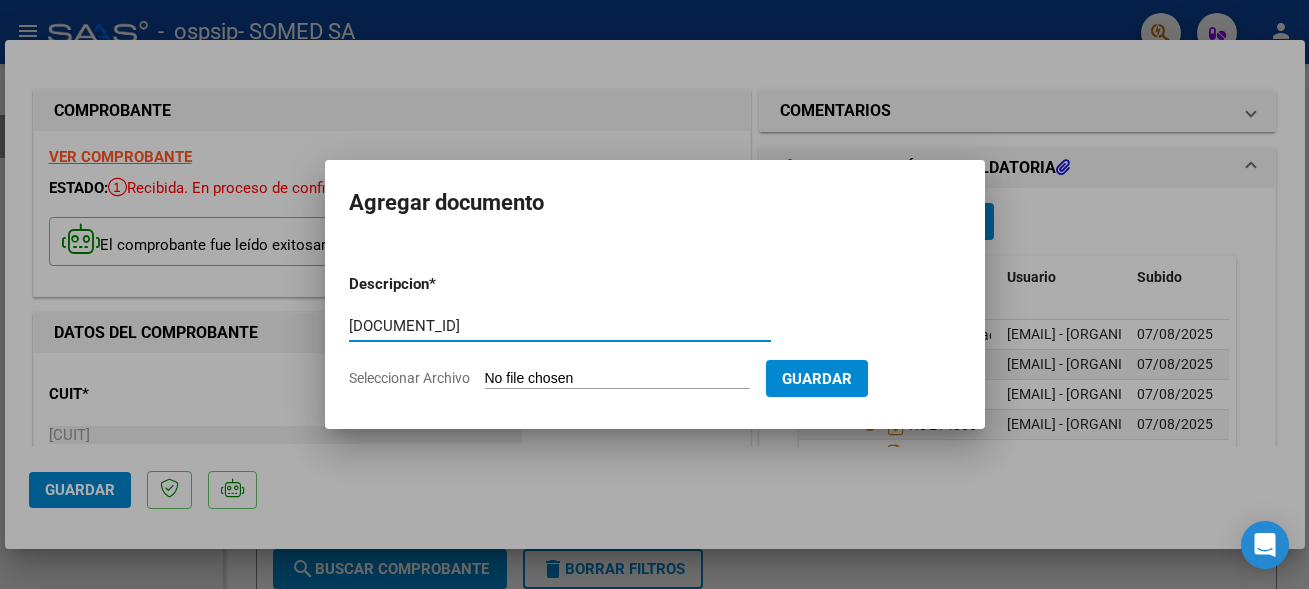 type on "[DOCUMENT_ID]" 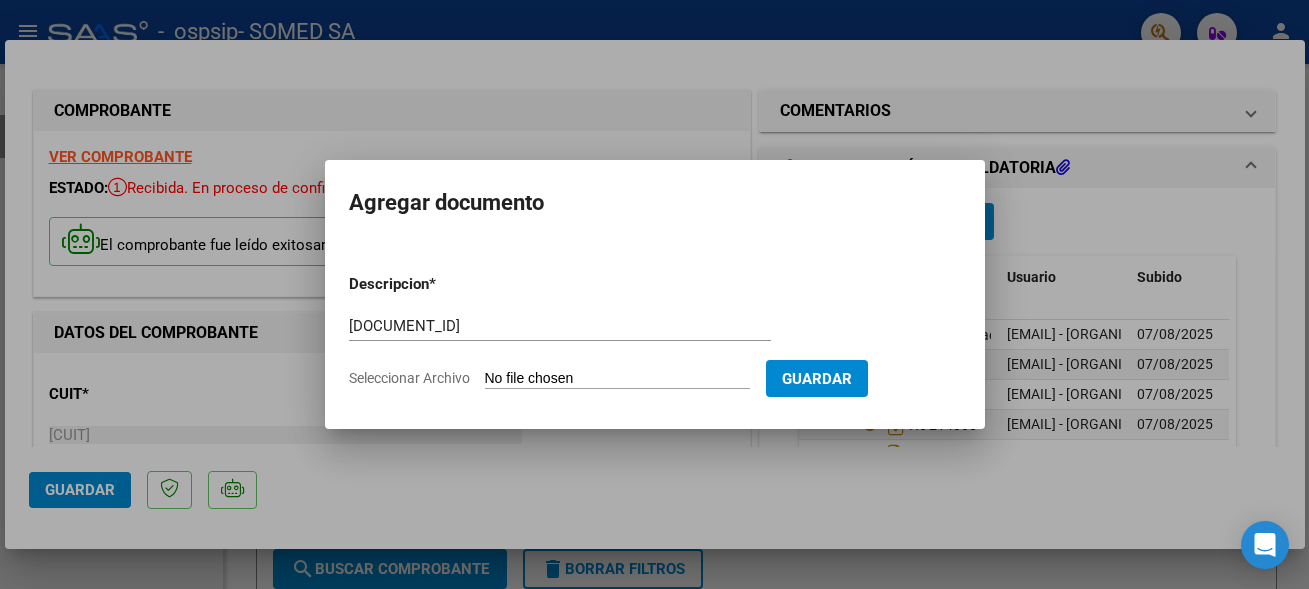 type on "C:\fakepath\[DOCUMENT_ID].pdf" 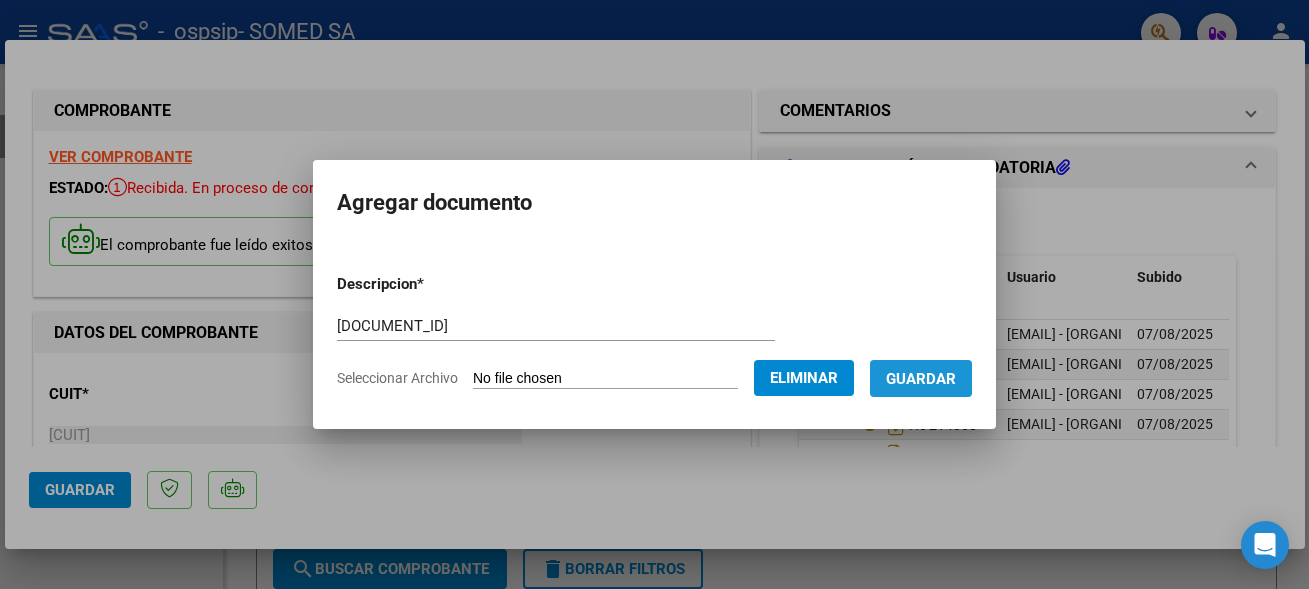 click on "Guardar" at bounding box center (921, 379) 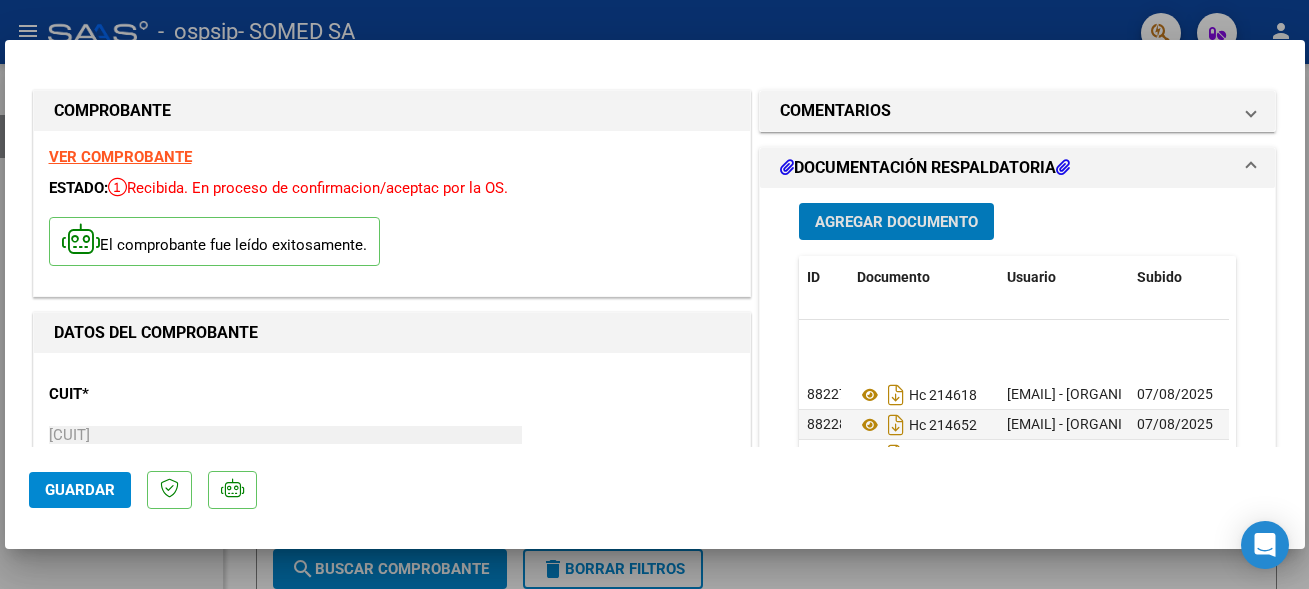 scroll, scrollTop: 131, scrollLeft: 0, axis: vertical 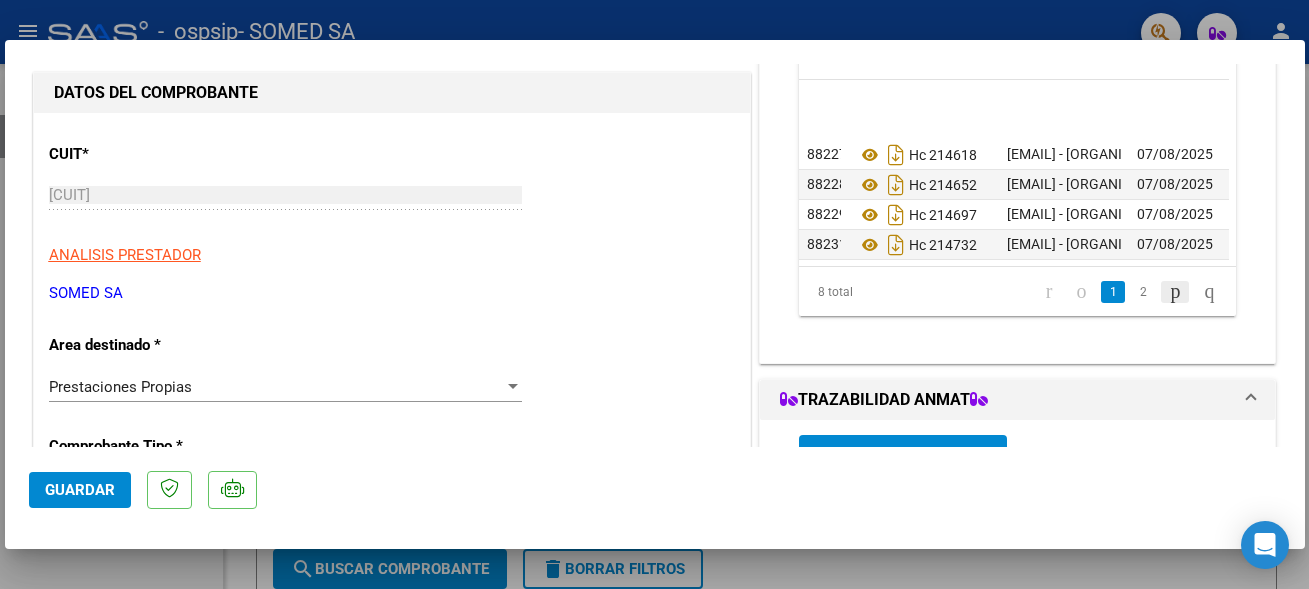 click 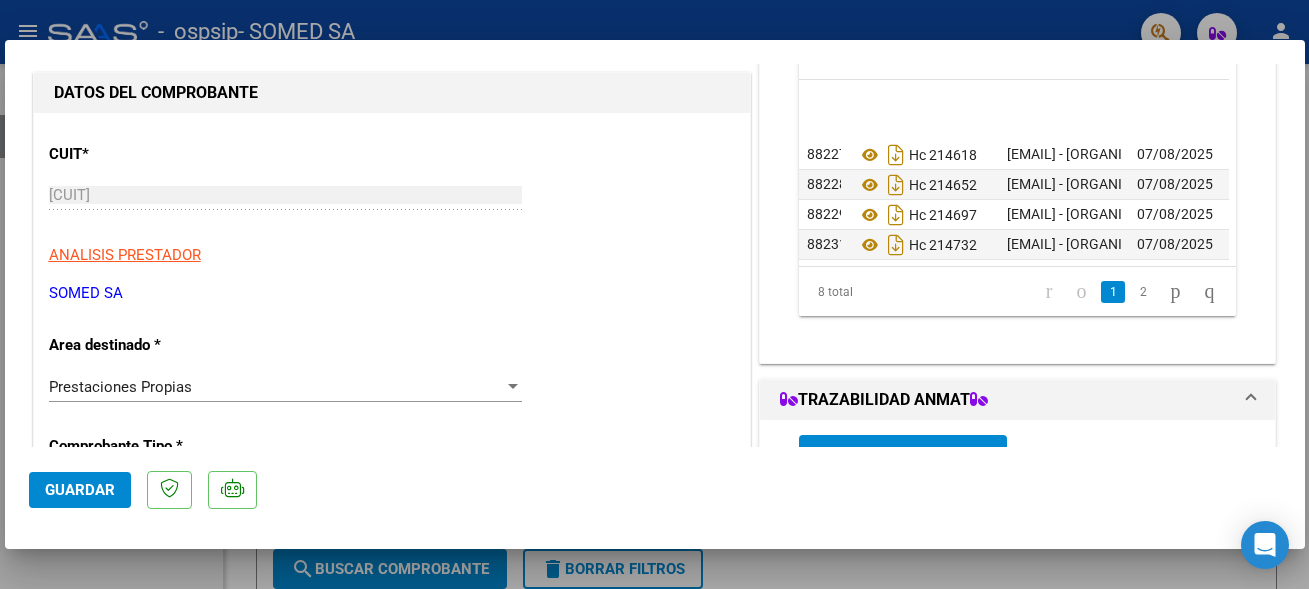 scroll, scrollTop: 131, scrollLeft: 0, axis: vertical 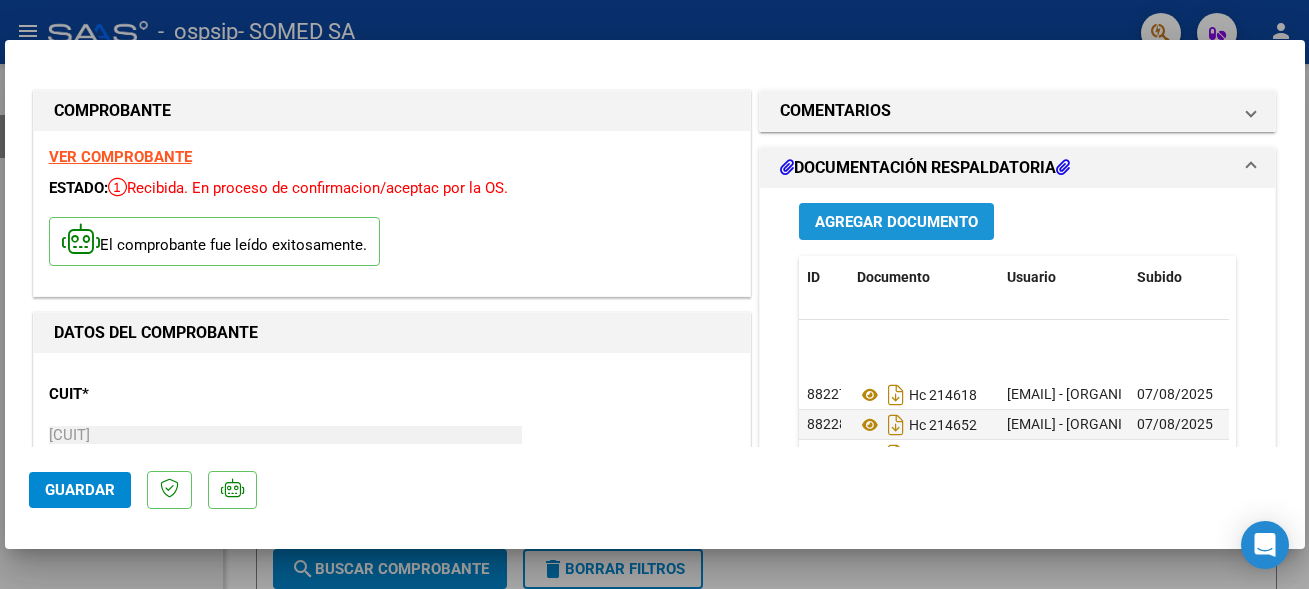 click on "Agregar Documento" at bounding box center (896, 221) 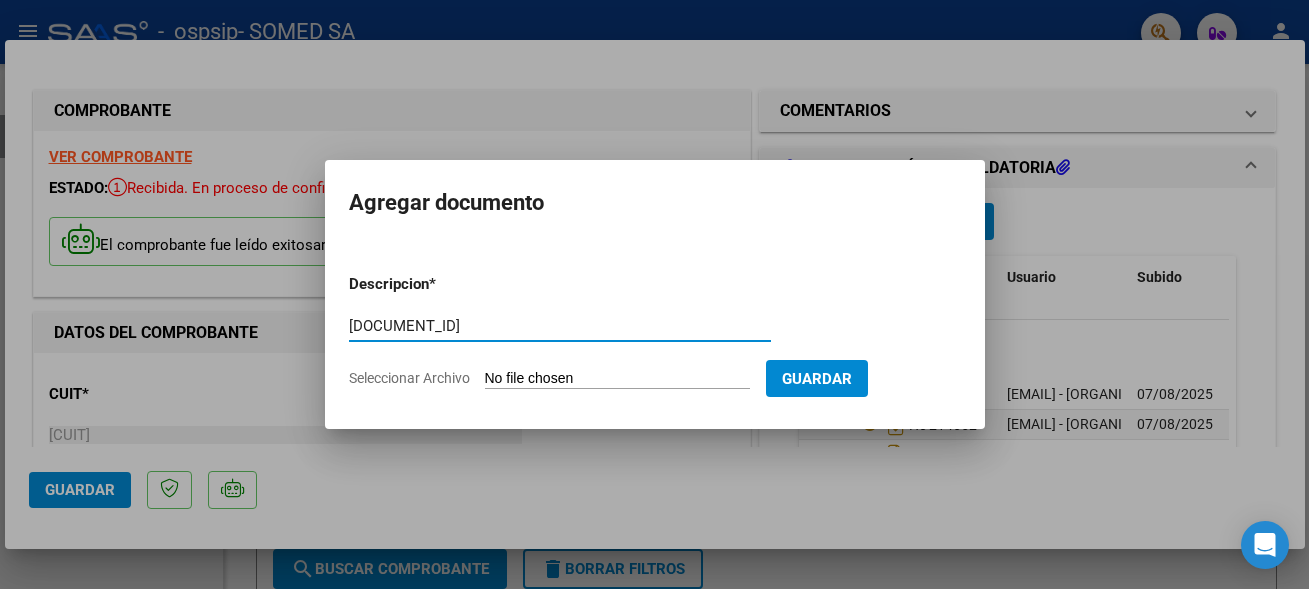 type on "[DOCUMENT_ID]" 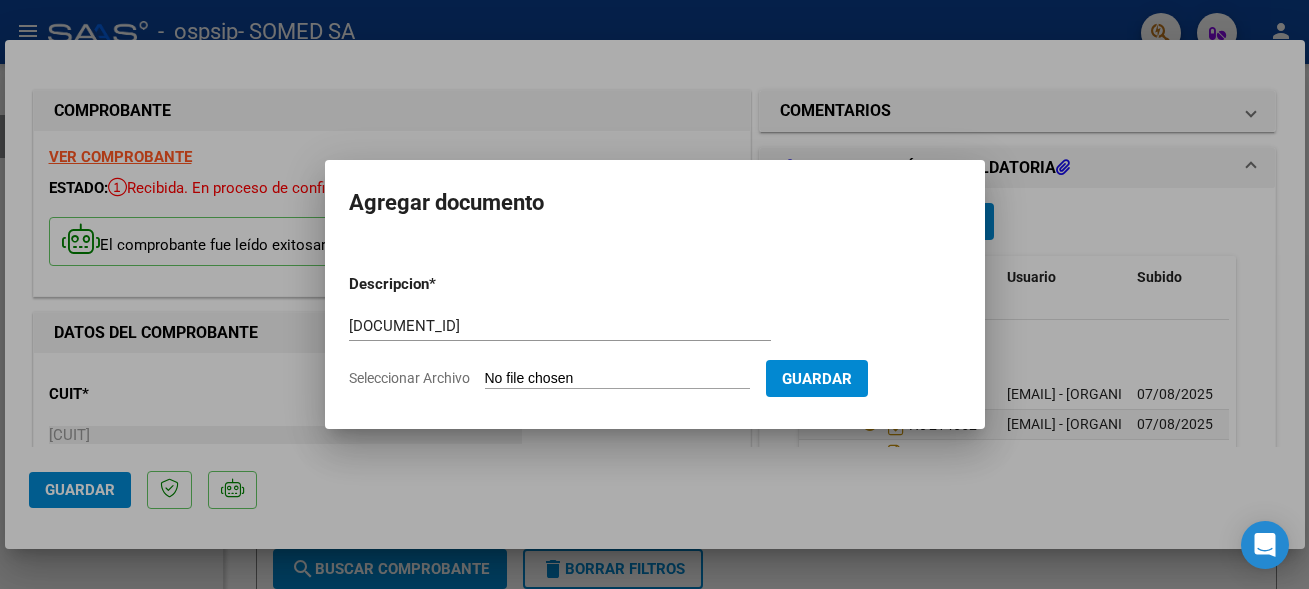 type on "C:\fakepath\[DOCUMENT_ID].pdf" 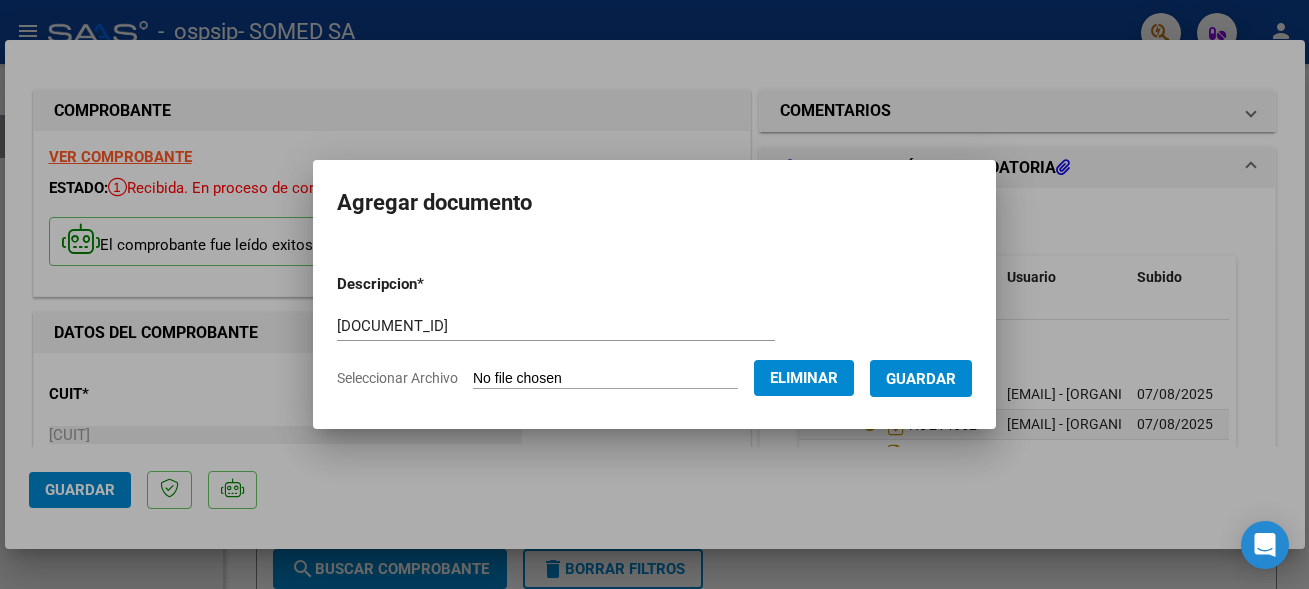 click on "Guardar" at bounding box center [921, 378] 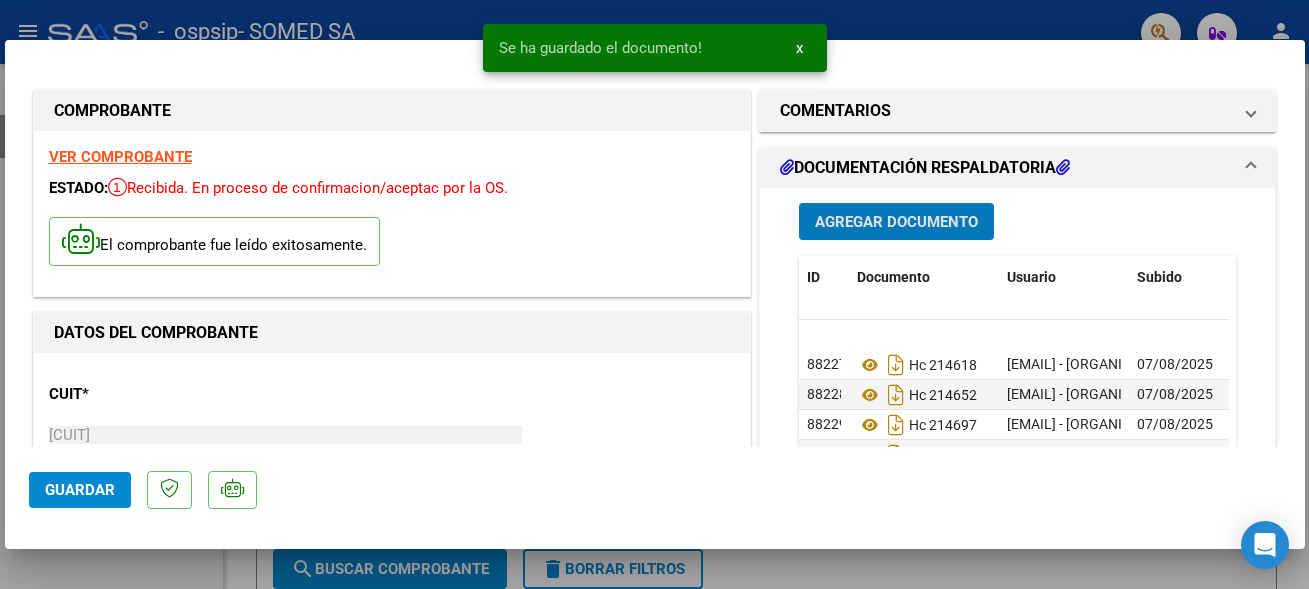 click on "Agregar Documento" at bounding box center [896, 222] 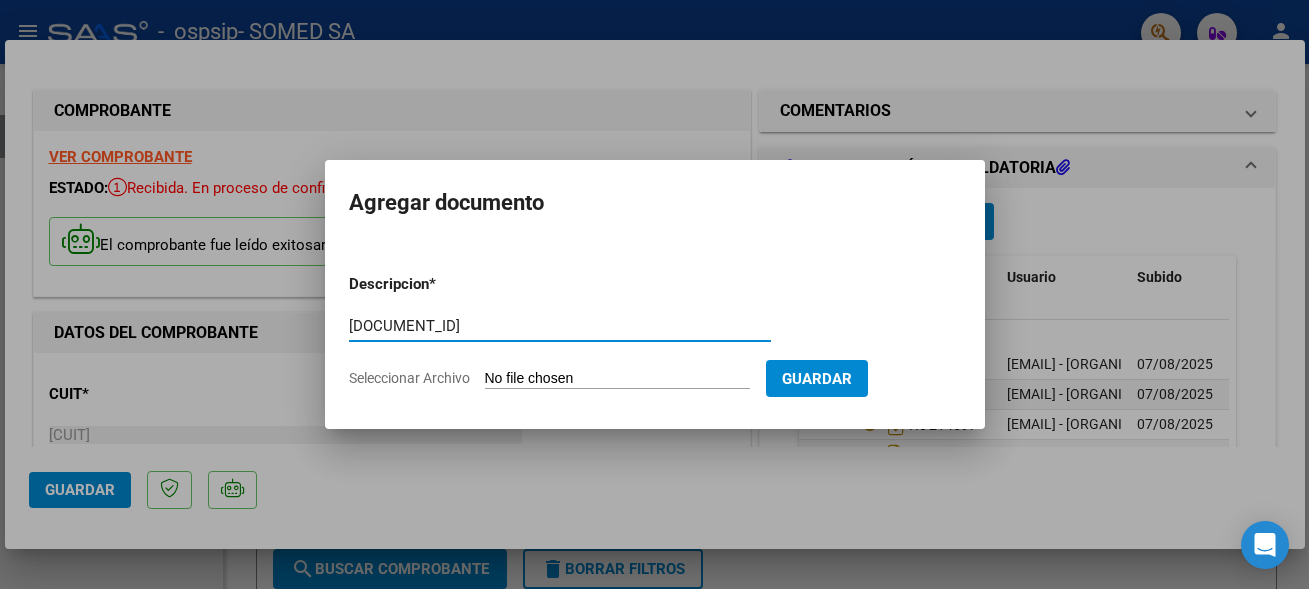 type on "[DOCUMENT_ID]" 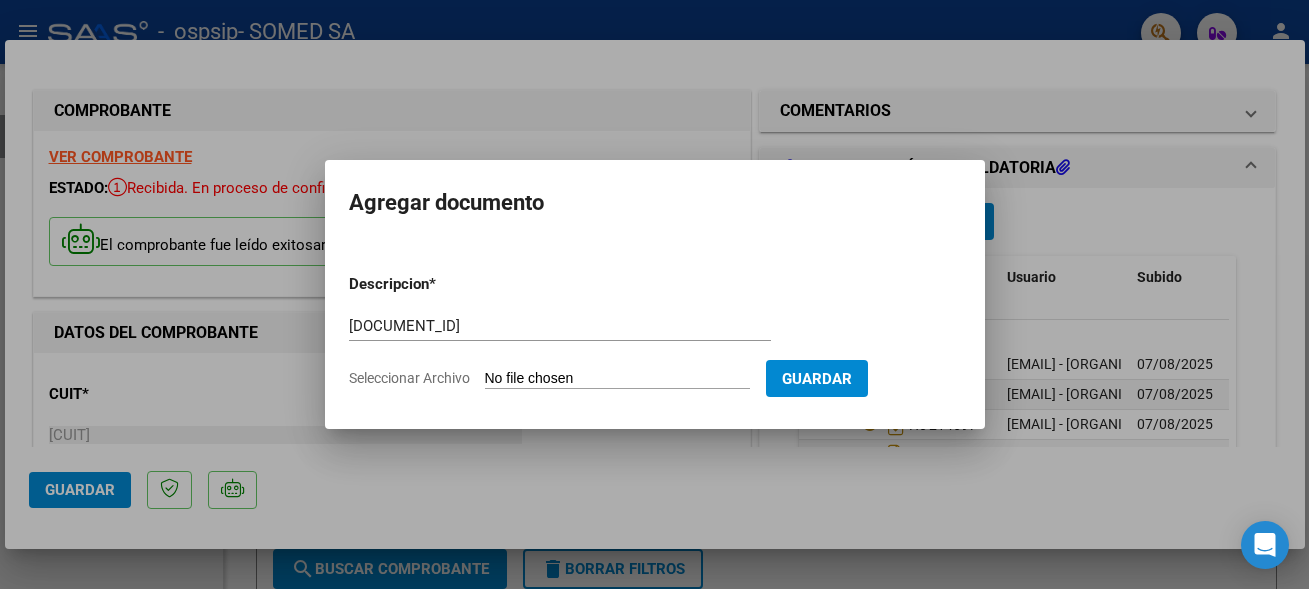 type on "C:\fakepath\[DOCUMENT_ID].pdf" 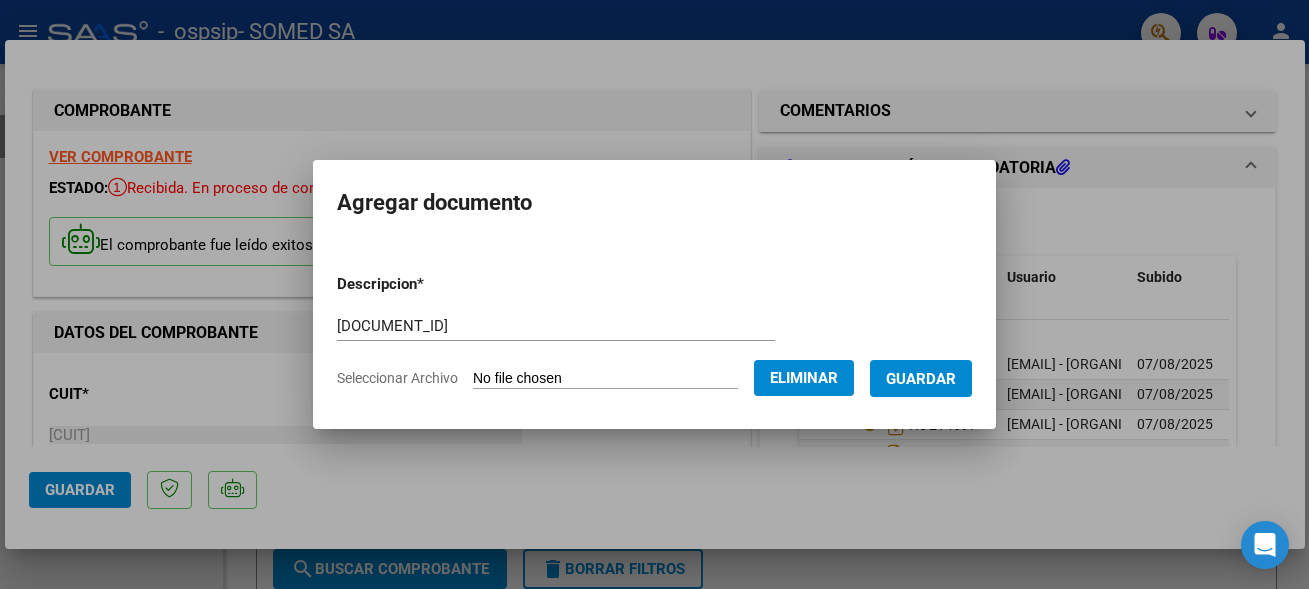click on "Guardar" at bounding box center [921, 378] 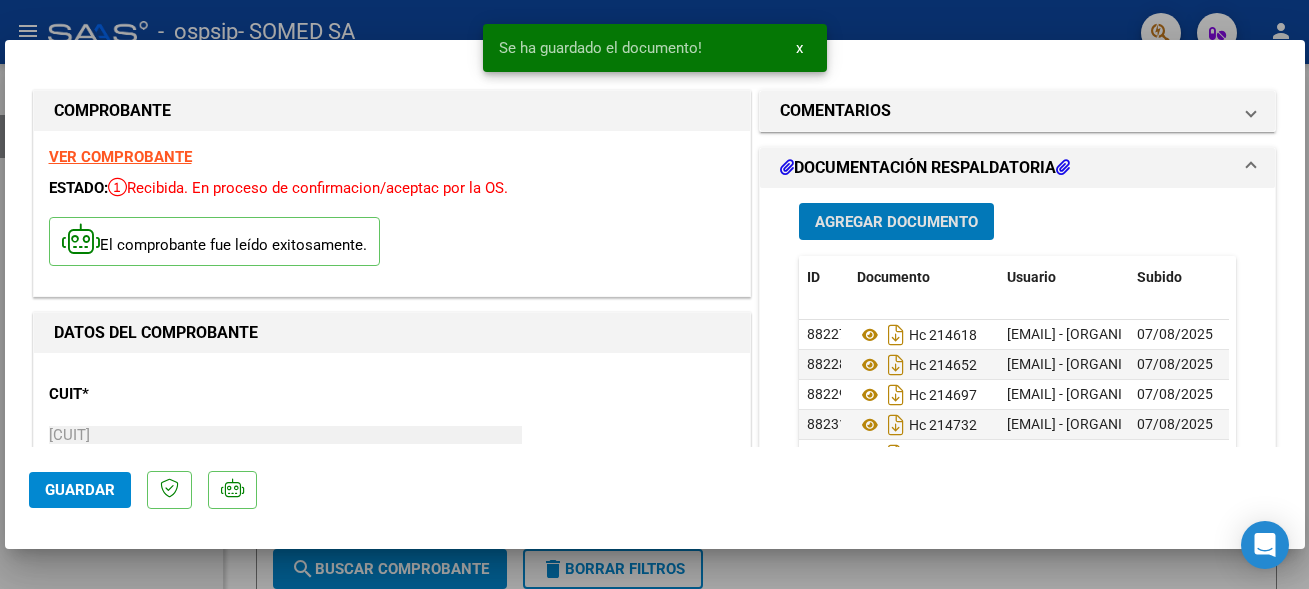 click on "Agregar Documento" at bounding box center (896, 222) 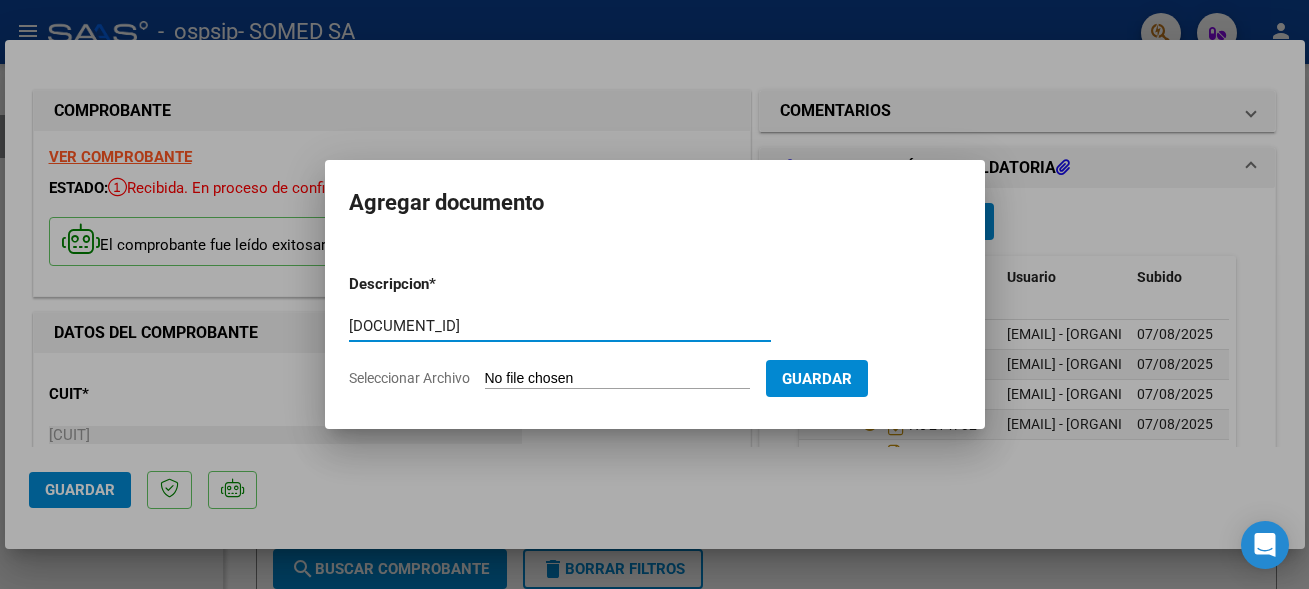 type on "[DOCUMENT_ID]" 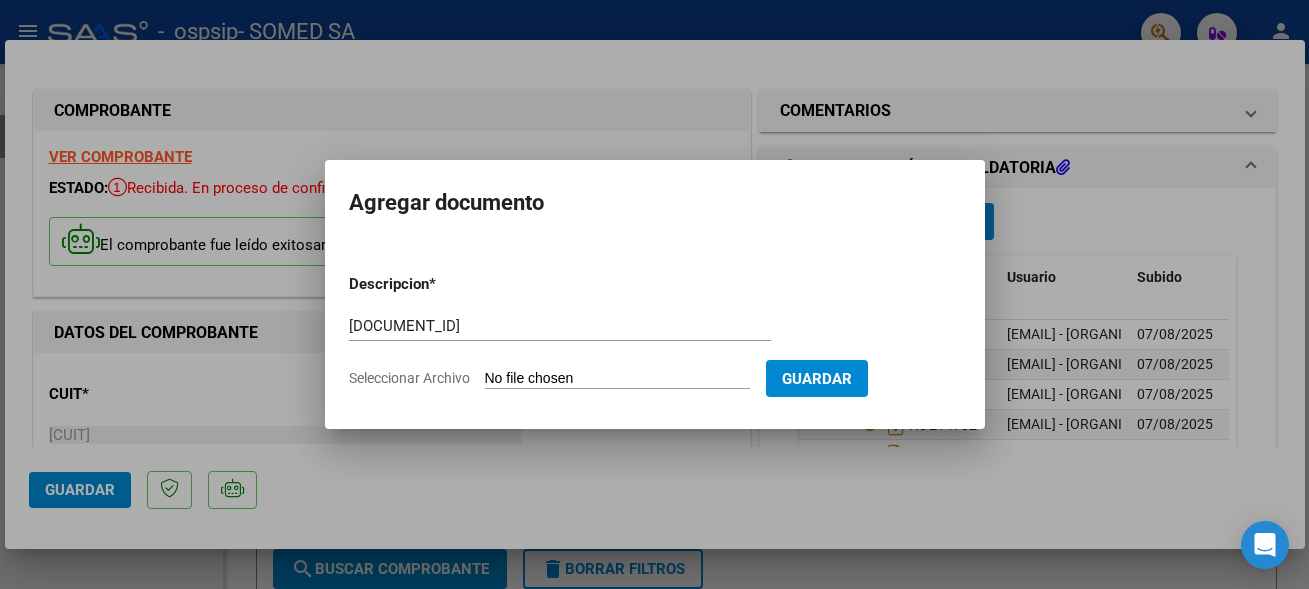 type on "C:\fakepath\[DOCUMENT_ID].pdf" 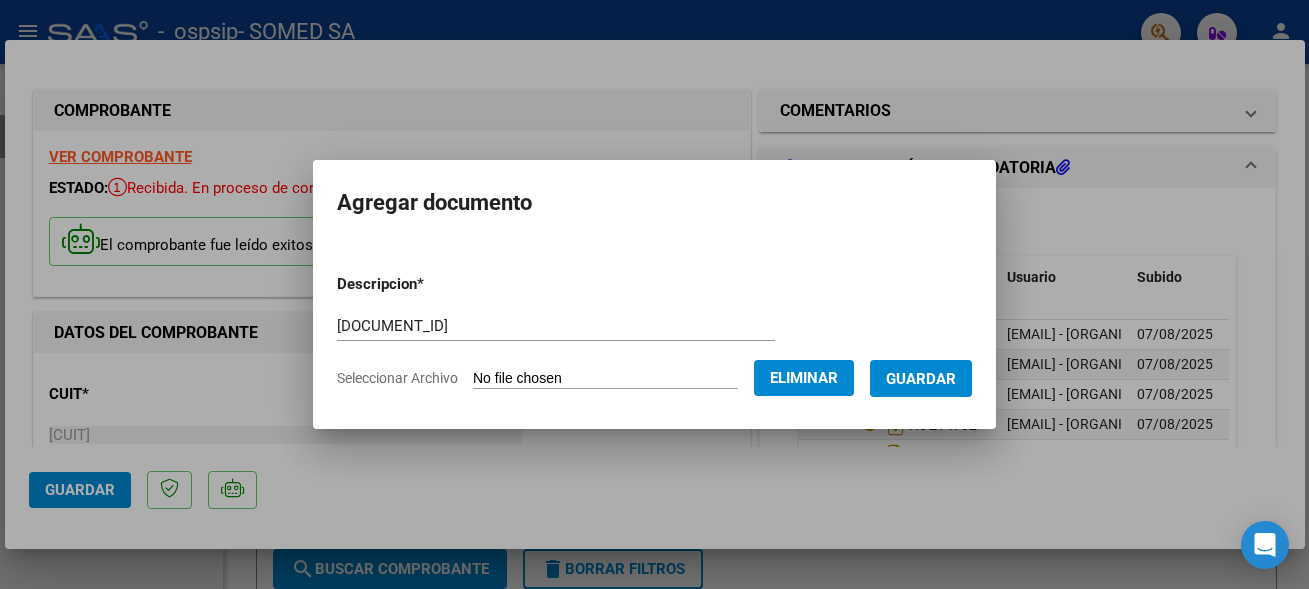 click on "Guardar" at bounding box center (921, 378) 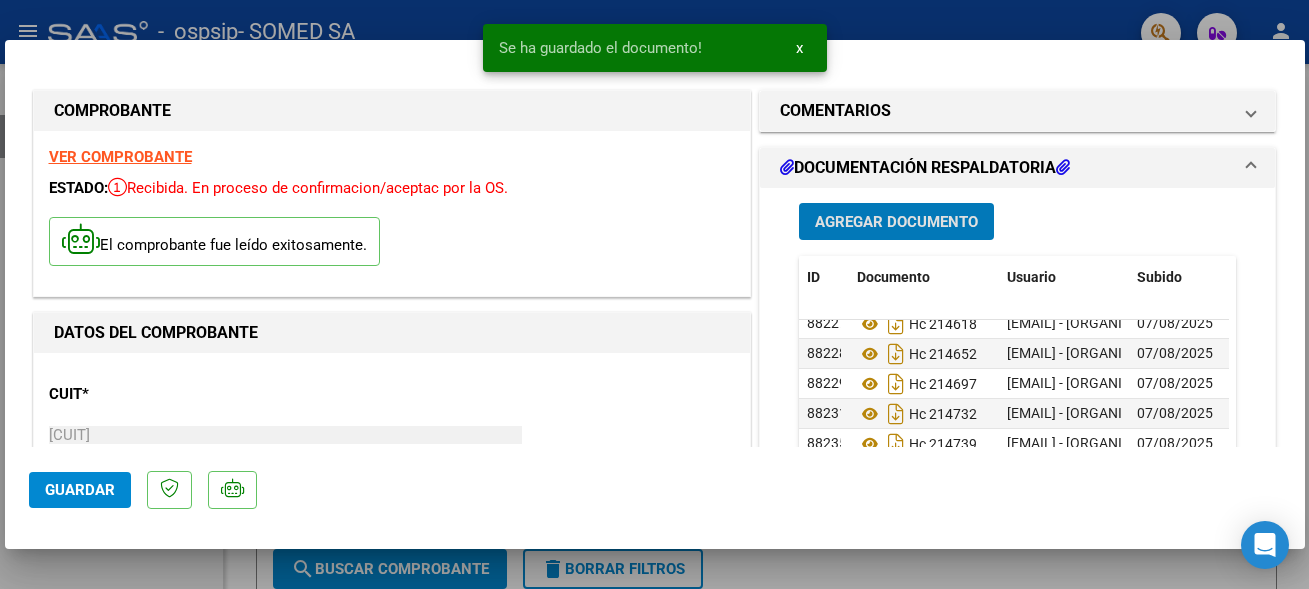 click on "Agregar Documento" at bounding box center [896, 222] 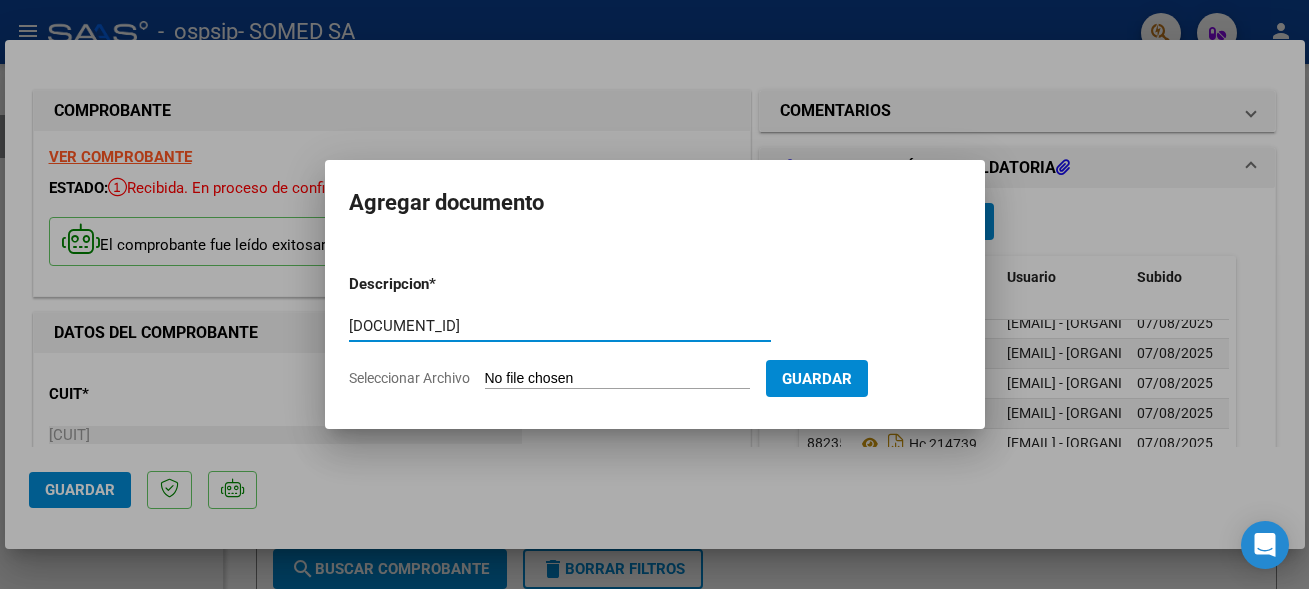type on "[DOCUMENT_ID]" 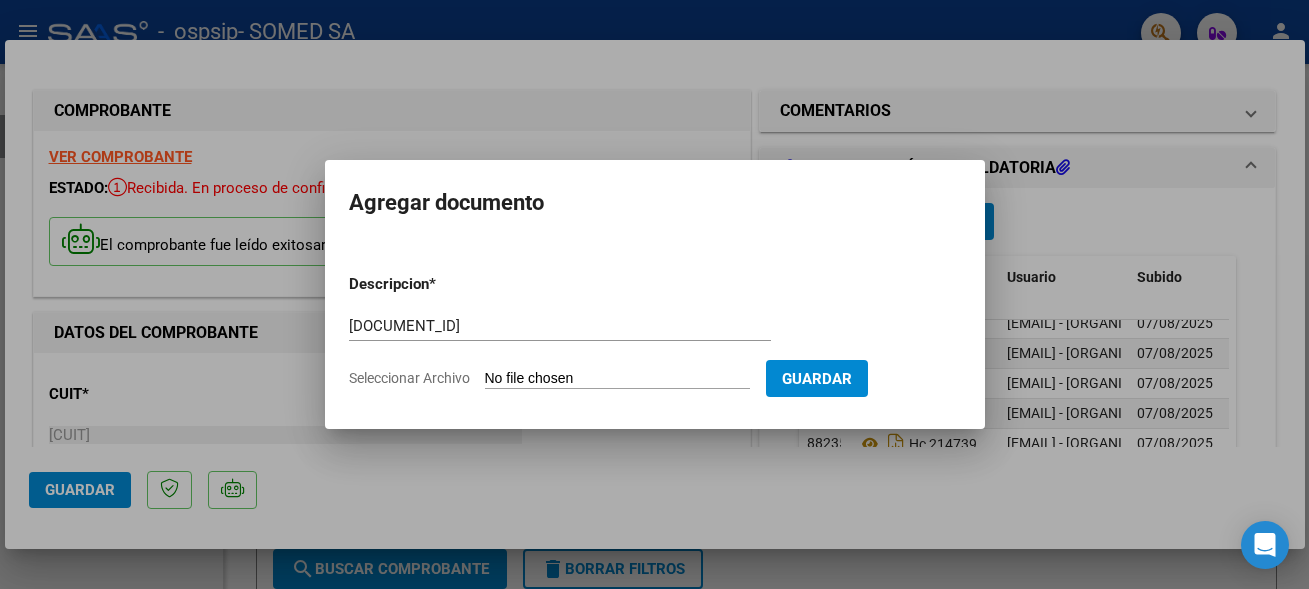 type on "C:\fakepath\[DOCUMENT_ID].pdf" 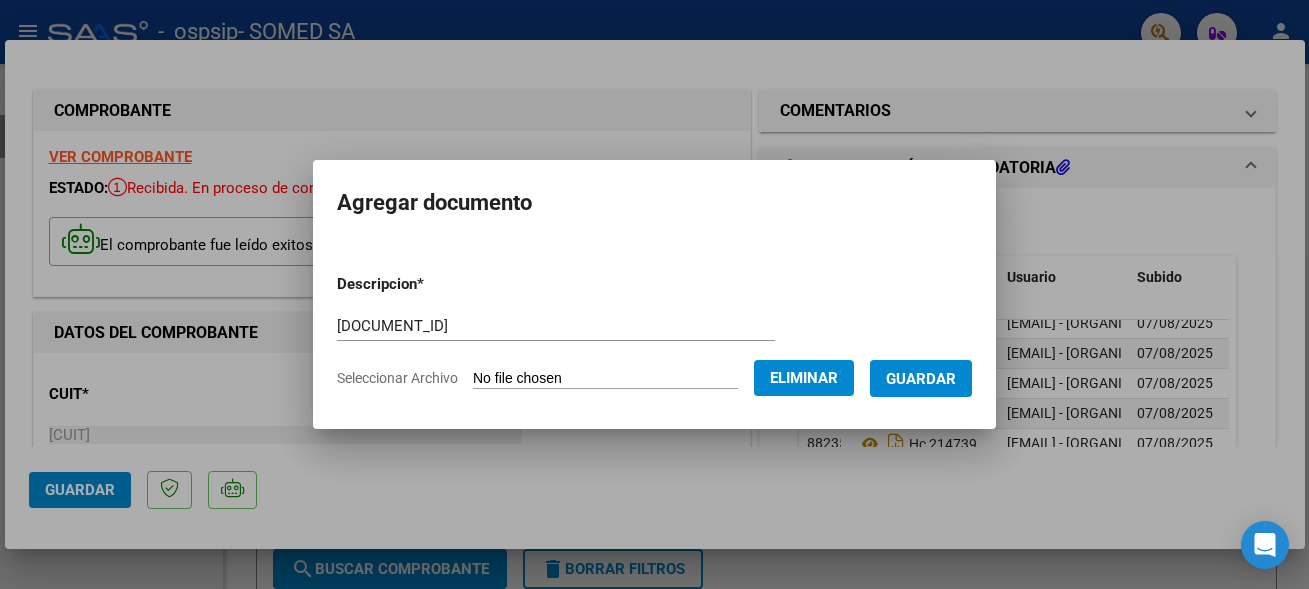 click on "Guardar" at bounding box center [921, 379] 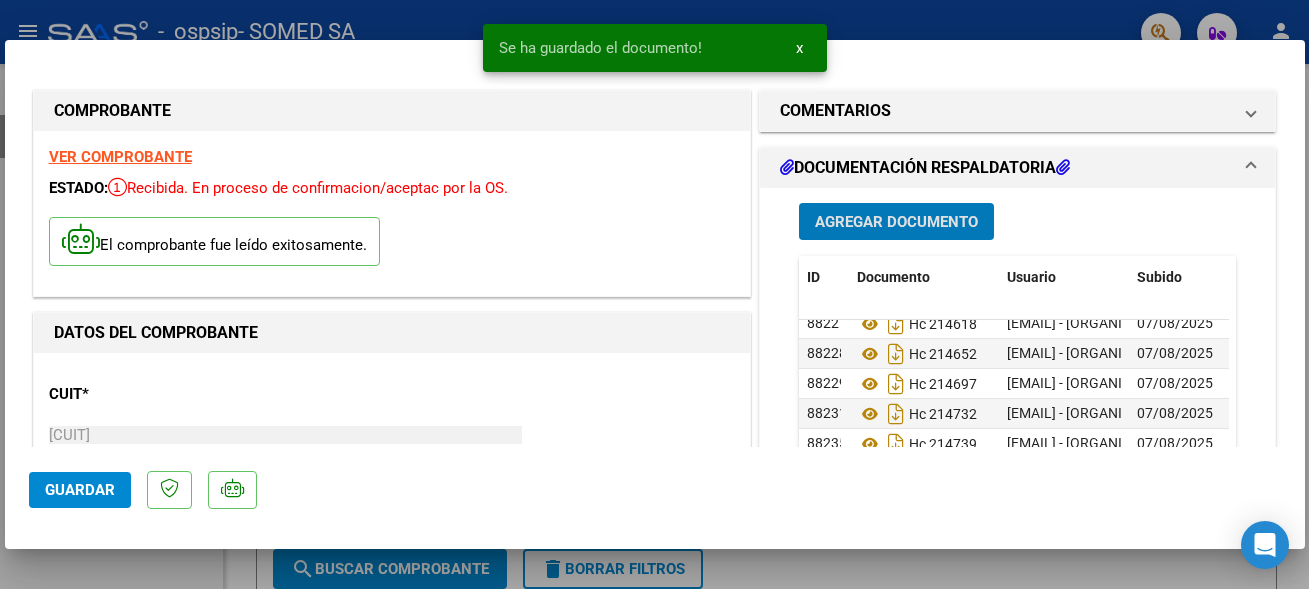 click on "Agregar Documento" at bounding box center (896, 221) 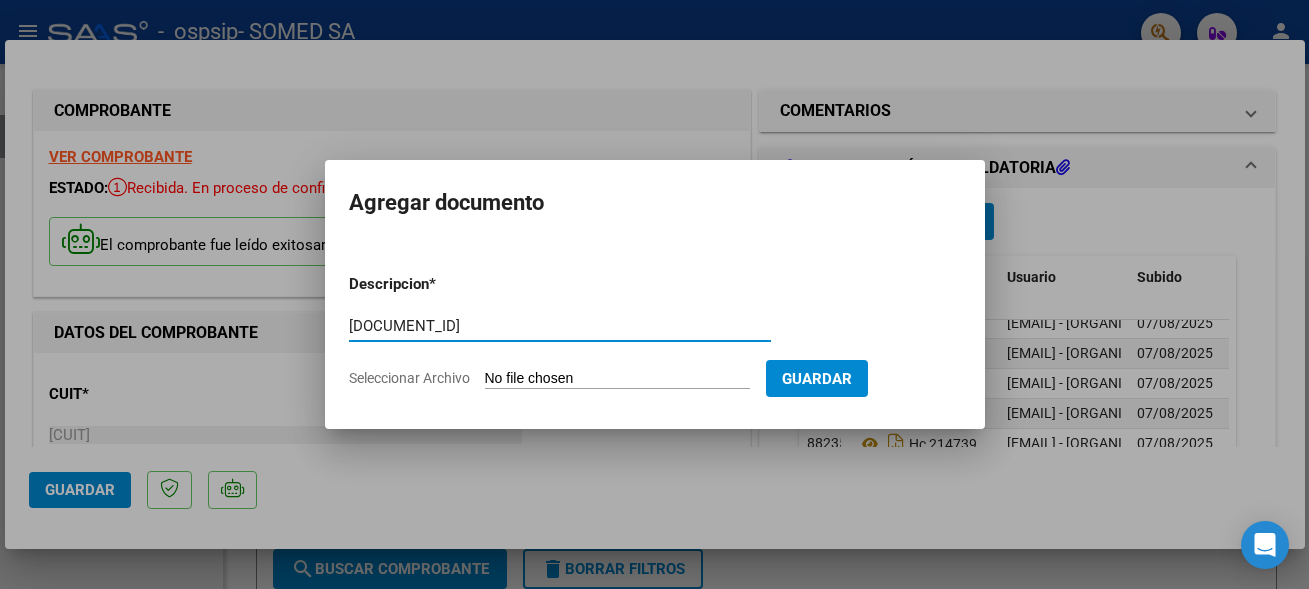 type on "[DOCUMENT_ID]" 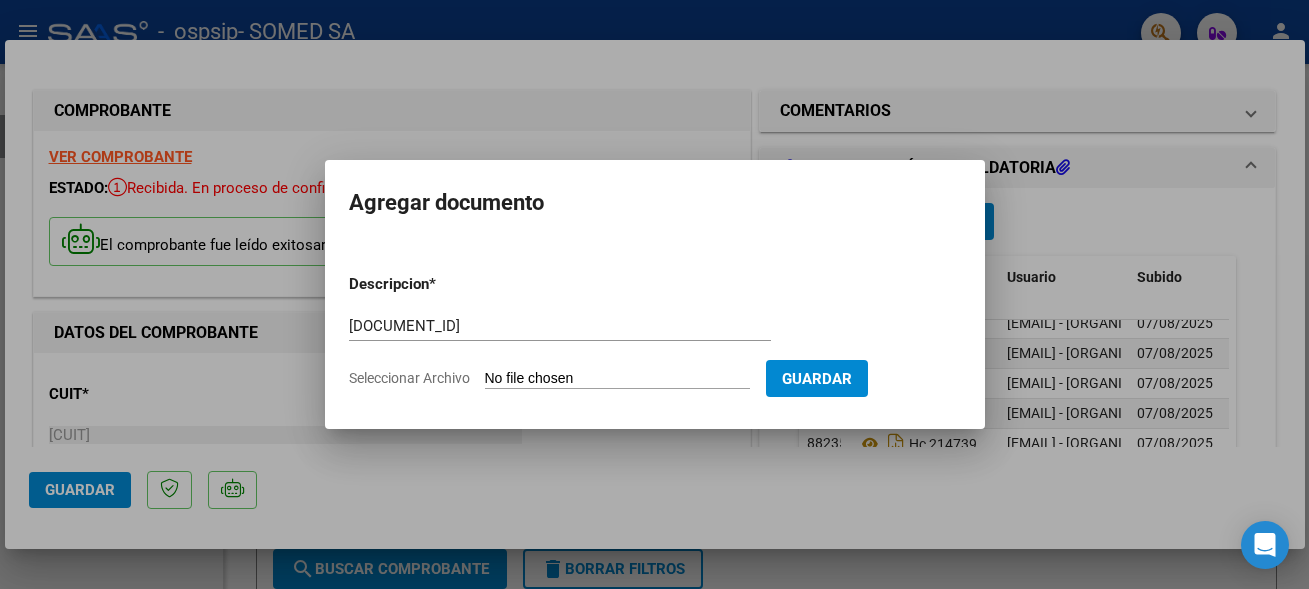 type on "C:\fakepath\[DOCUMENT_ID].pdf" 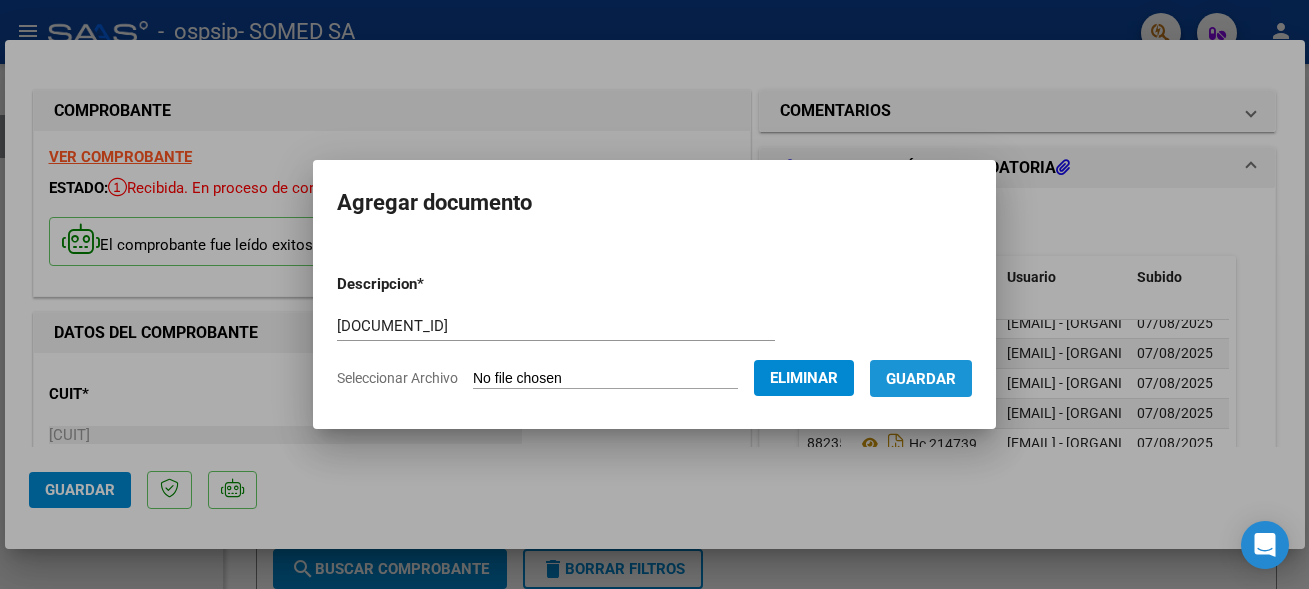 click on "Guardar" at bounding box center (921, 379) 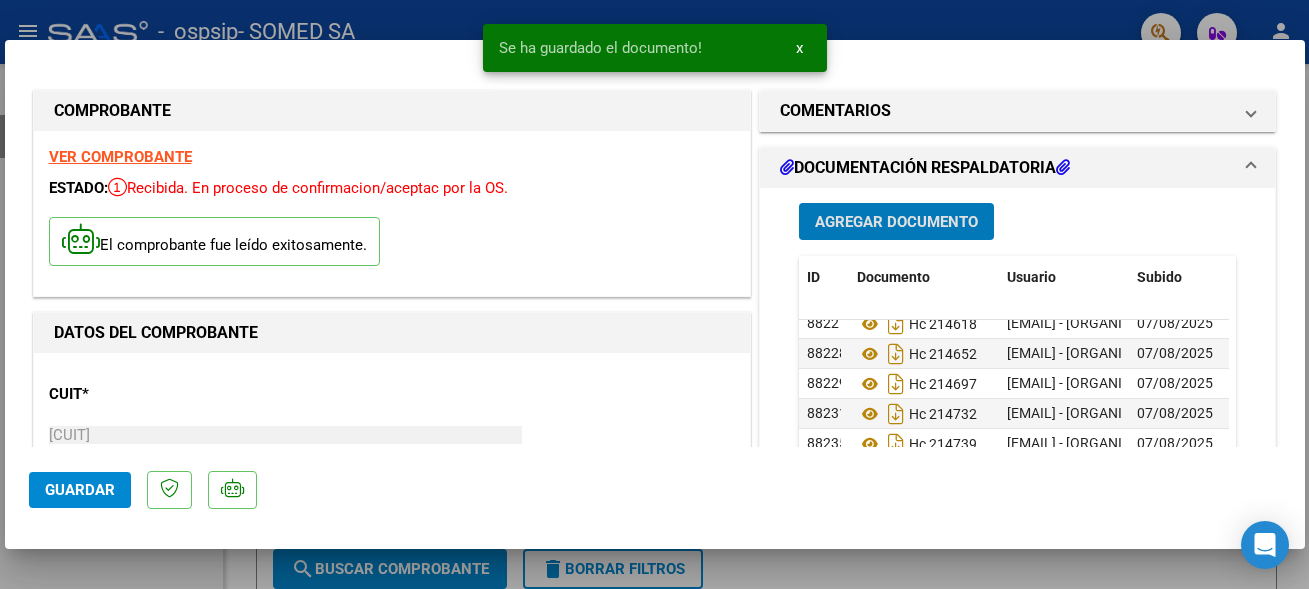 click on "Agregar Documento" at bounding box center (896, 221) 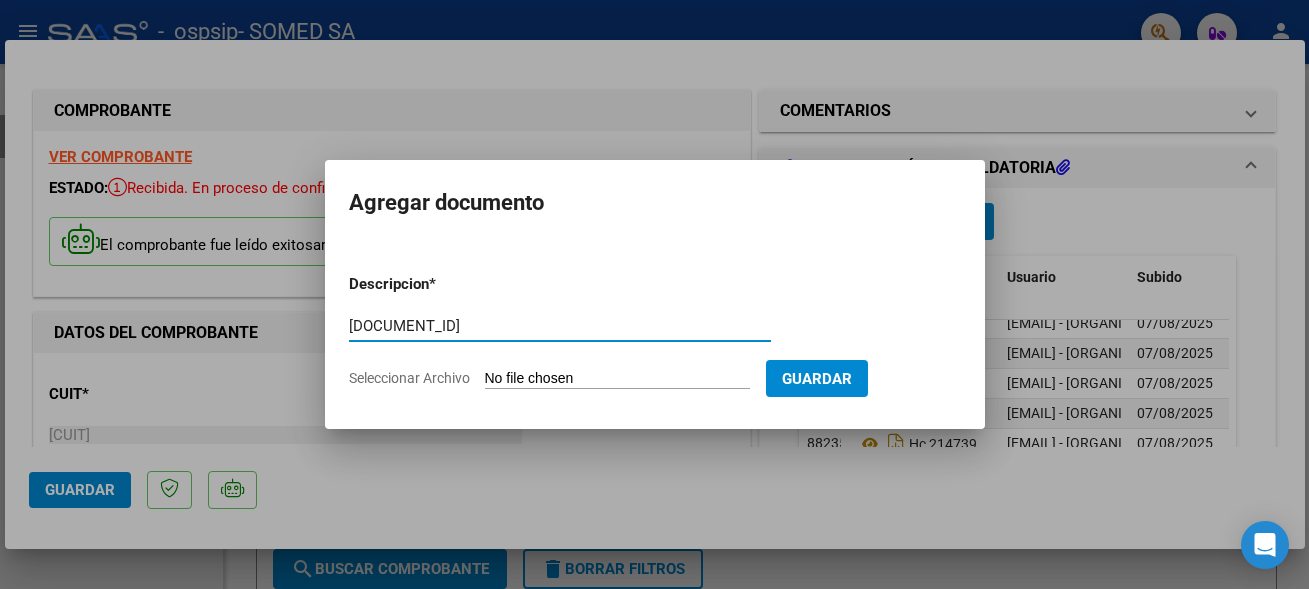 type on "[DOCUMENT_ID]" 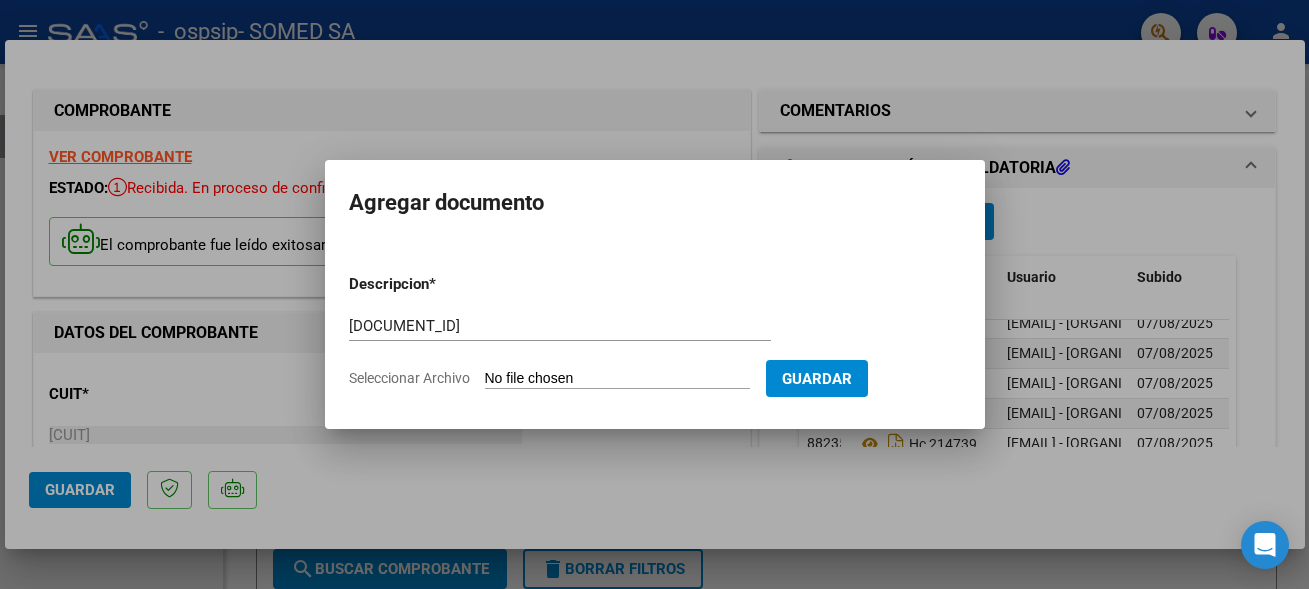 type on "C:\fakepath\[DOCUMENT_ID].pdf" 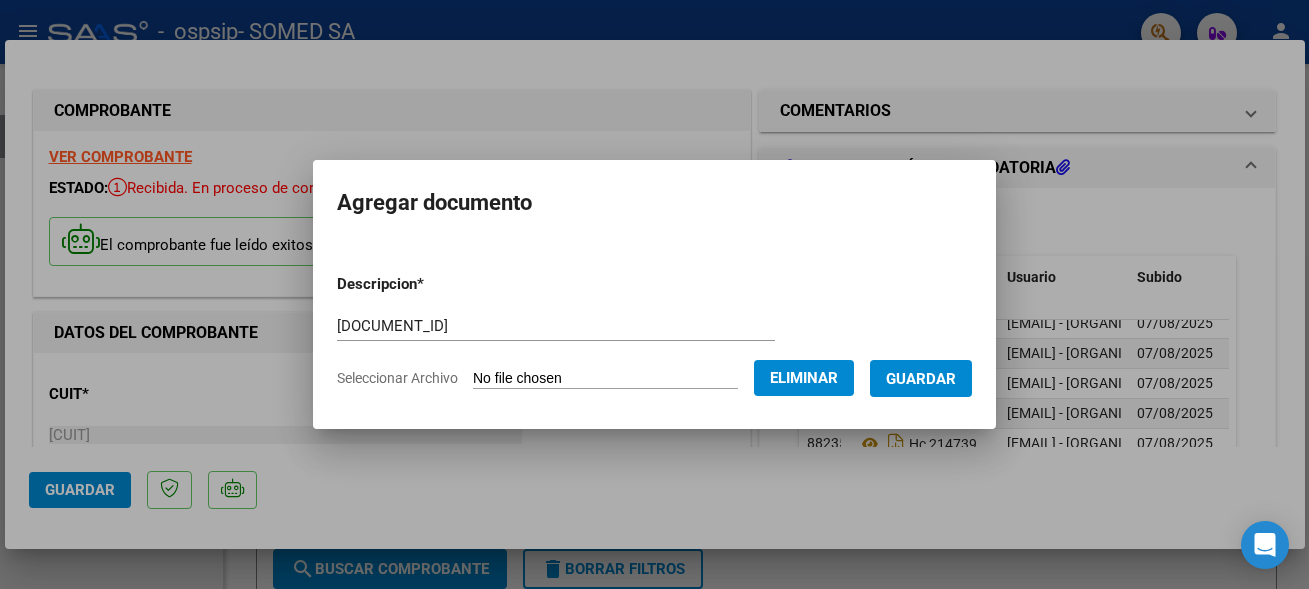 click on "Guardar" at bounding box center [921, 378] 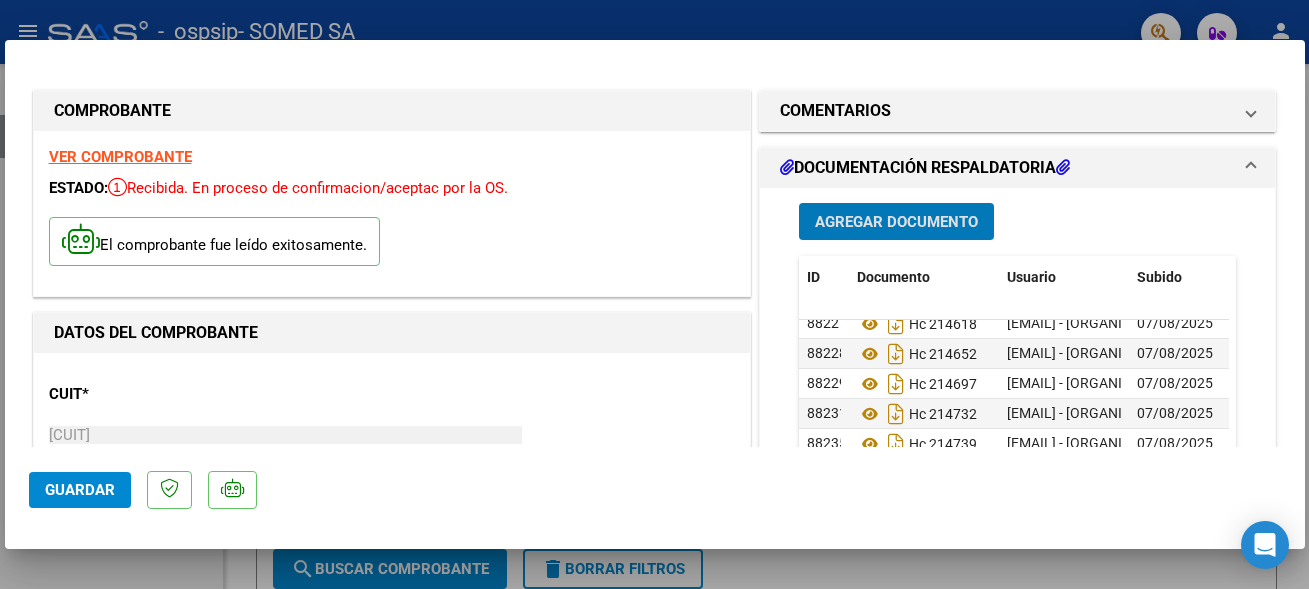 click on "Agregar Documento" at bounding box center [896, 222] 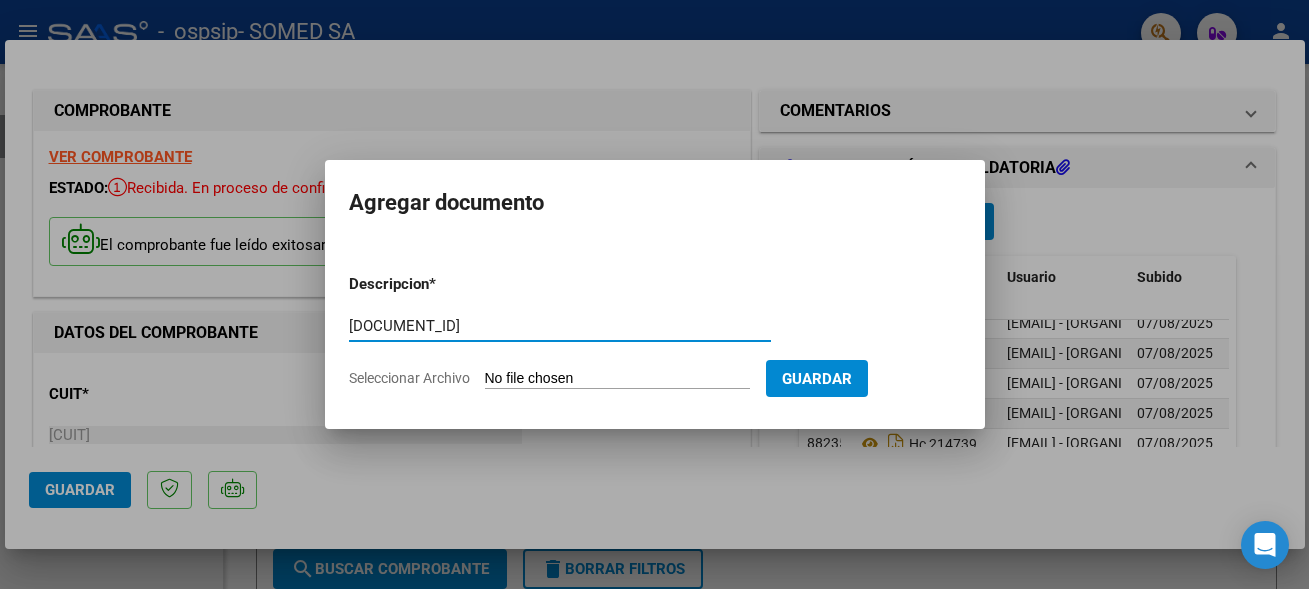 type on "[DOCUMENT_ID]" 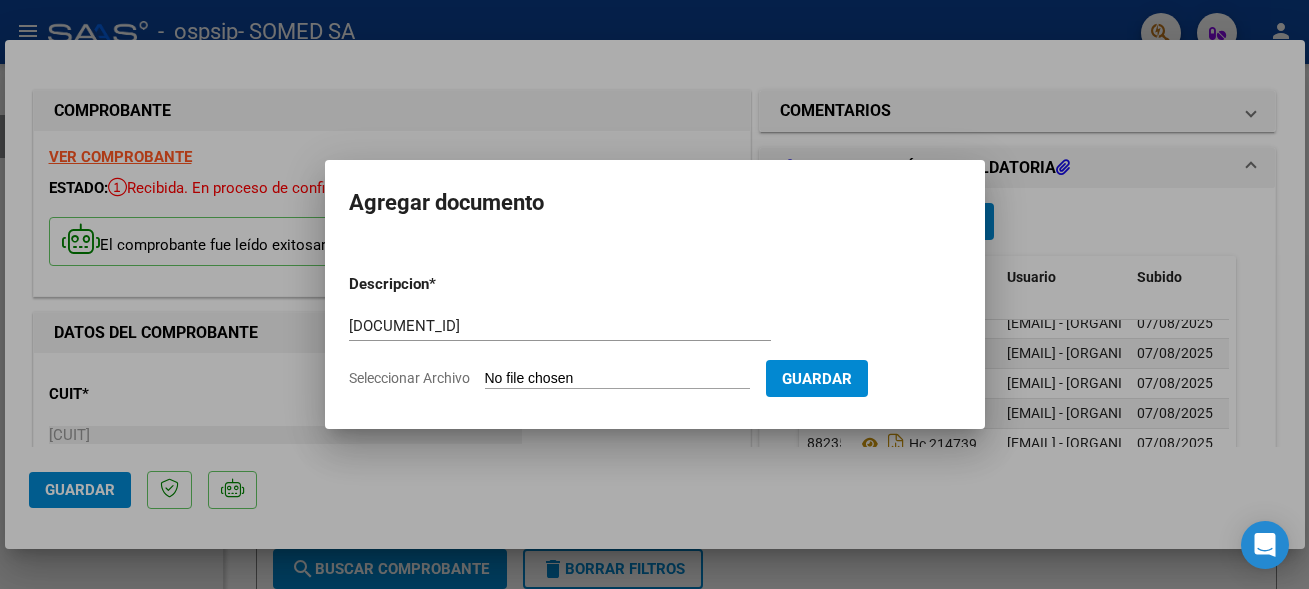 click on "Seleccionar Archivo" at bounding box center [617, 379] 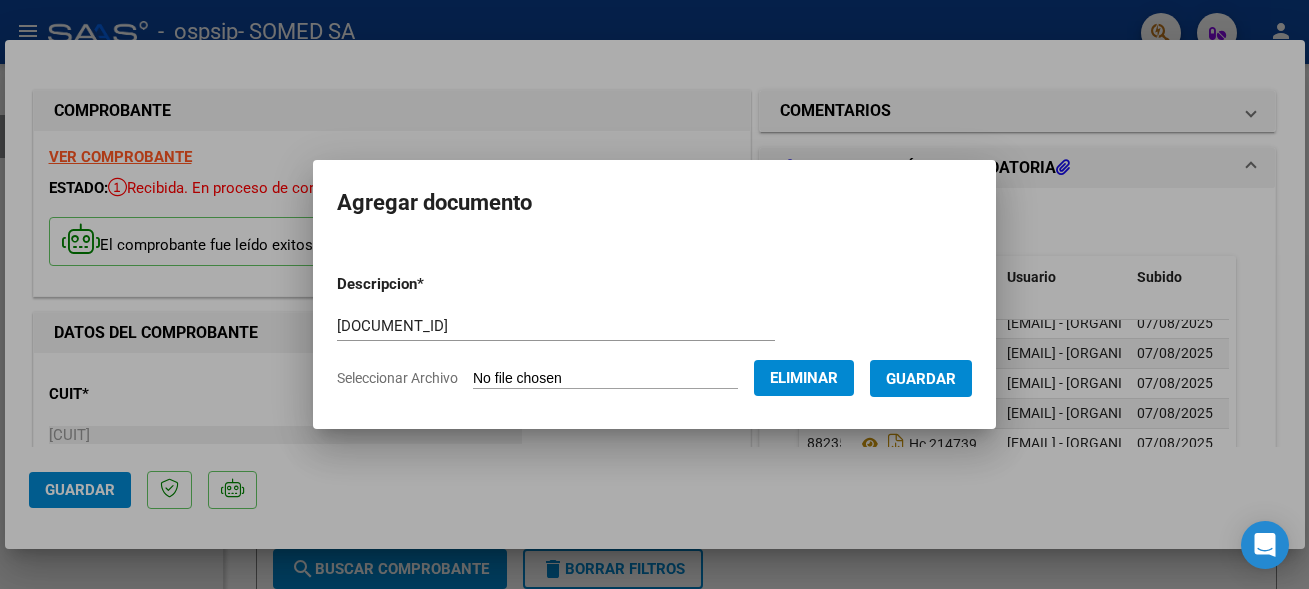 click on "Guardar" at bounding box center (921, 379) 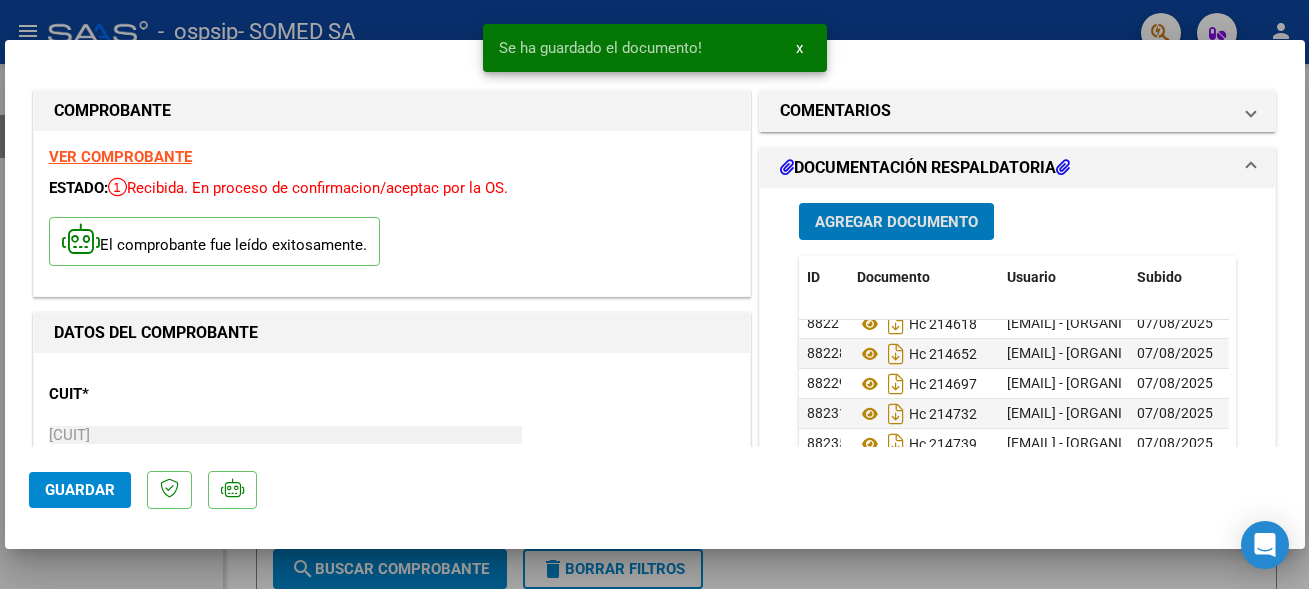 click on "Agregar Documento" at bounding box center (896, 222) 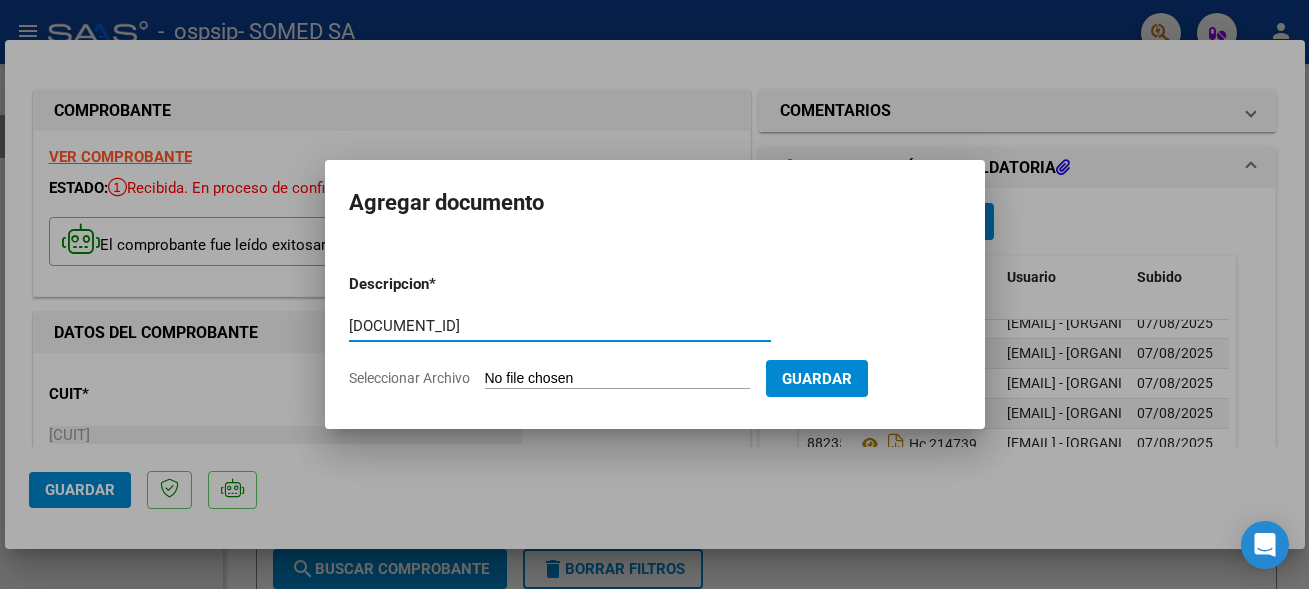 type on "[DOCUMENT_ID]" 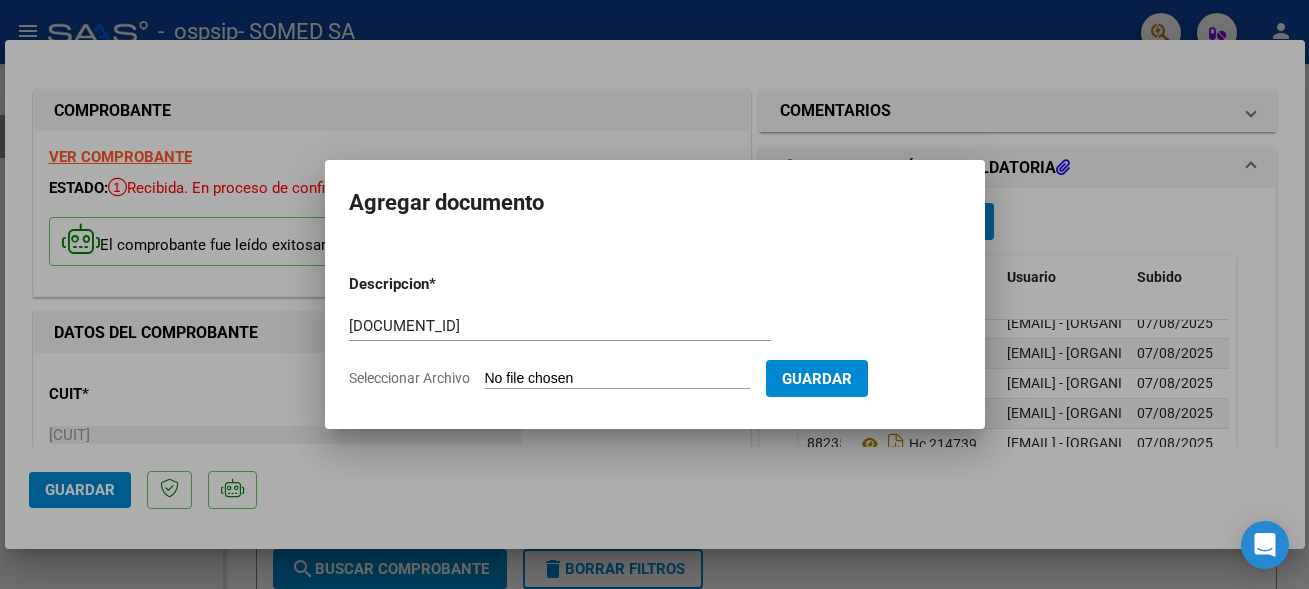 type on "C:\fakepath\[DOCUMENT_ID].pdf" 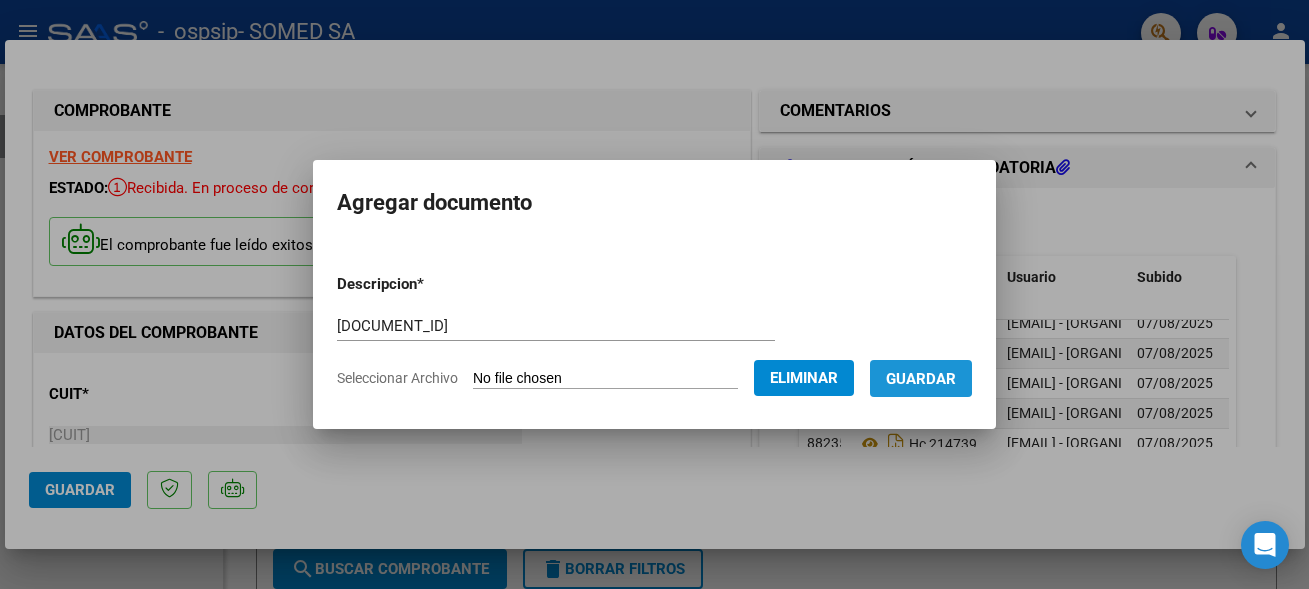 click on "Guardar" at bounding box center [921, 379] 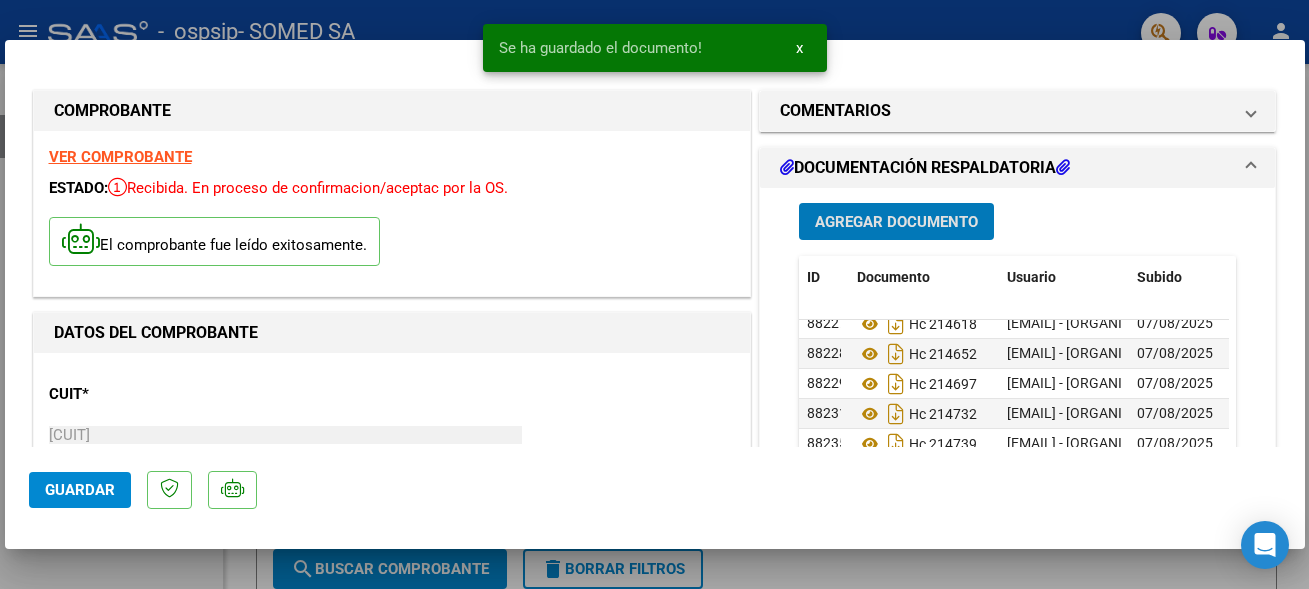 click on "Agregar Documento" at bounding box center (896, 221) 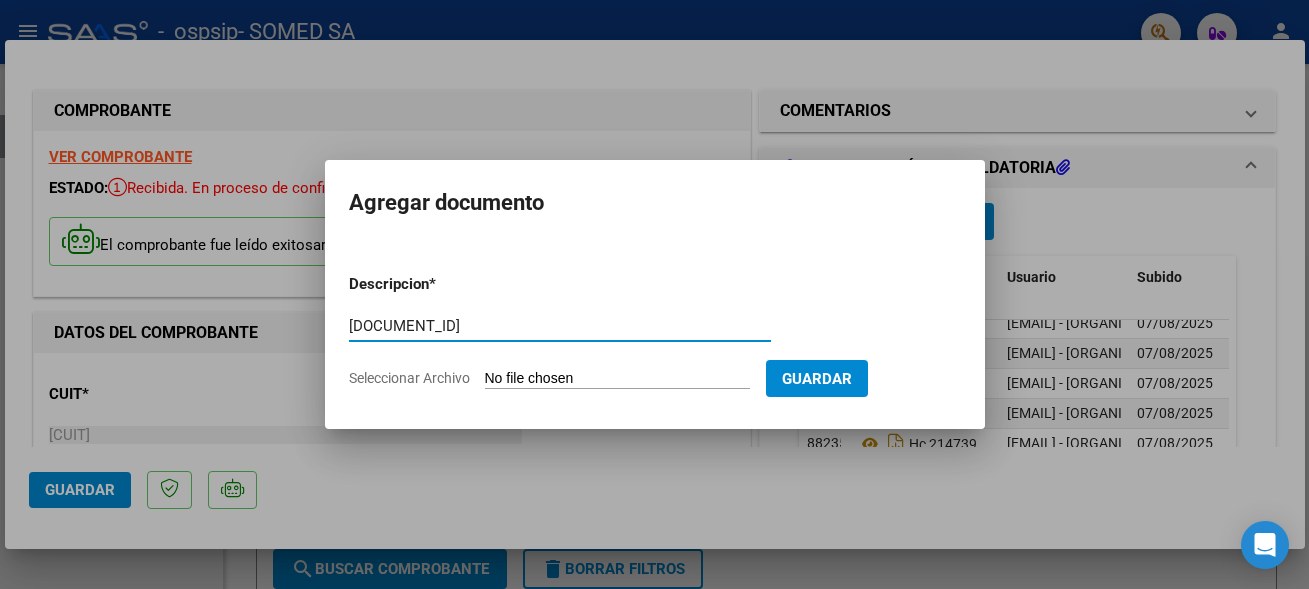 type on "[DOCUMENT_ID]" 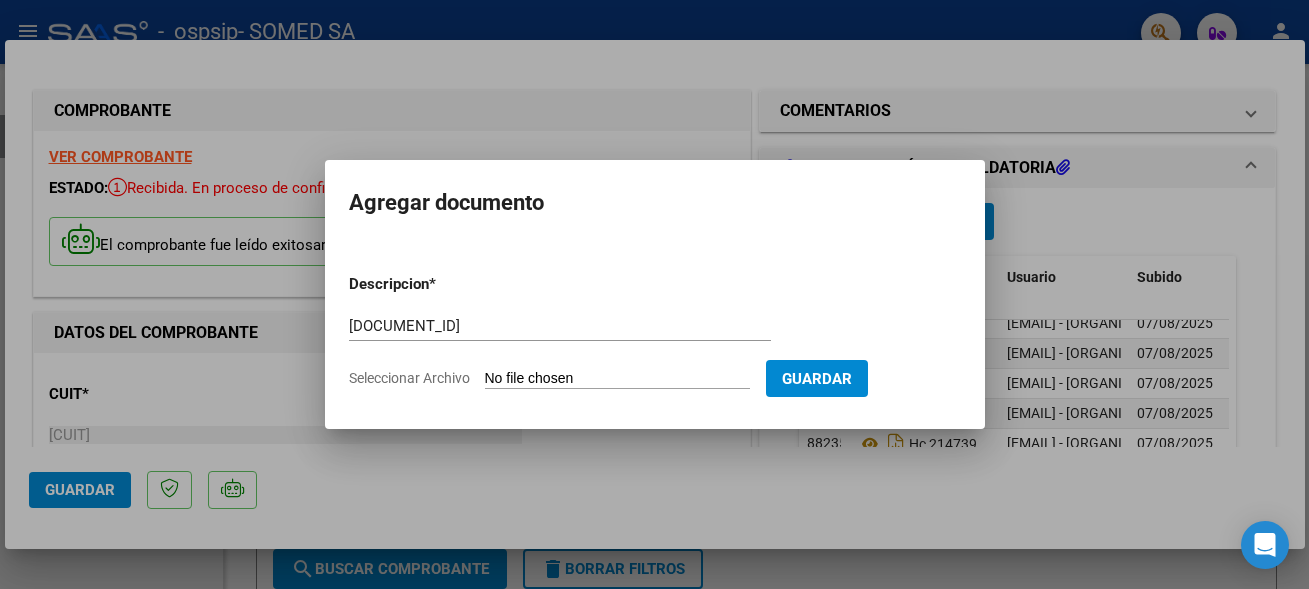 click on "Seleccionar Archivo" at bounding box center (617, 379) 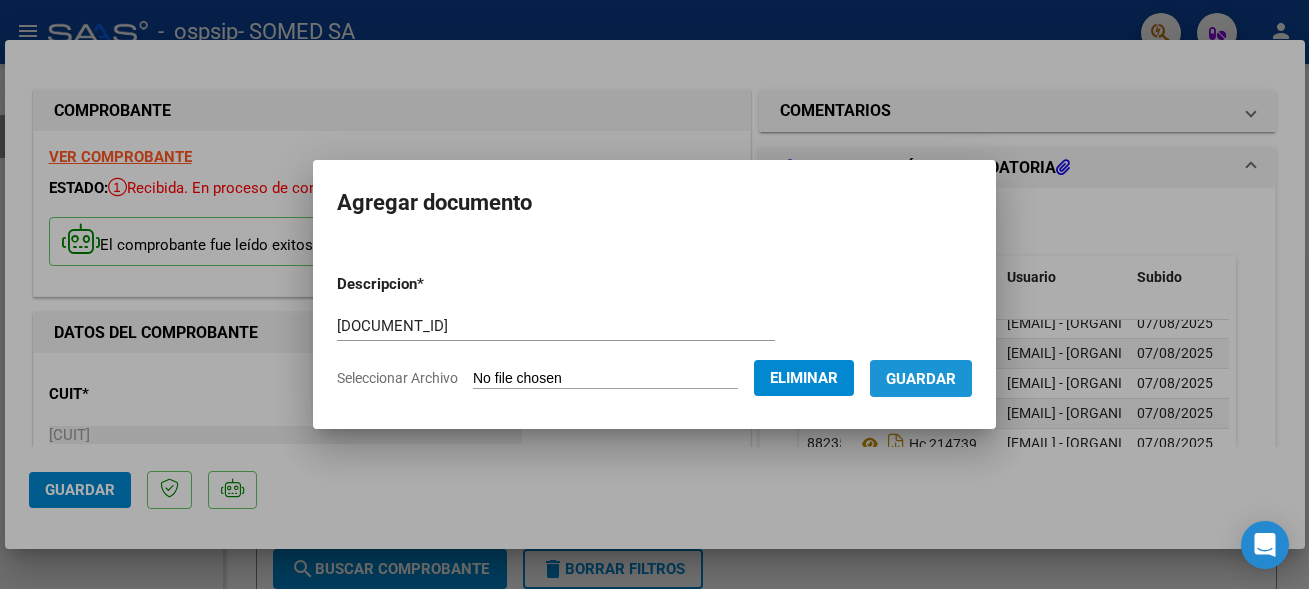 click on "Guardar" at bounding box center (921, 378) 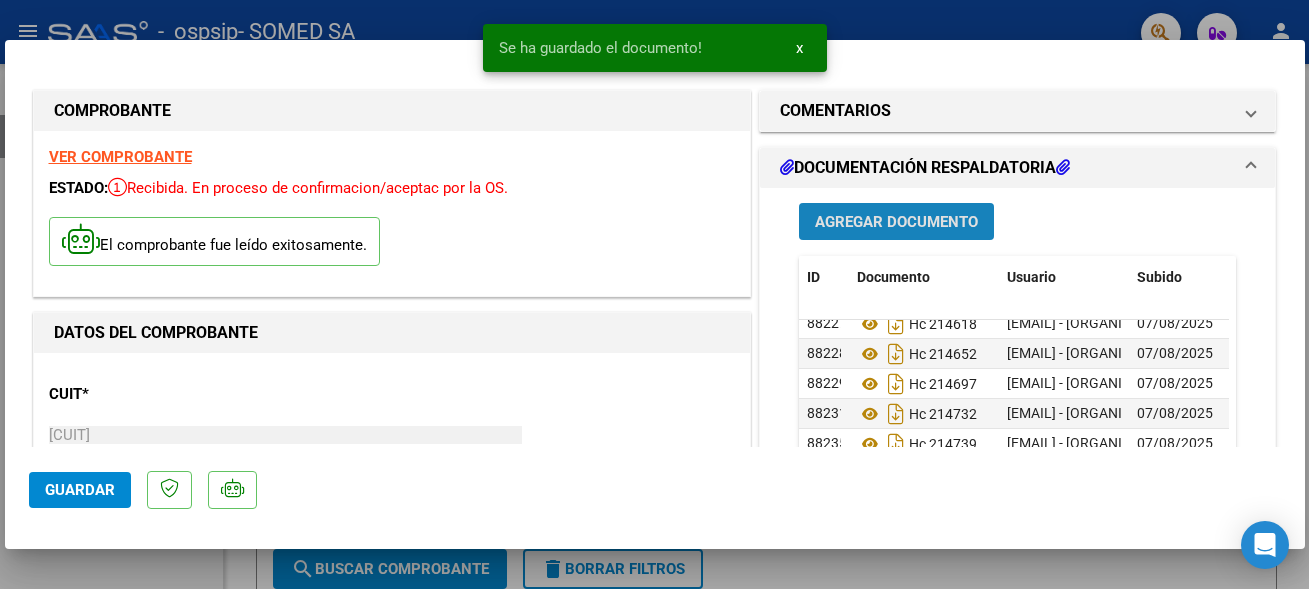 click on "Agregar Documento" at bounding box center (896, 222) 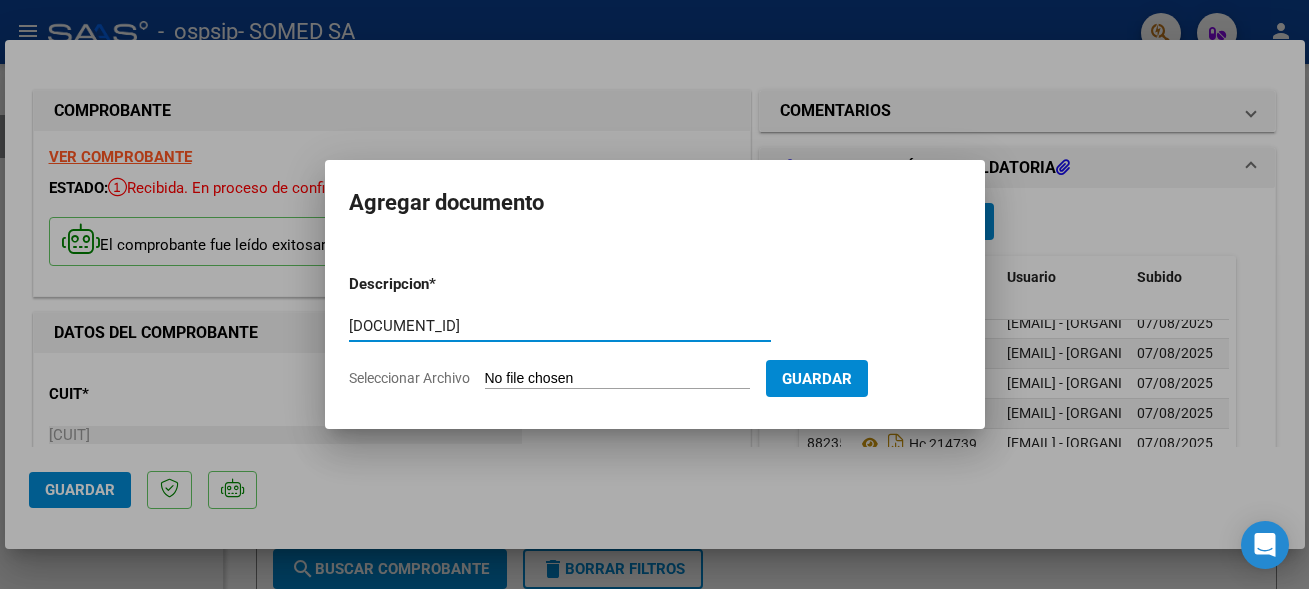 type on "[DOCUMENT_ID]" 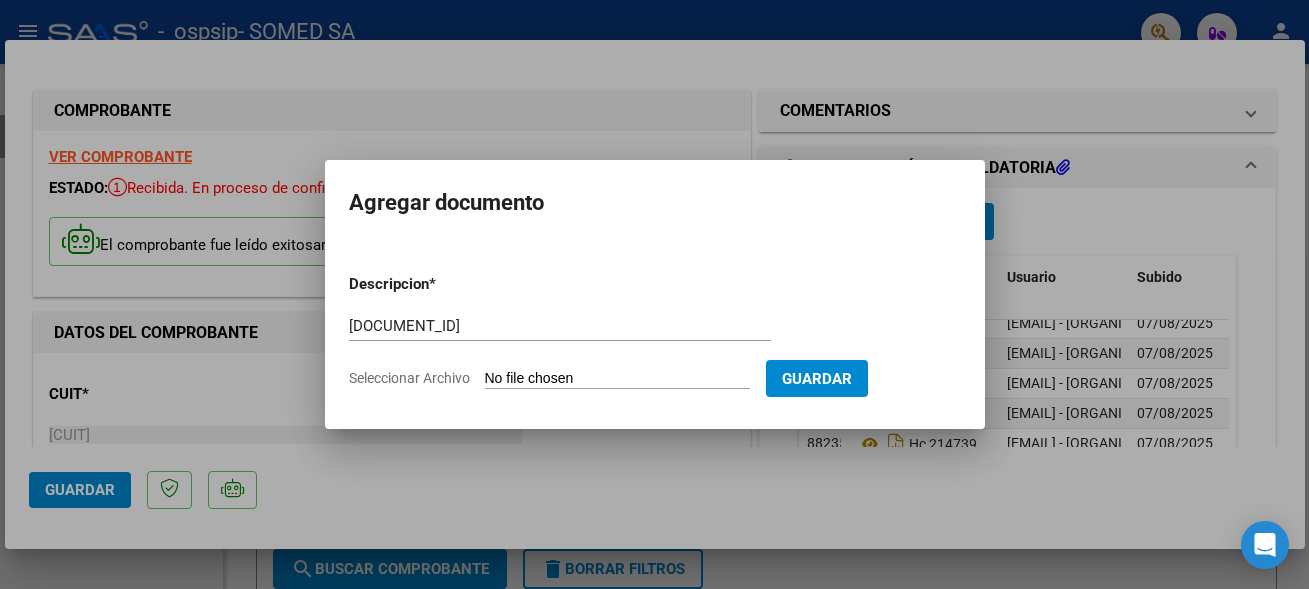 click on "Seleccionar Archivo" at bounding box center (617, 379) 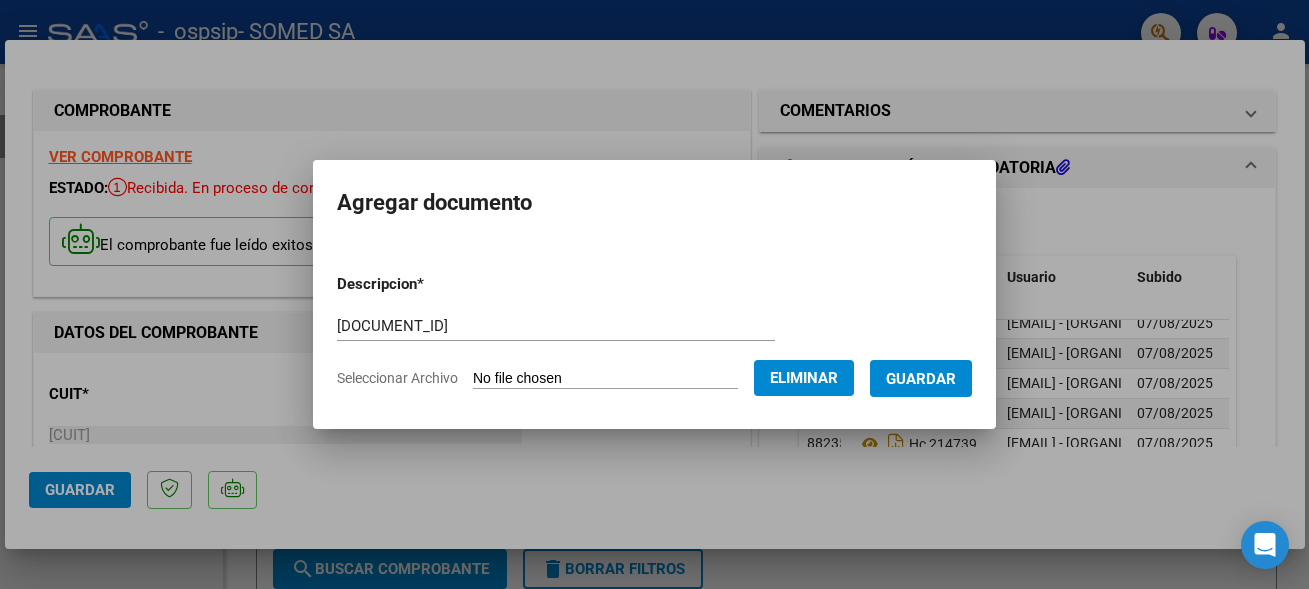 click on "Guardar" at bounding box center [921, 378] 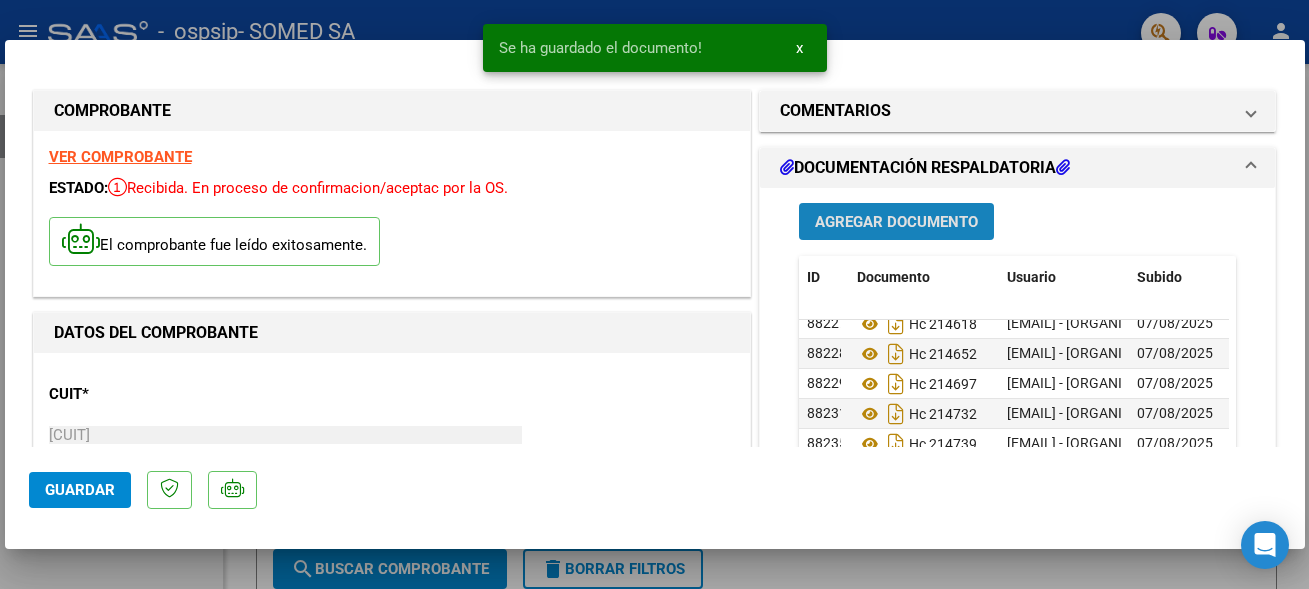 click on "Agregar Documento" at bounding box center [896, 222] 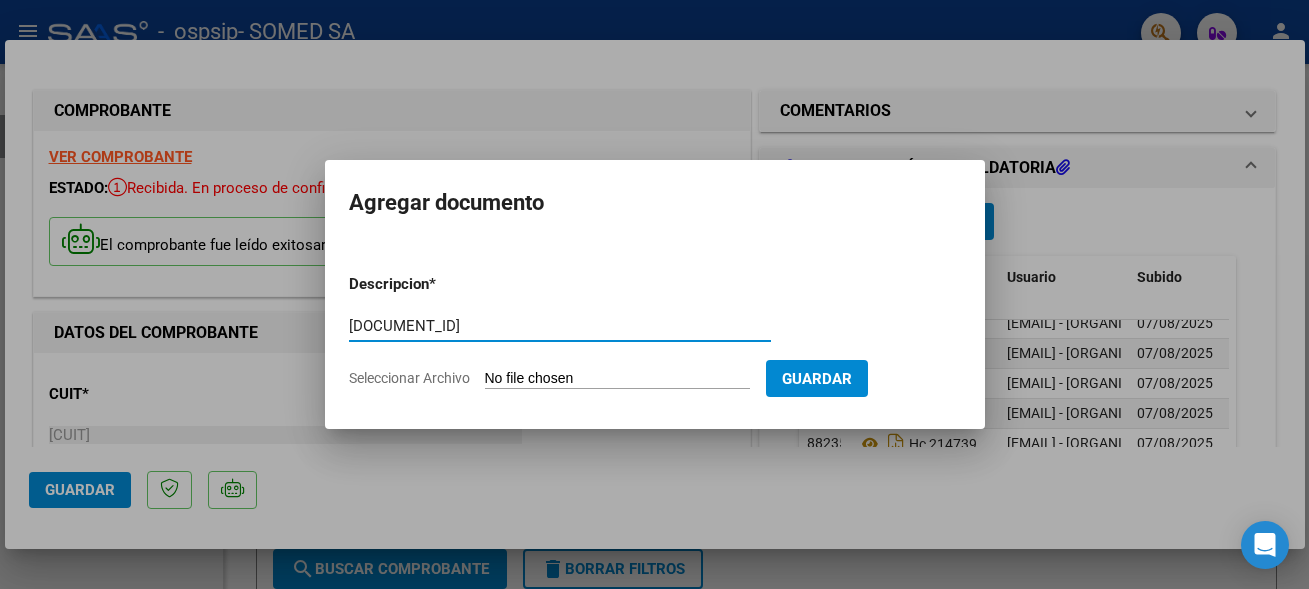 type on "[DOCUMENT_ID]" 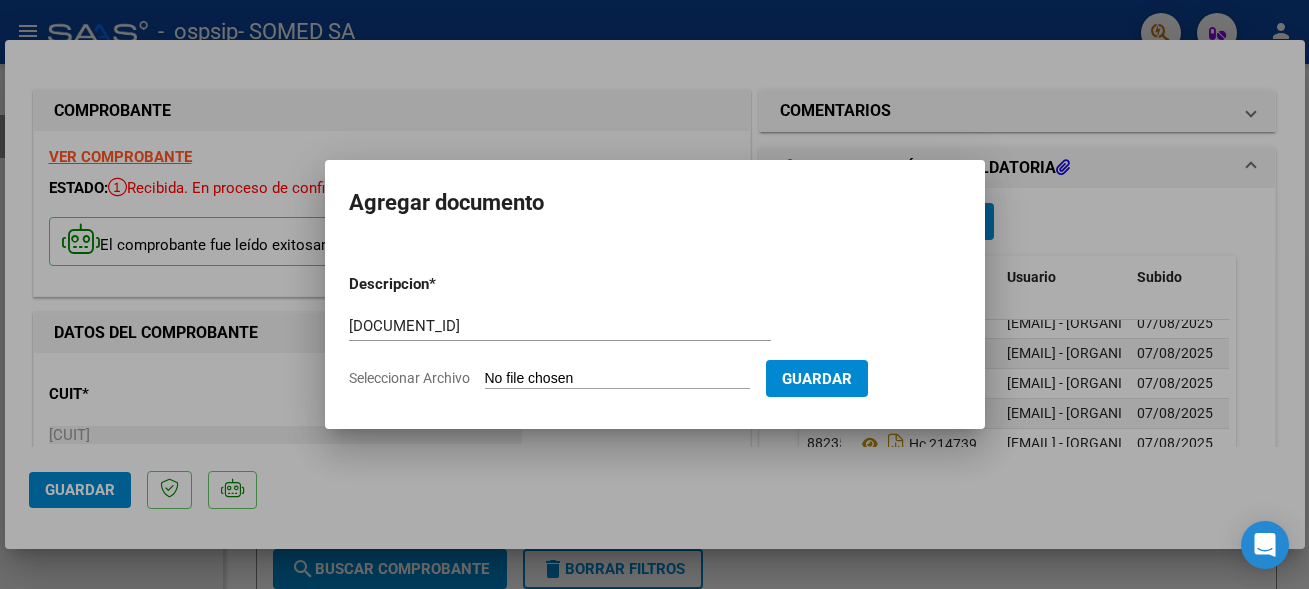type on "C:\fakepath\[DOCUMENT_ID].pdf" 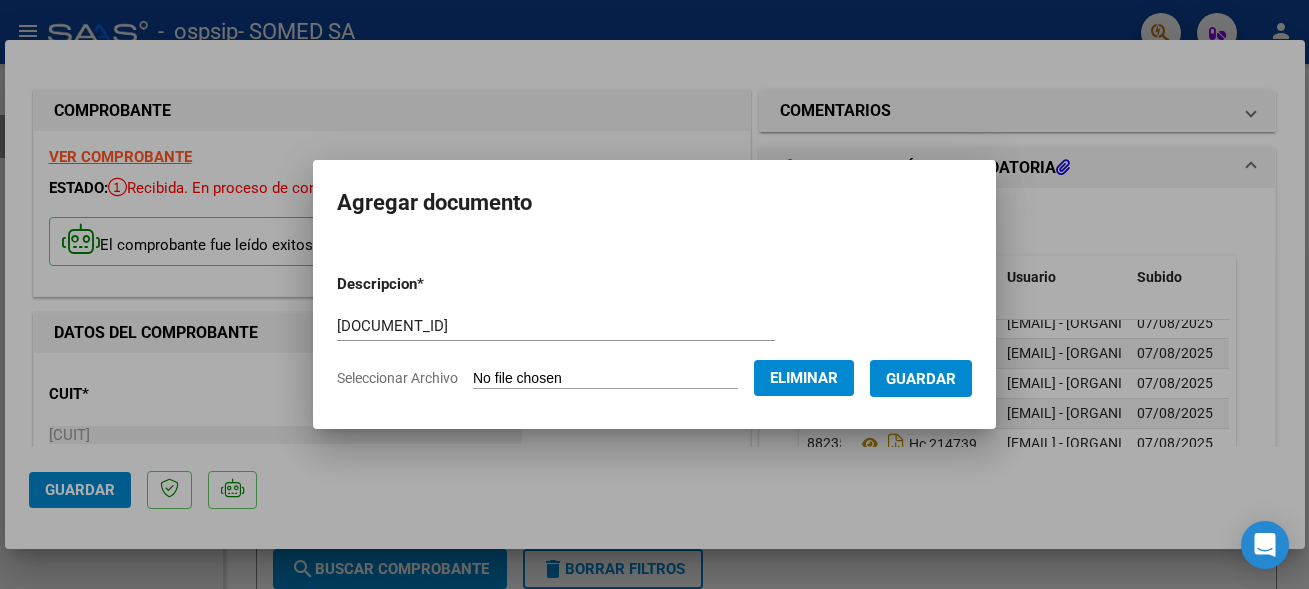 click on "Guardar" at bounding box center (921, 378) 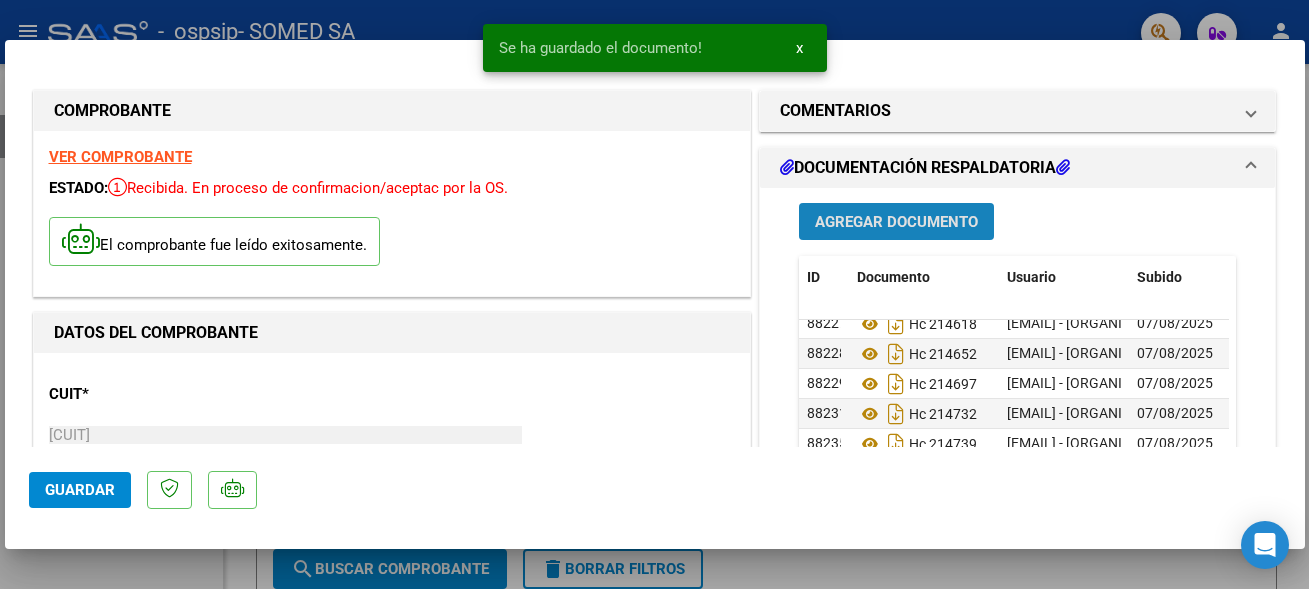 click on "Agregar Documento" at bounding box center [896, 222] 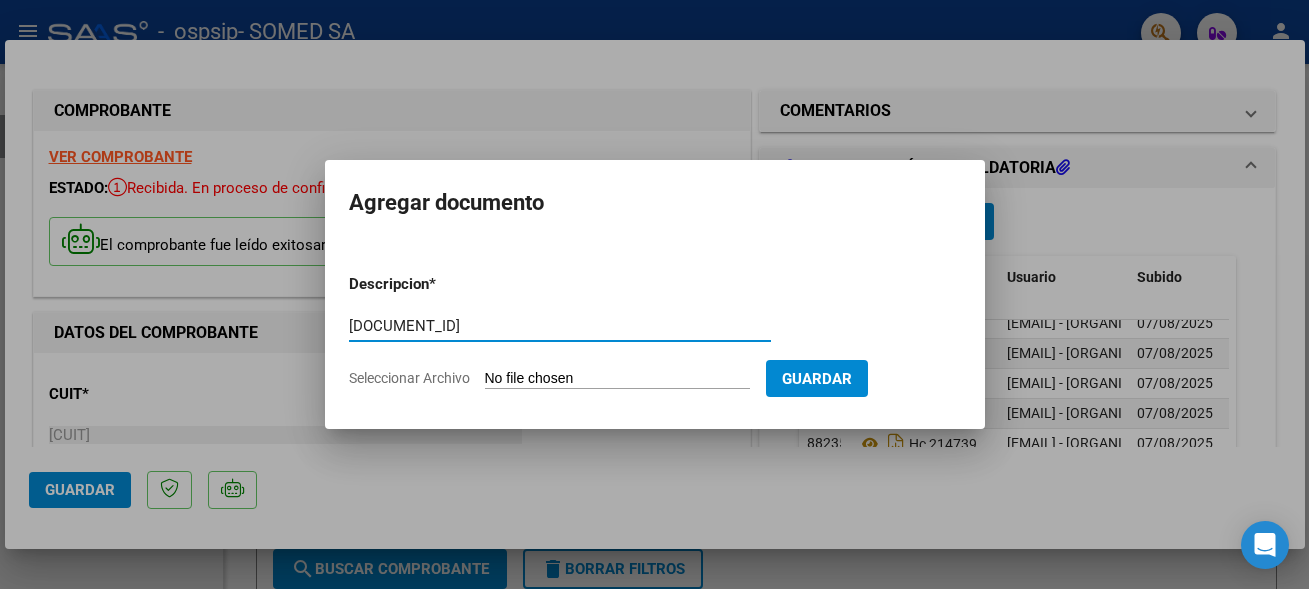type on "[DOCUMENT_ID]" 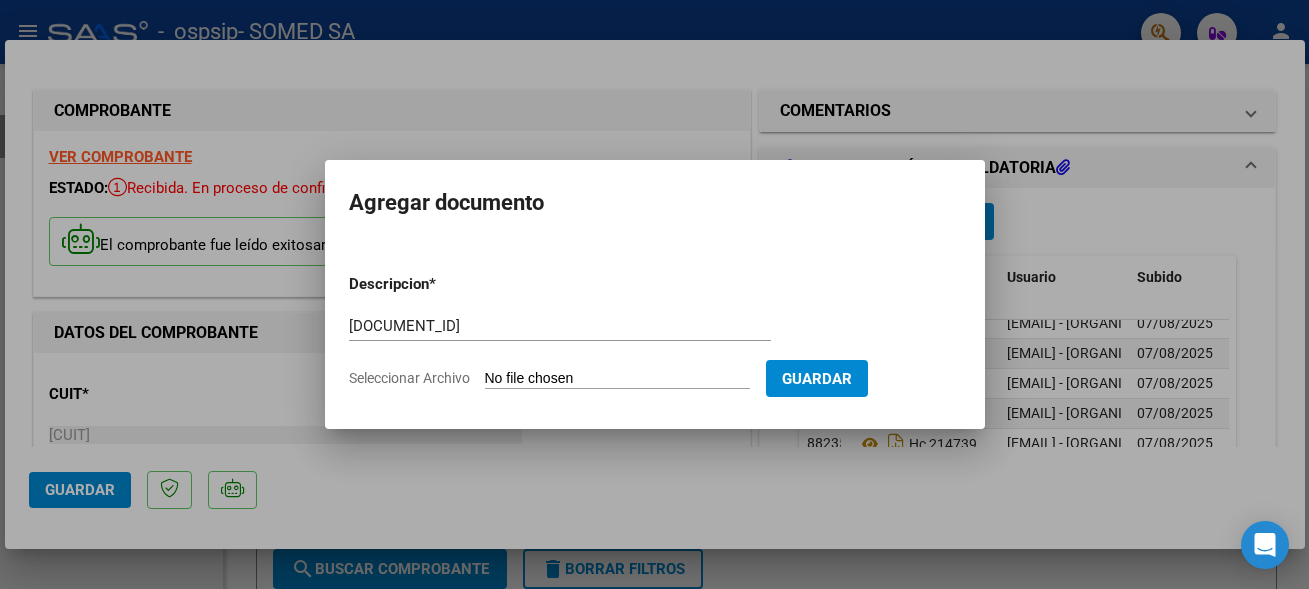 click on "Seleccionar Archivo" at bounding box center (617, 379) 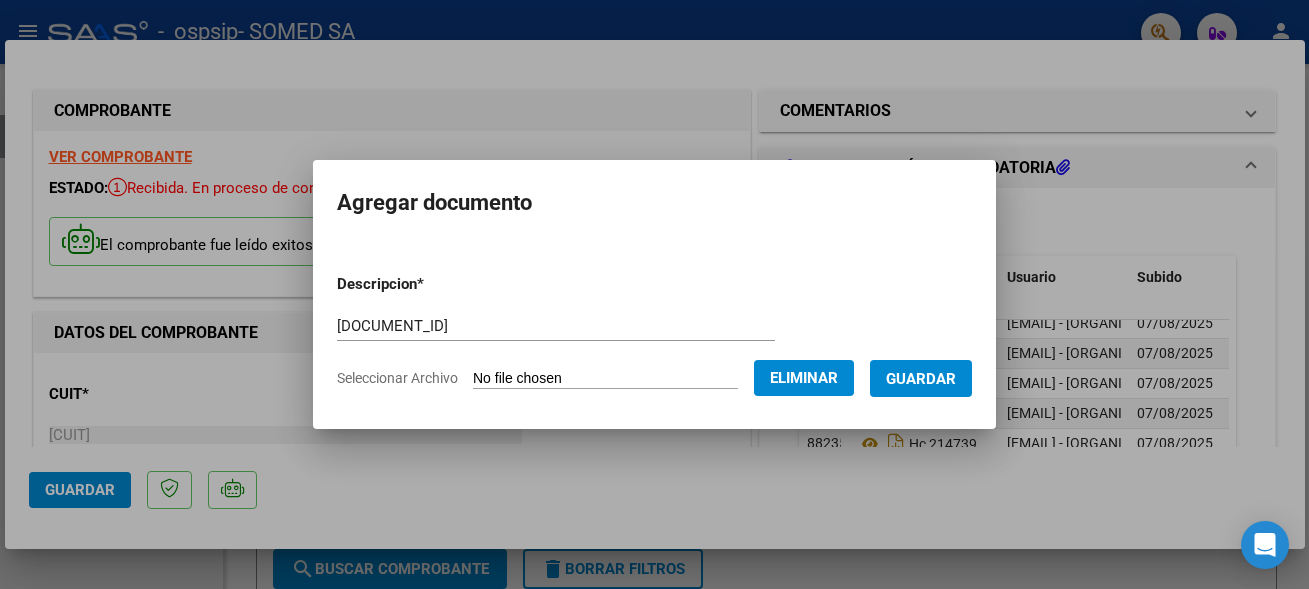 click on "Guardar" at bounding box center [921, 379] 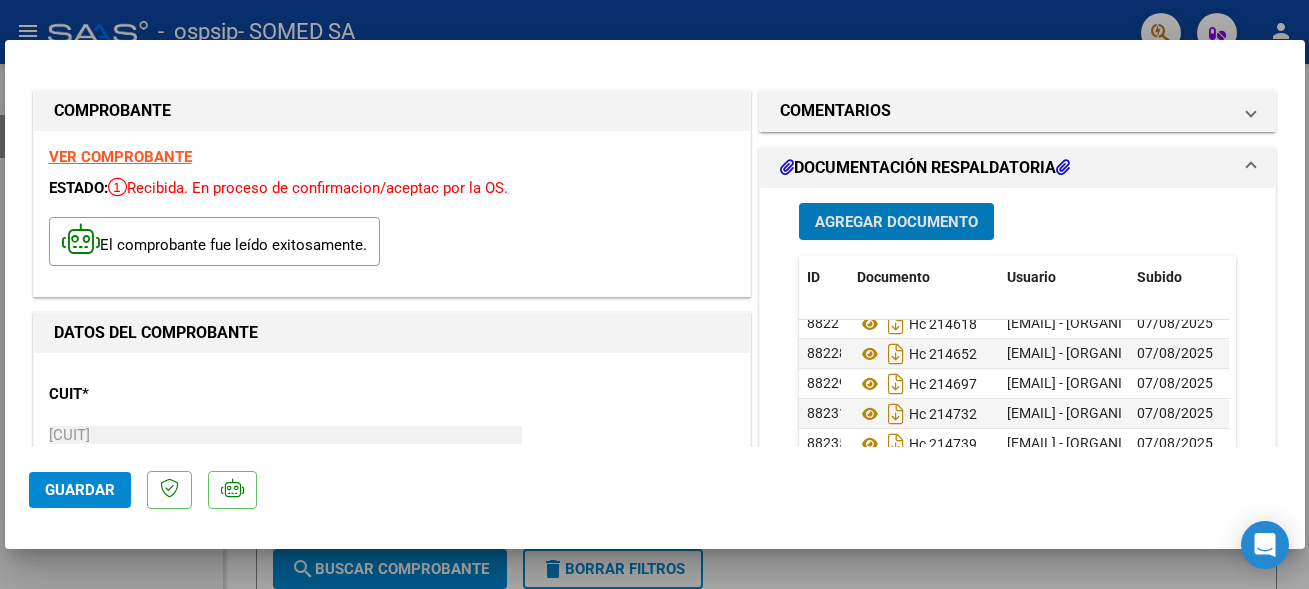 click on "Agregar Documento" at bounding box center [896, 222] 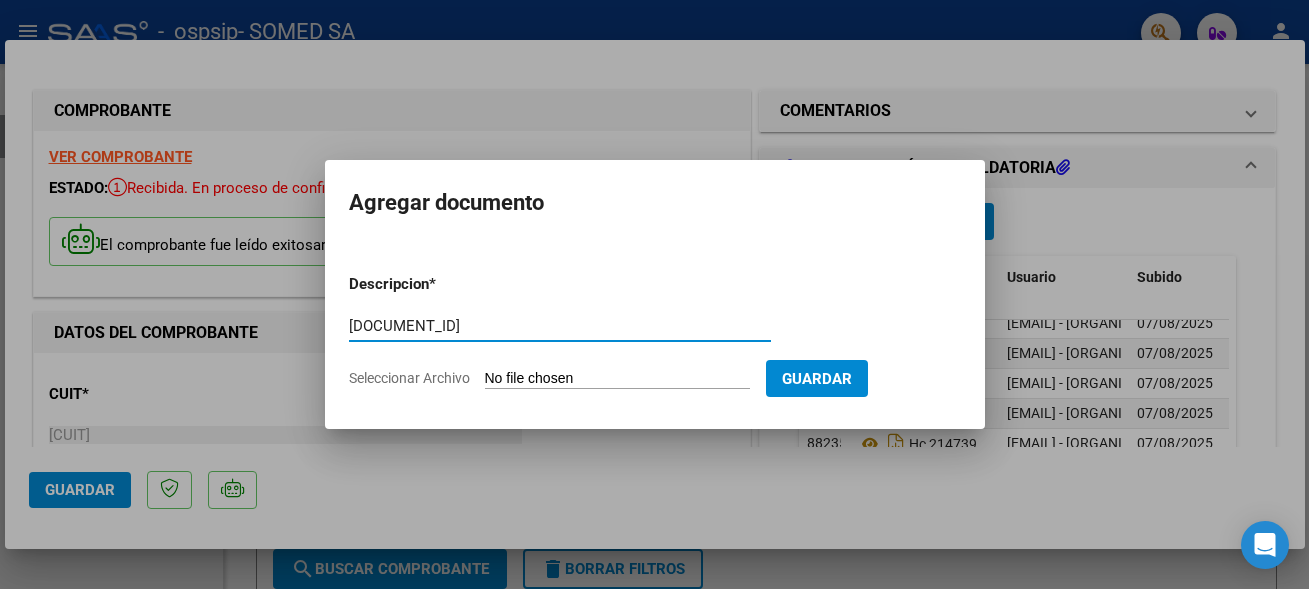 type on "[DOCUMENT_ID]" 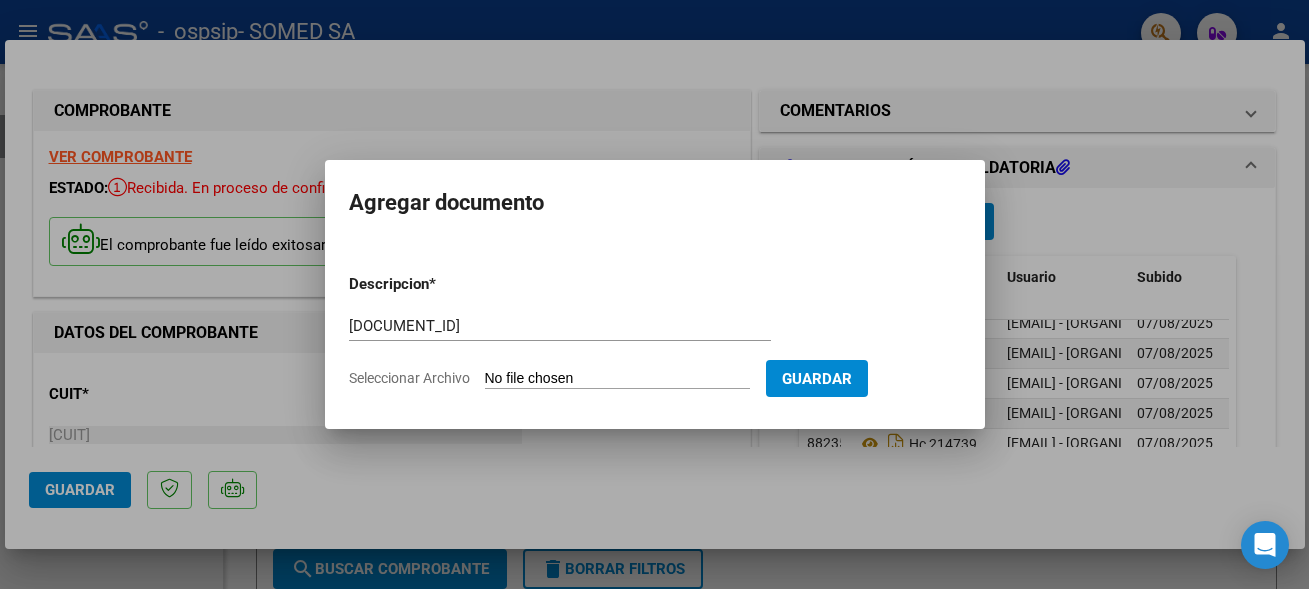 click on "Seleccionar Archivo" at bounding box center (617, 379) 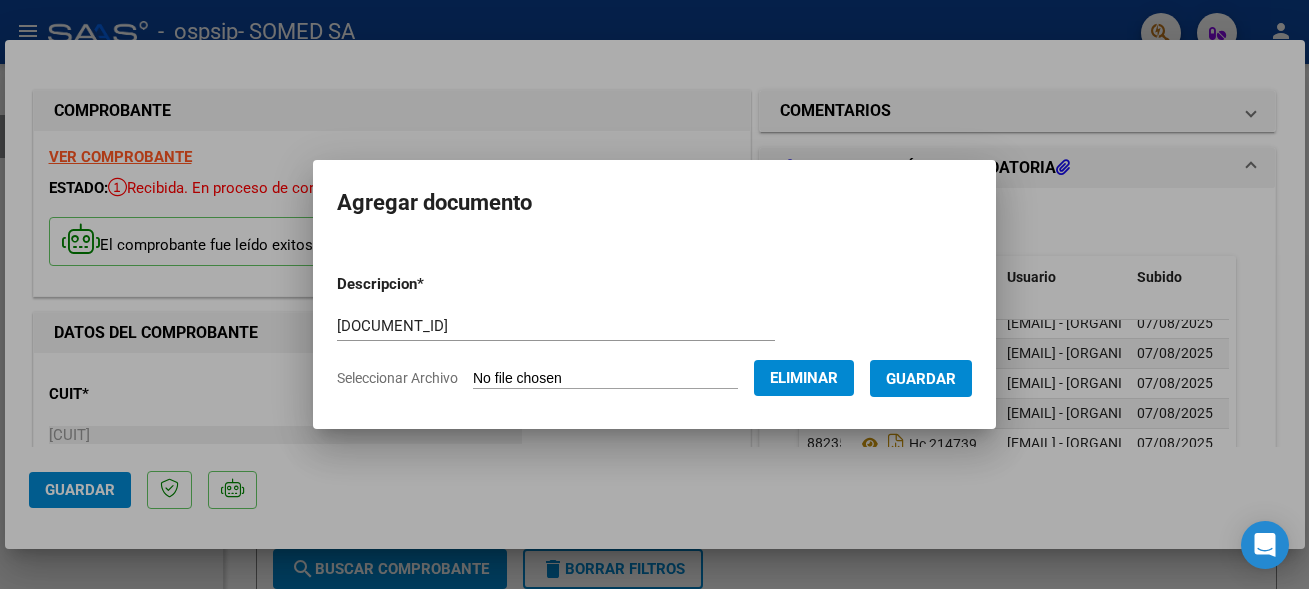 click on "Guardar" at bounding box center (921, 379) 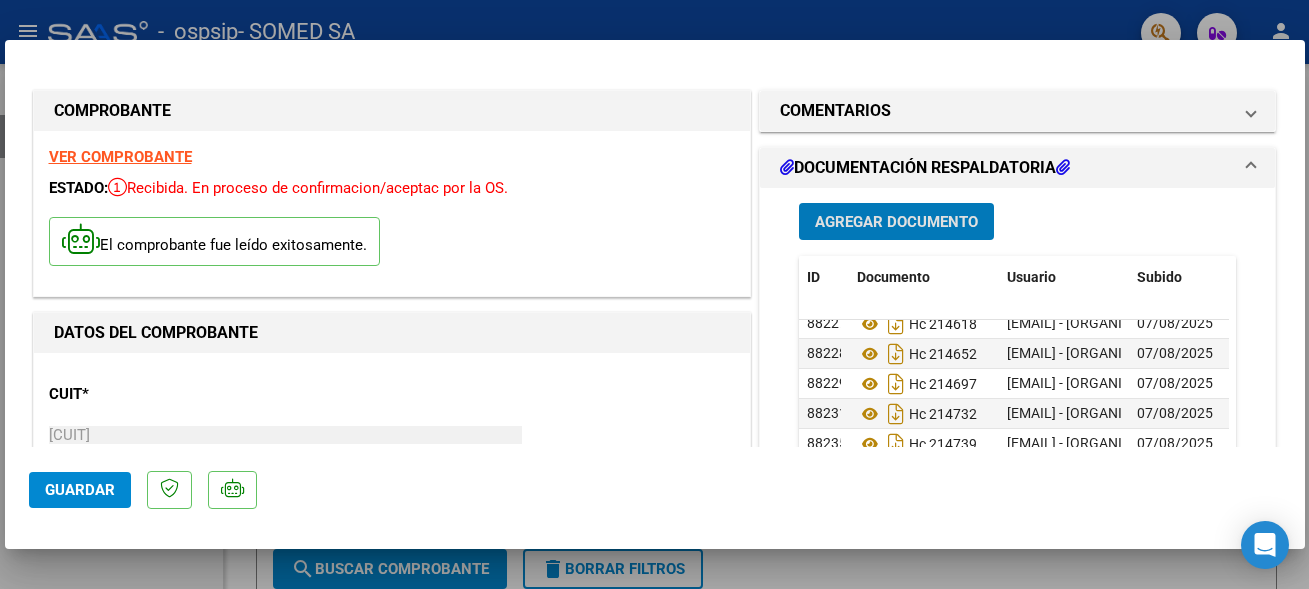 click on "Agregar Documento" at bounding box center [896, 222] 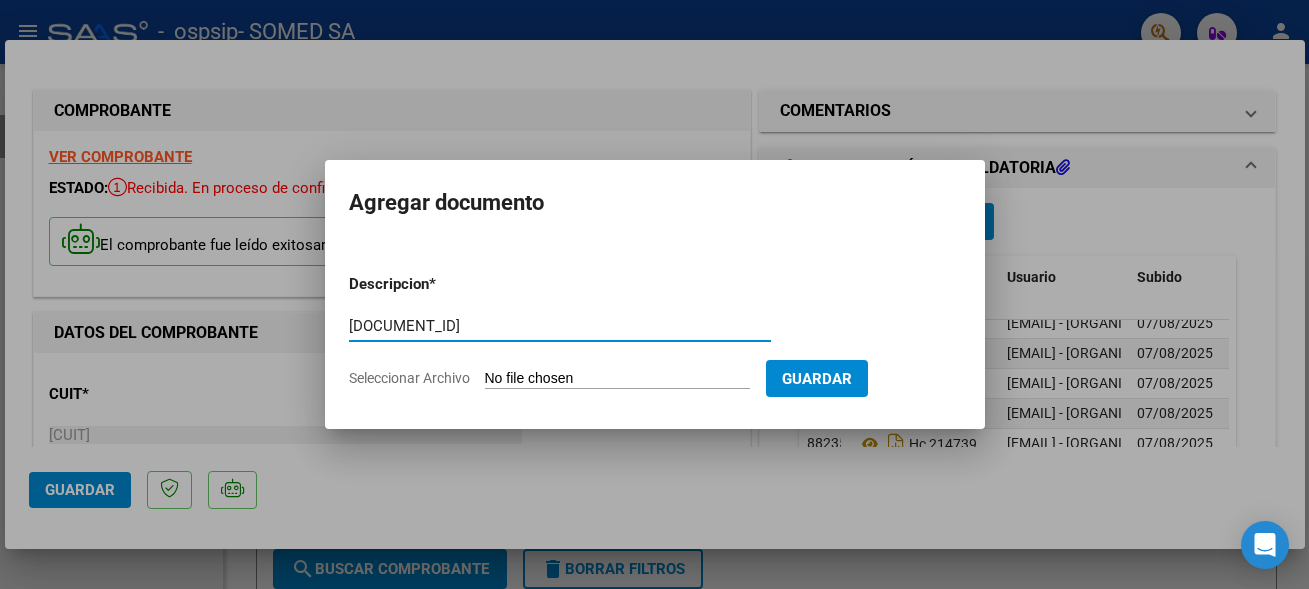 type on "[DOCUMENT_ID]" 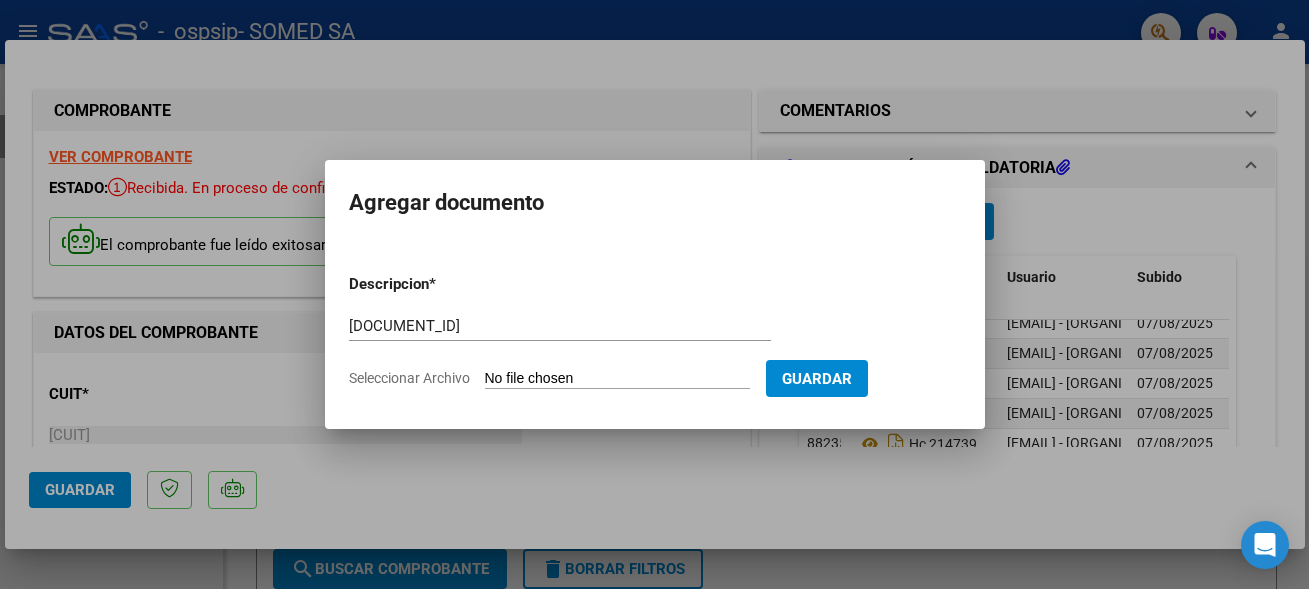 click on "Seleccionar Archivo" at bounding box center (617, 379) 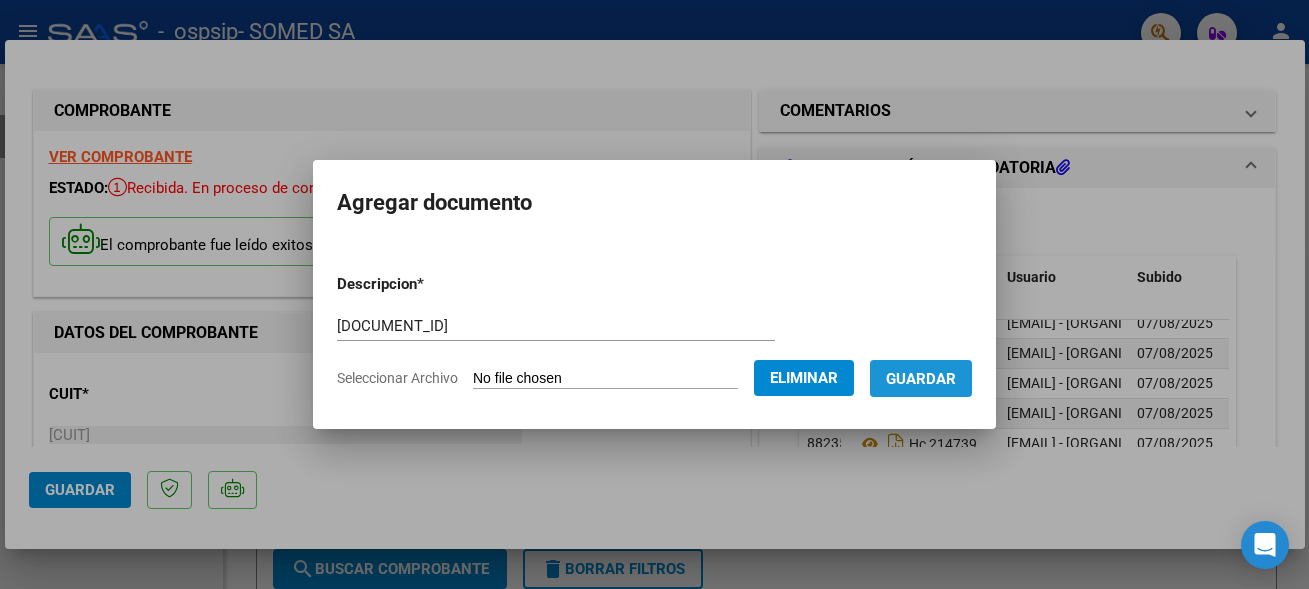 click on "Guardar" at bounding box center (921, 379) 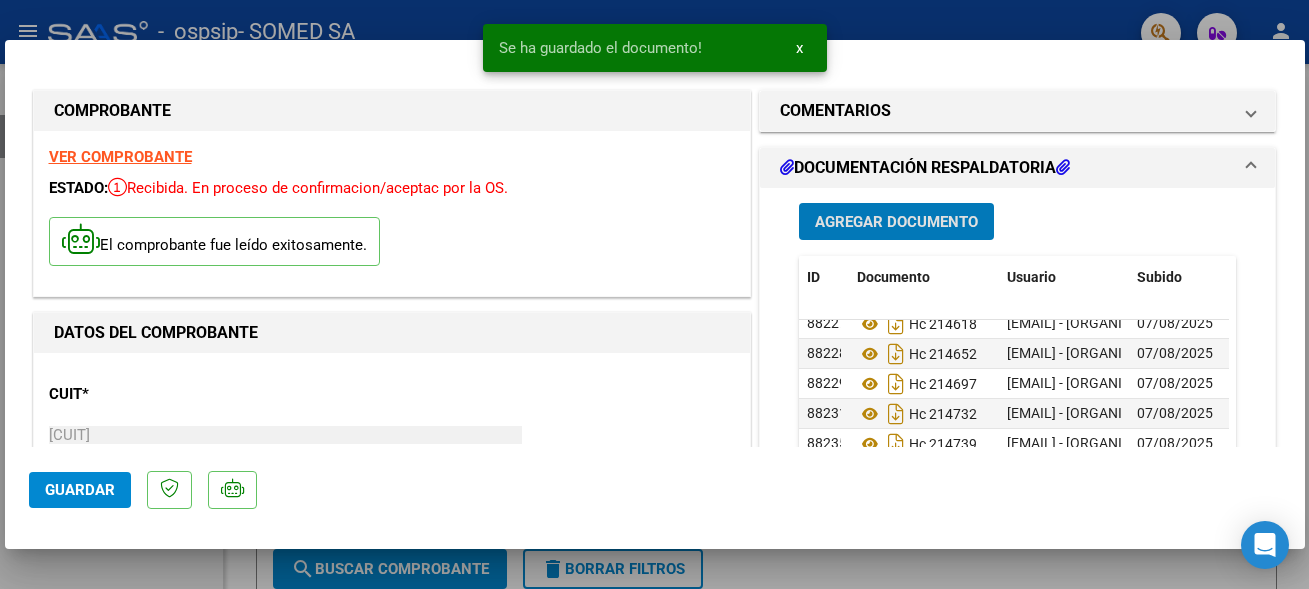 click on "Agregar Documento" at bounding box center [896, 222] 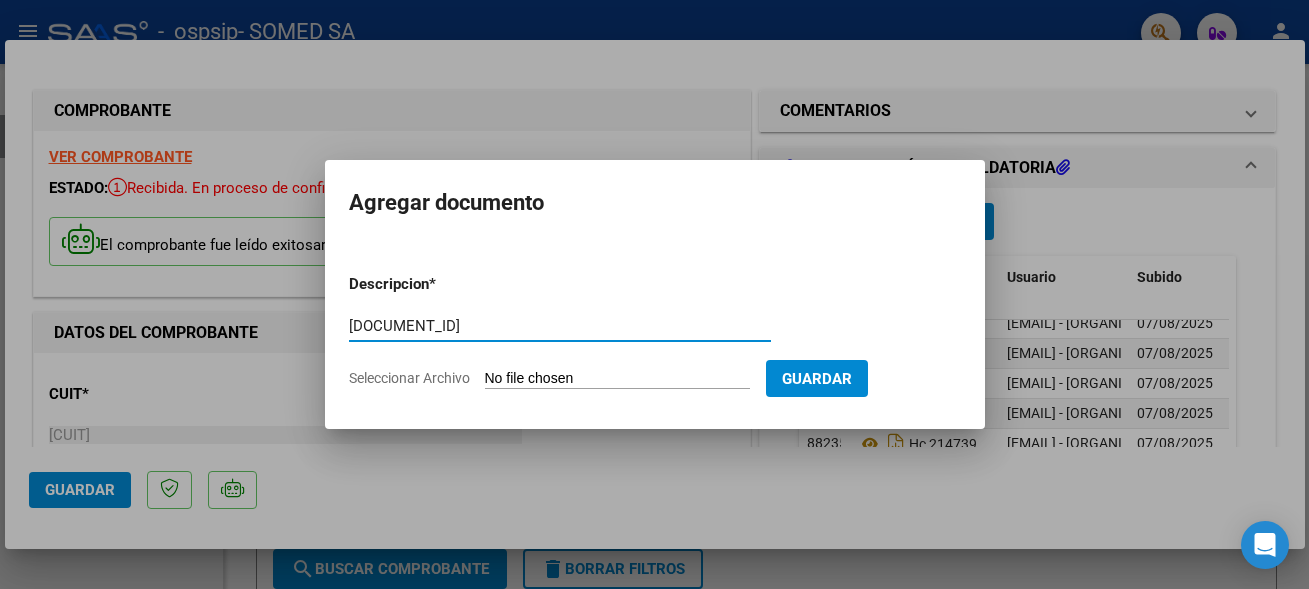 type on "[DOCUMENT_ID]" 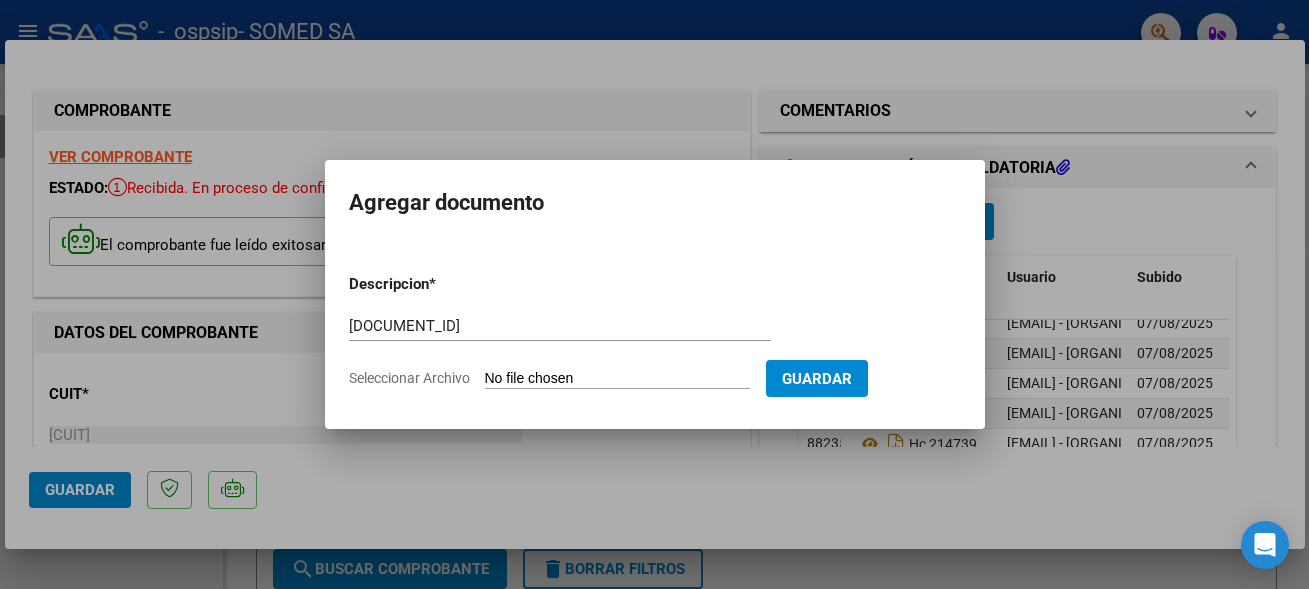 type on "C:\fakepath\[DOCUMENT_ID].pdf" 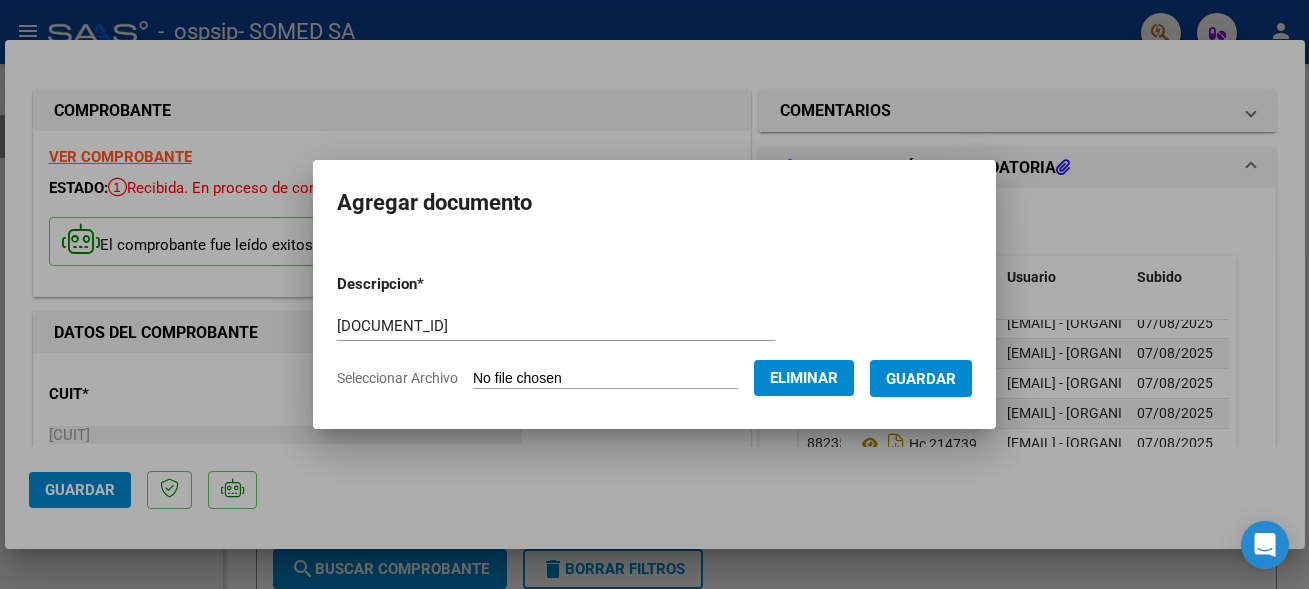 click on "Guardar" at bounding box center [921, 379] 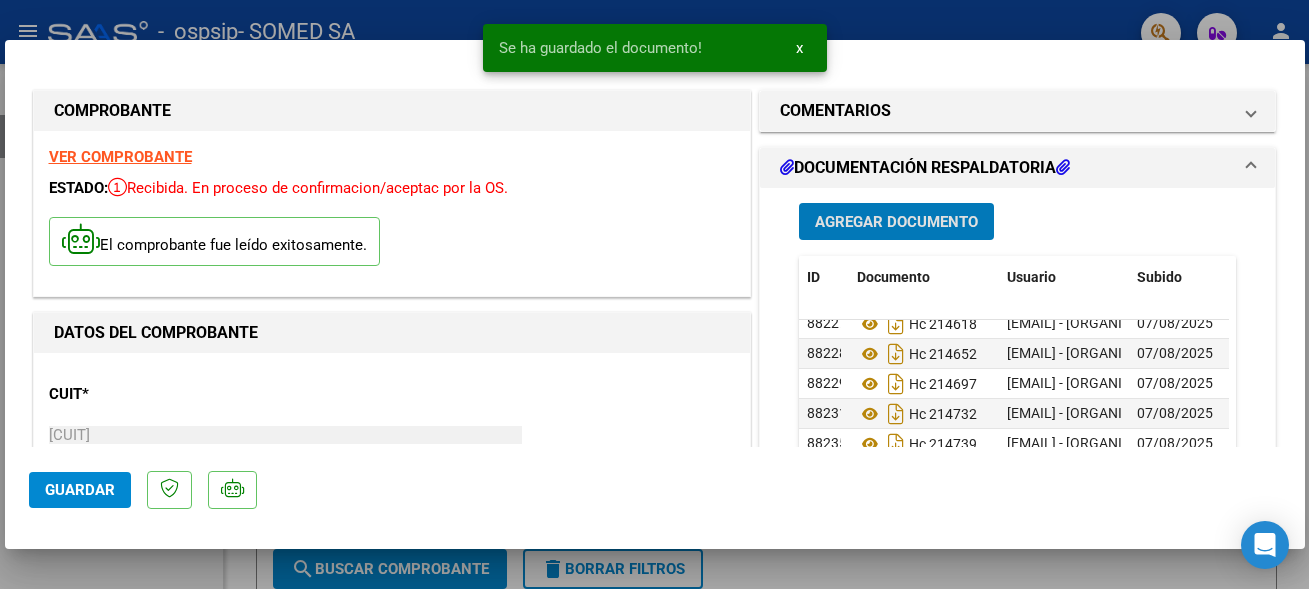 click on "Agregar Documento" at bounding box center (896, 222) 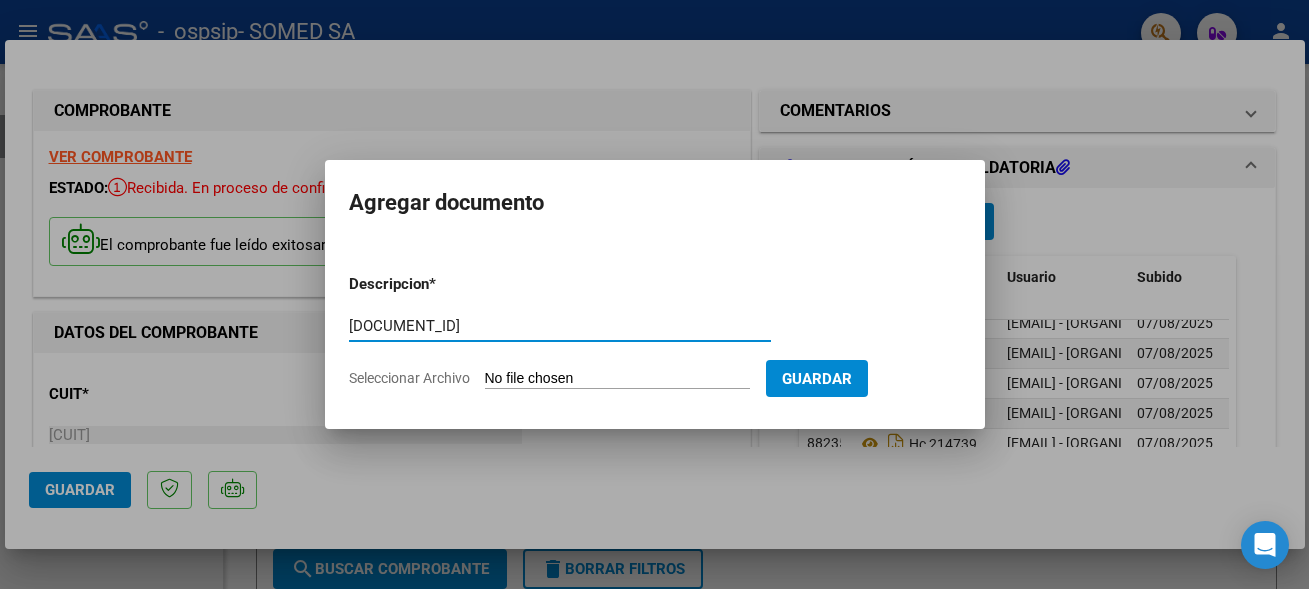 type on "[DOCUMENT_ID]" 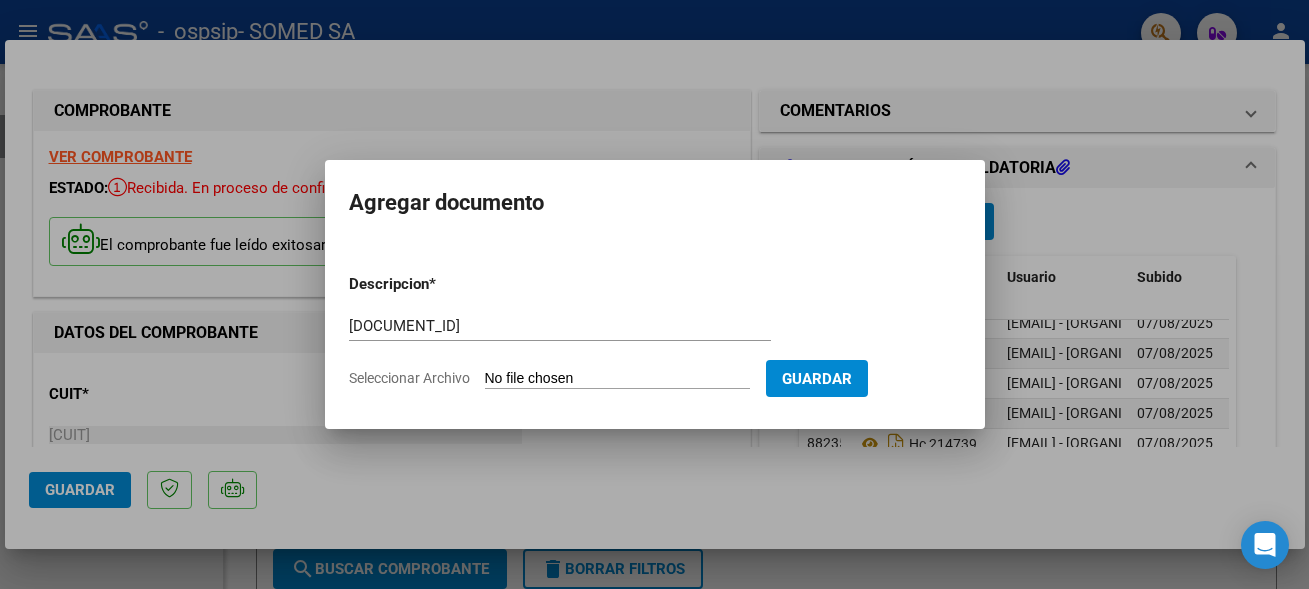 click on "Seleccionar Archivo" at bounding box center [617, 379] 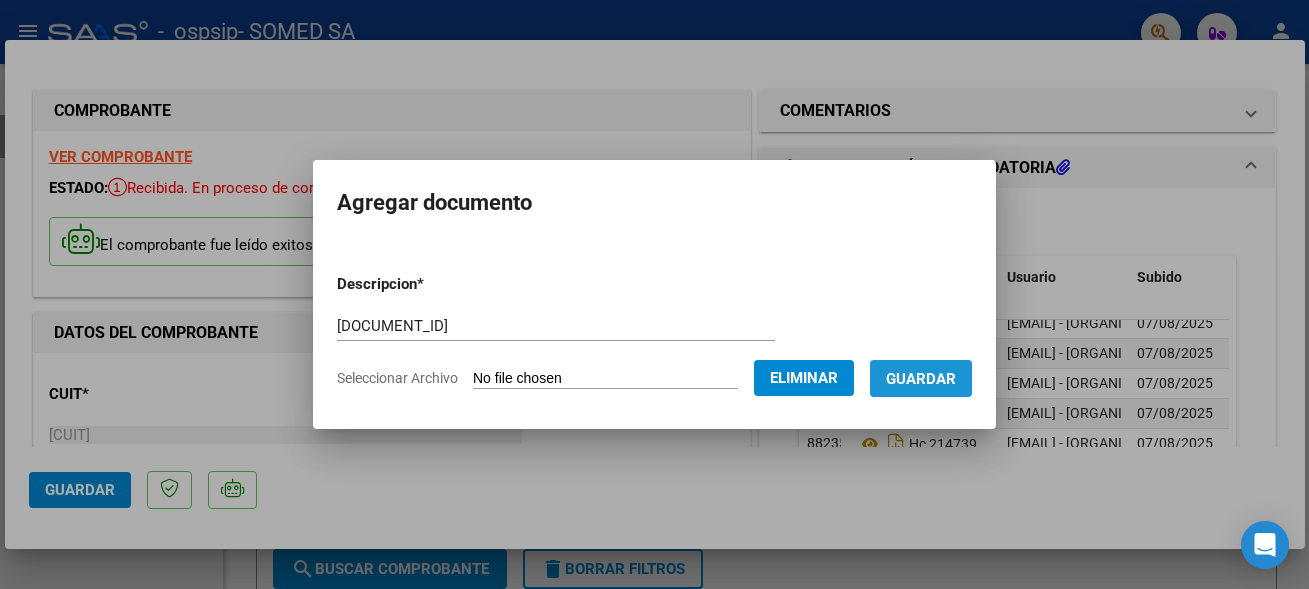 click on "Guardar" at bounding box center [921, 379] 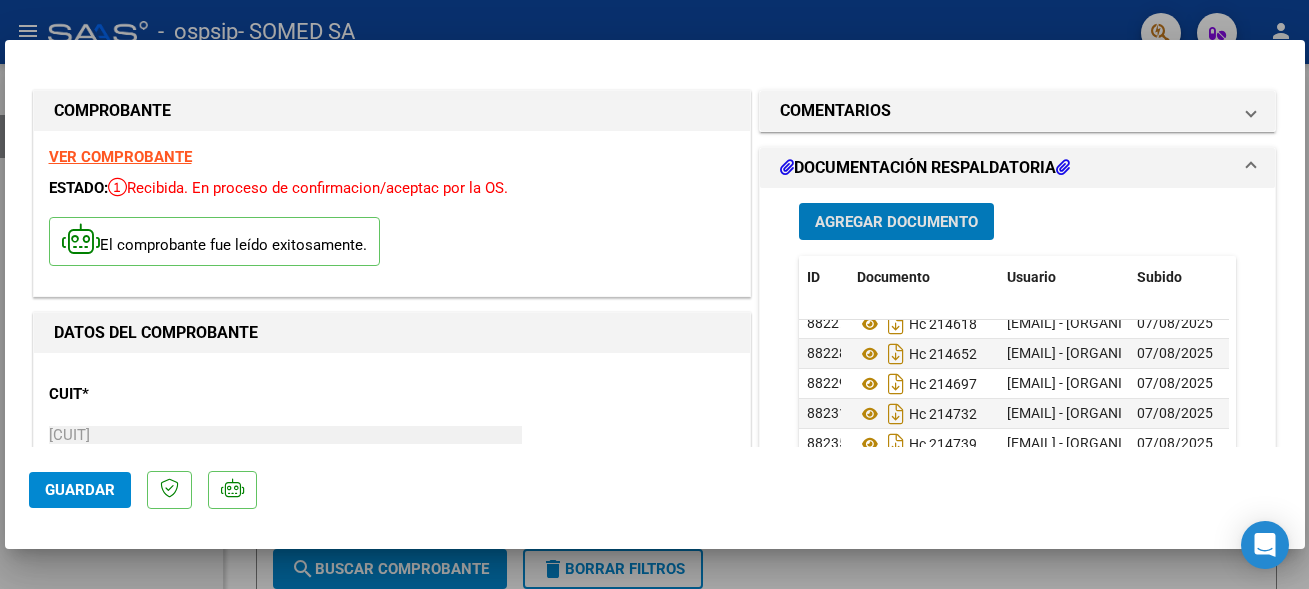 click on "Agregar Documento" at bounding box center [896, 222] 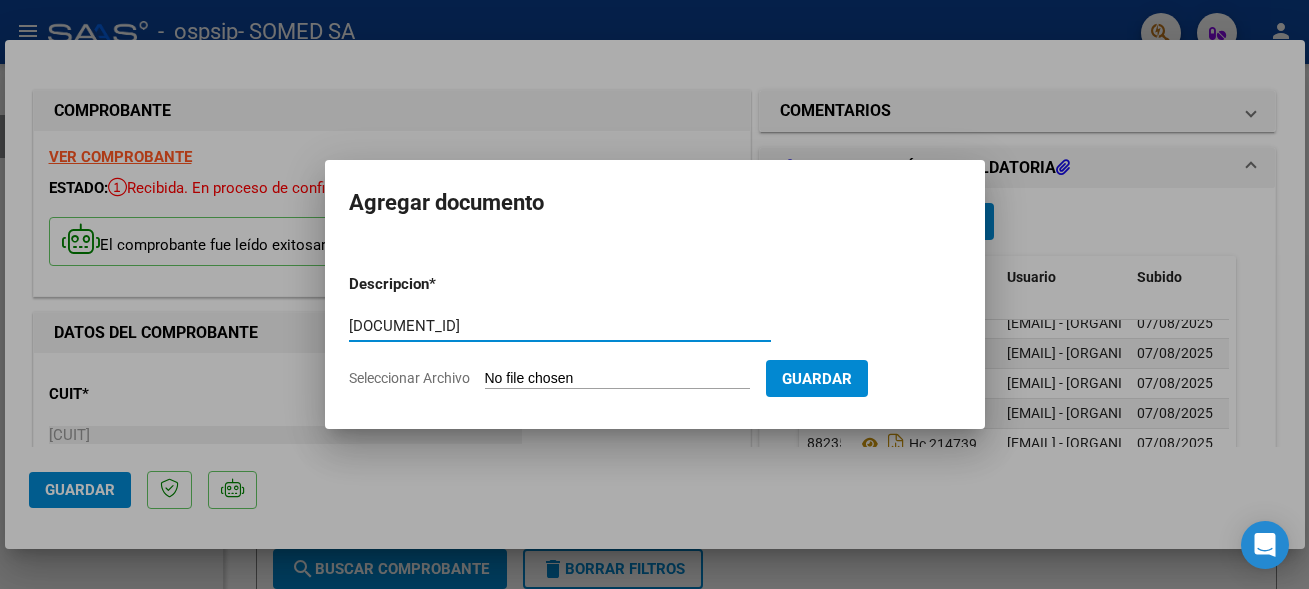 type on "[DOCUMENT_ID]" 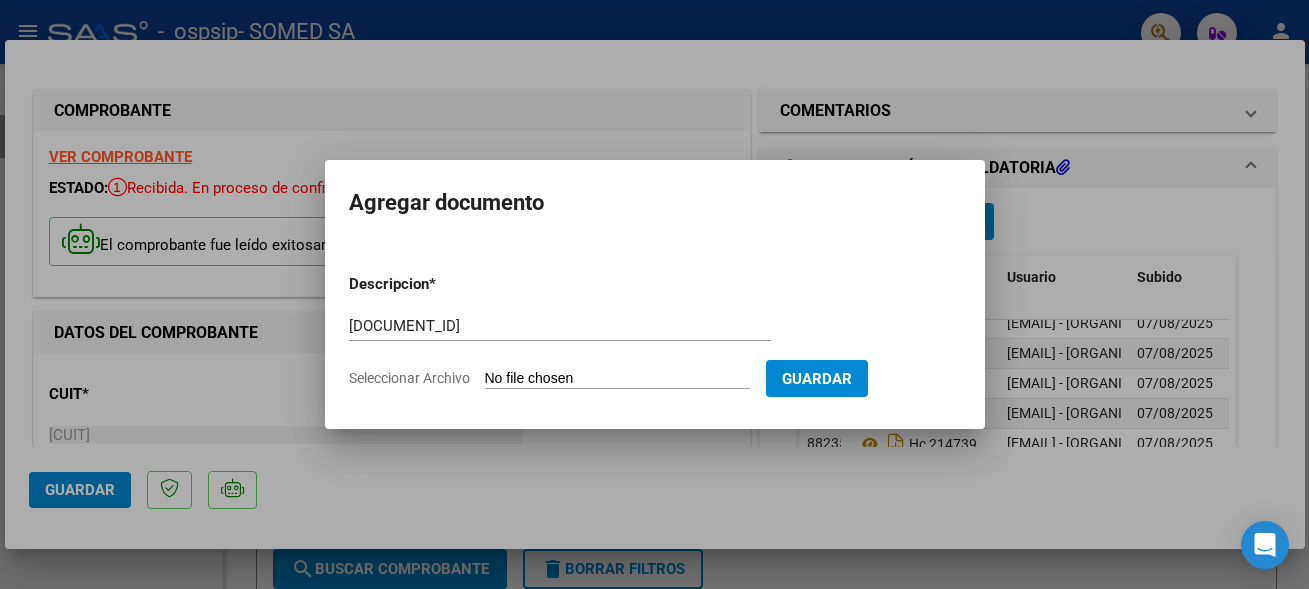 type on "C:\fakepath\[DOCUMENT_ID].pdf" 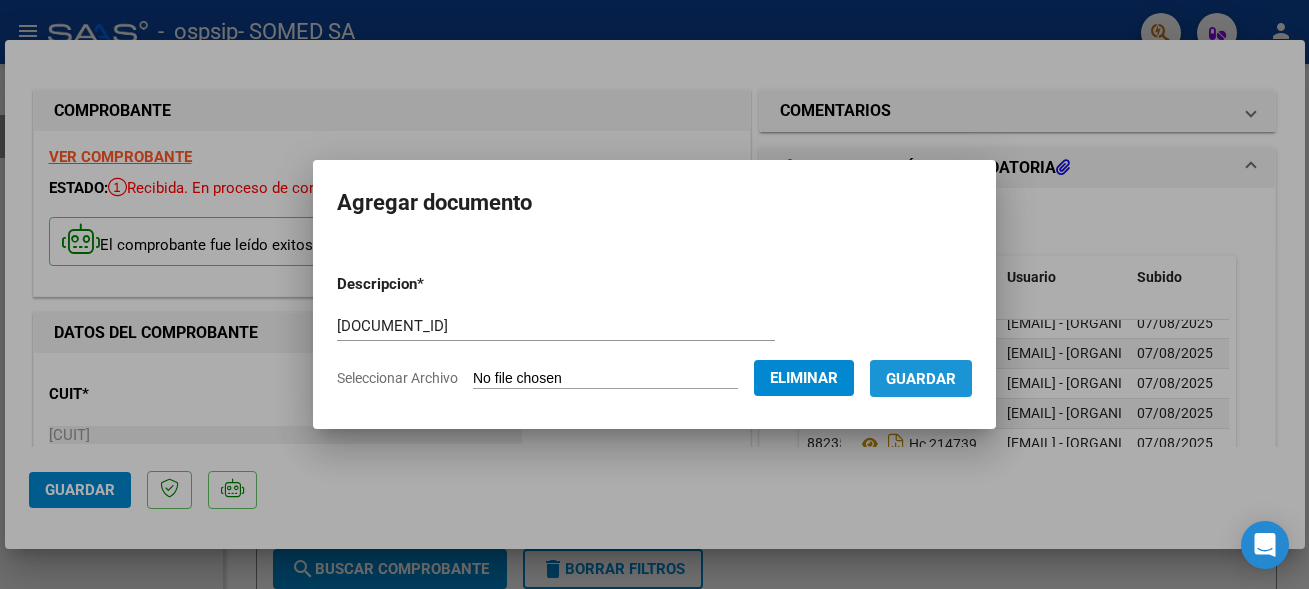 click on "Guardar" at bounding box center (921, 379) 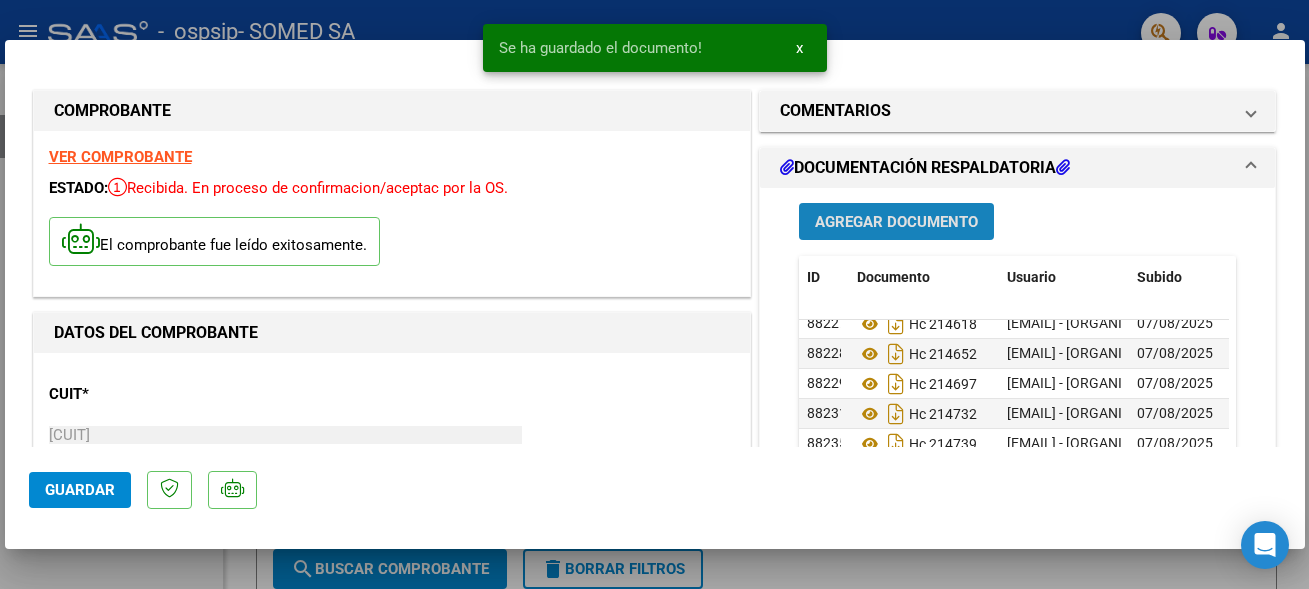 click on "Agregar Documento" at bounding box center (896, 222) 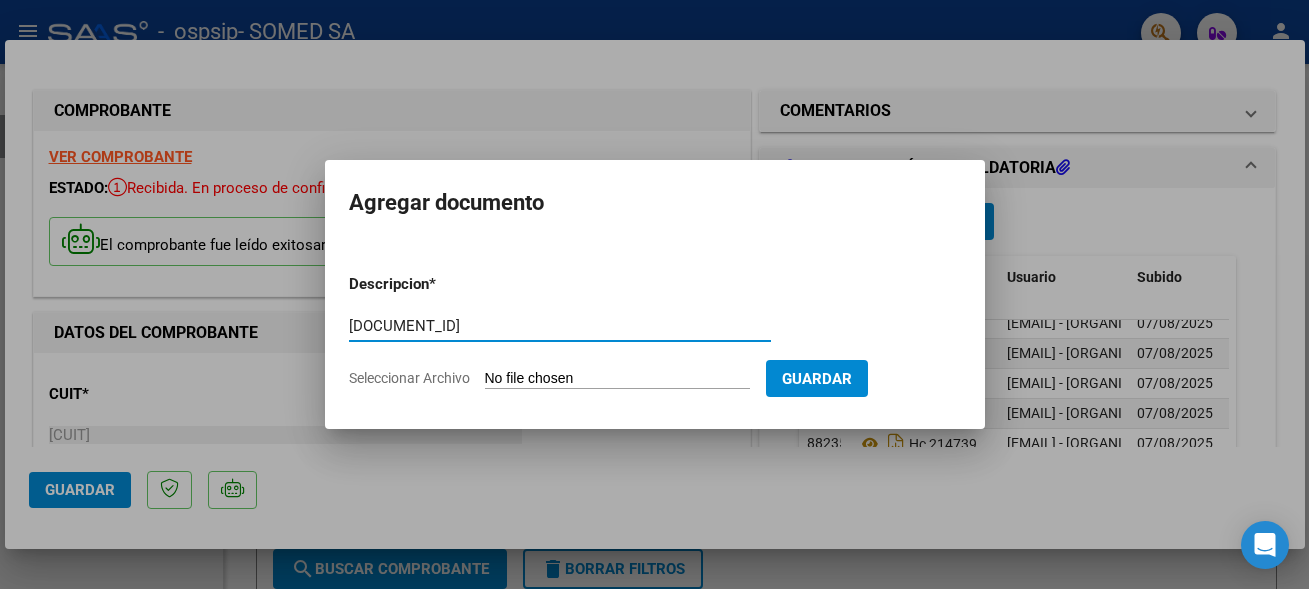 type on "[DOCUMENT_ID]" 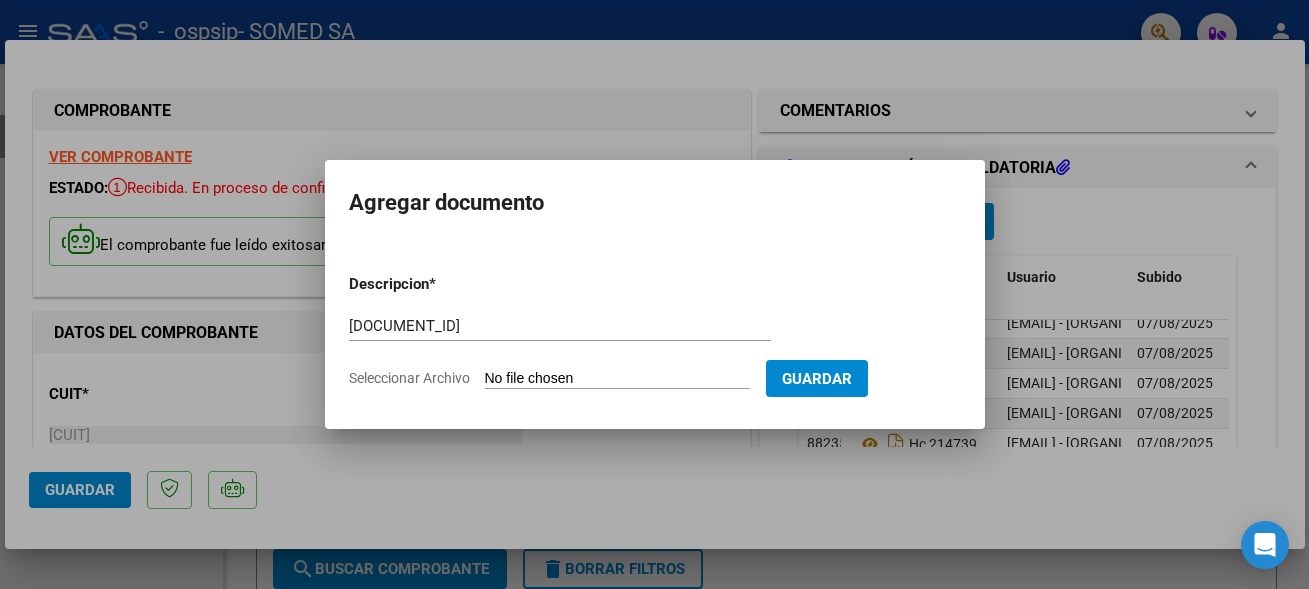 type on "C:\fakepath\[DOCUMENT_ID].pdf" 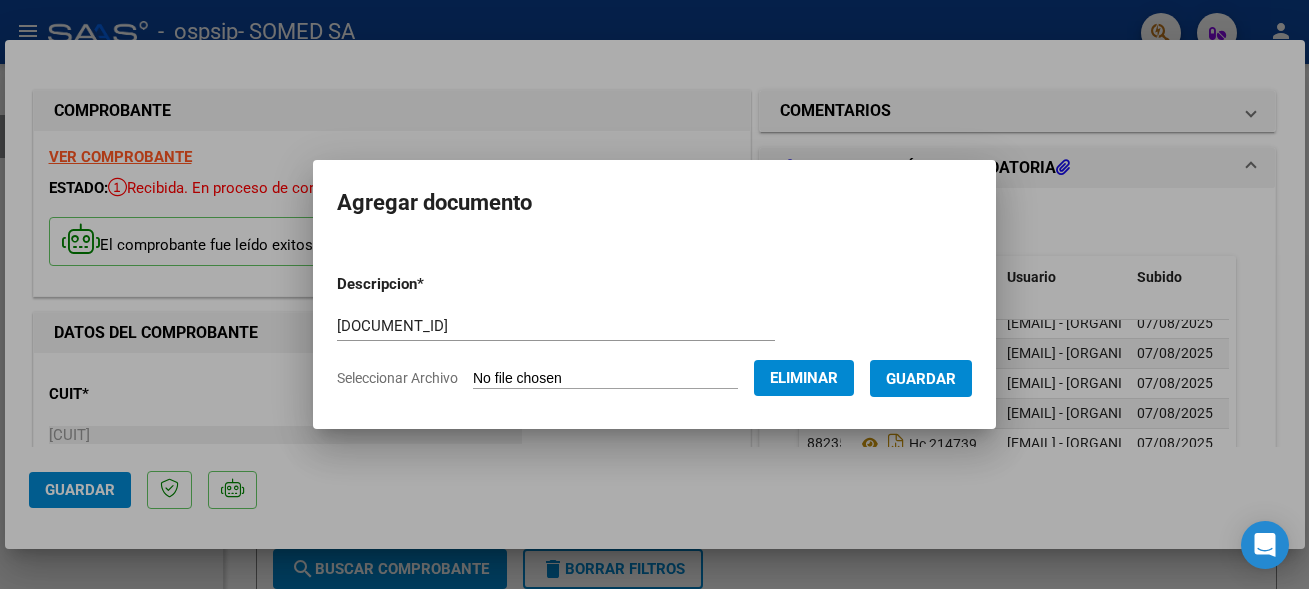 click on "Guardar" at bounding box center (921, 379) 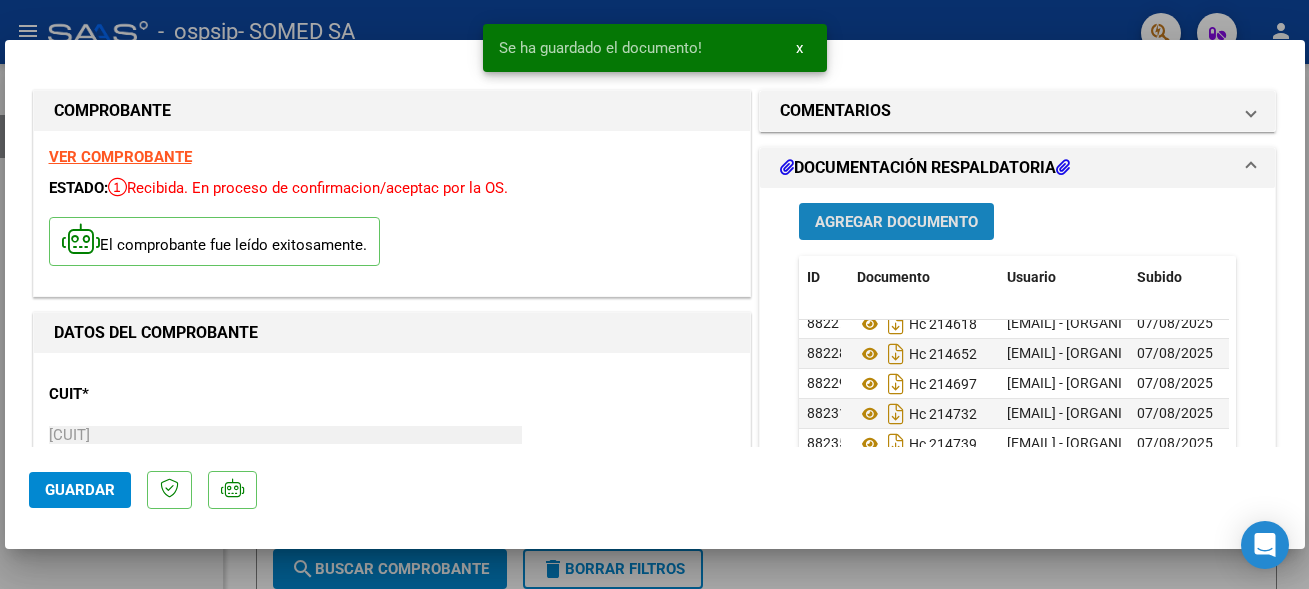 click on "Agregar Documento" at bounding box center (896, 222) 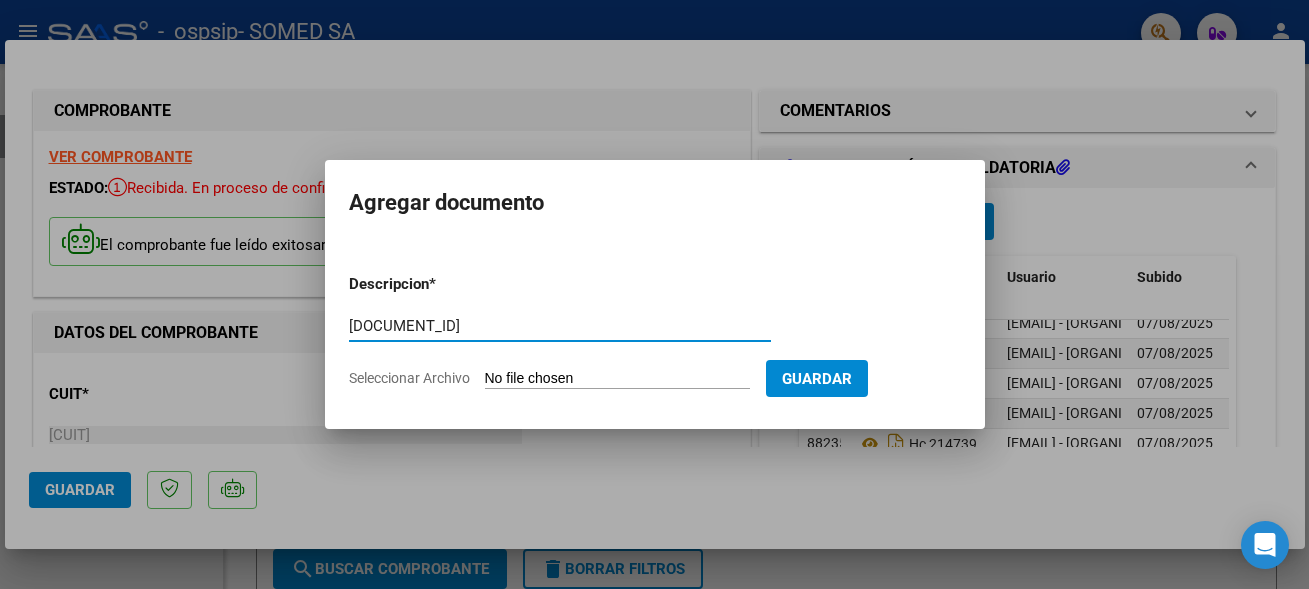 type on "[DOCUMENT_ID]" 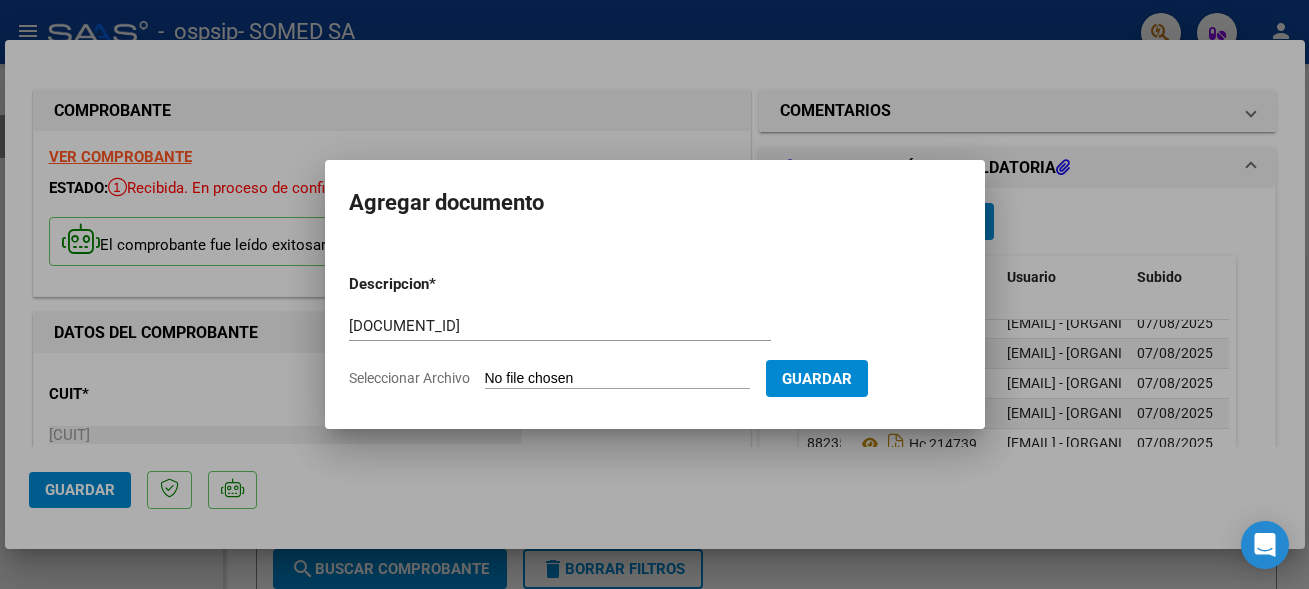 type on "C:\fakepath\[DOCUMENT_ID].pdf" 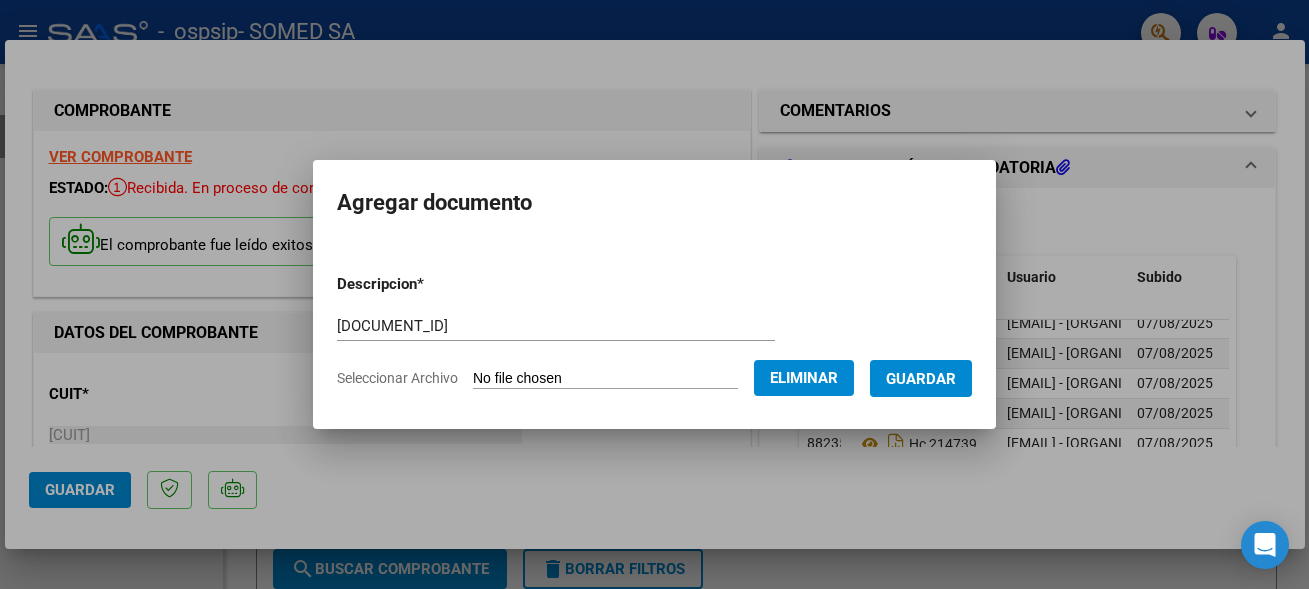 click on "Guardar" at bounding box center [921, 379] 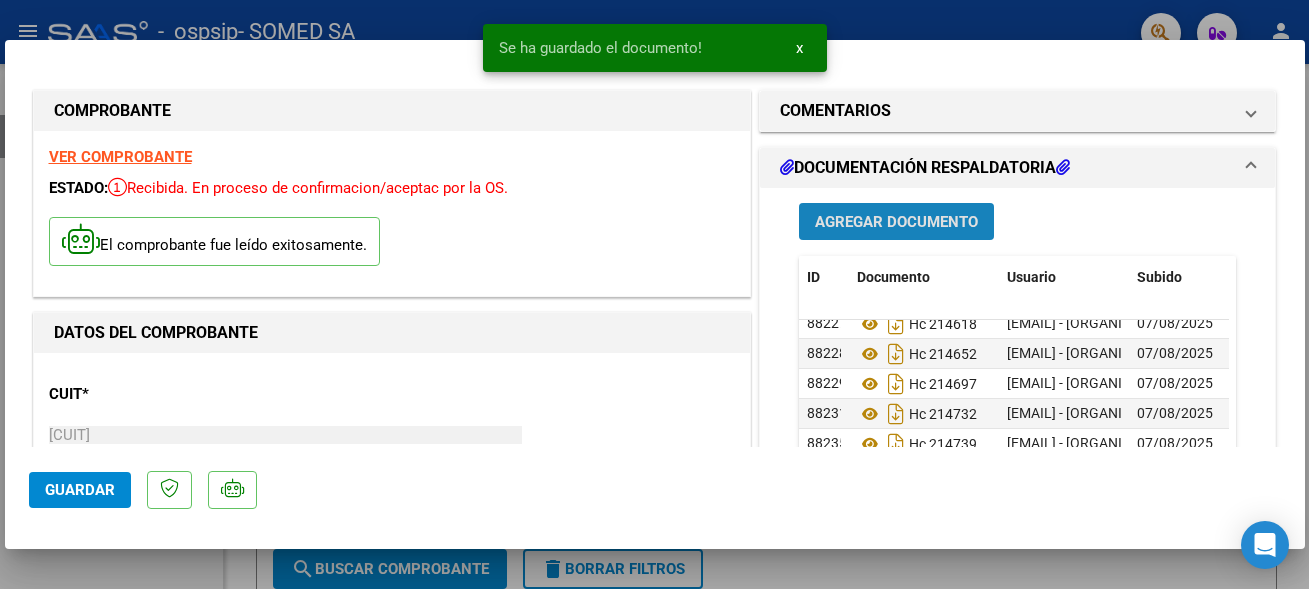 click on "Agregar Documento" at bounding box center [896, 222] 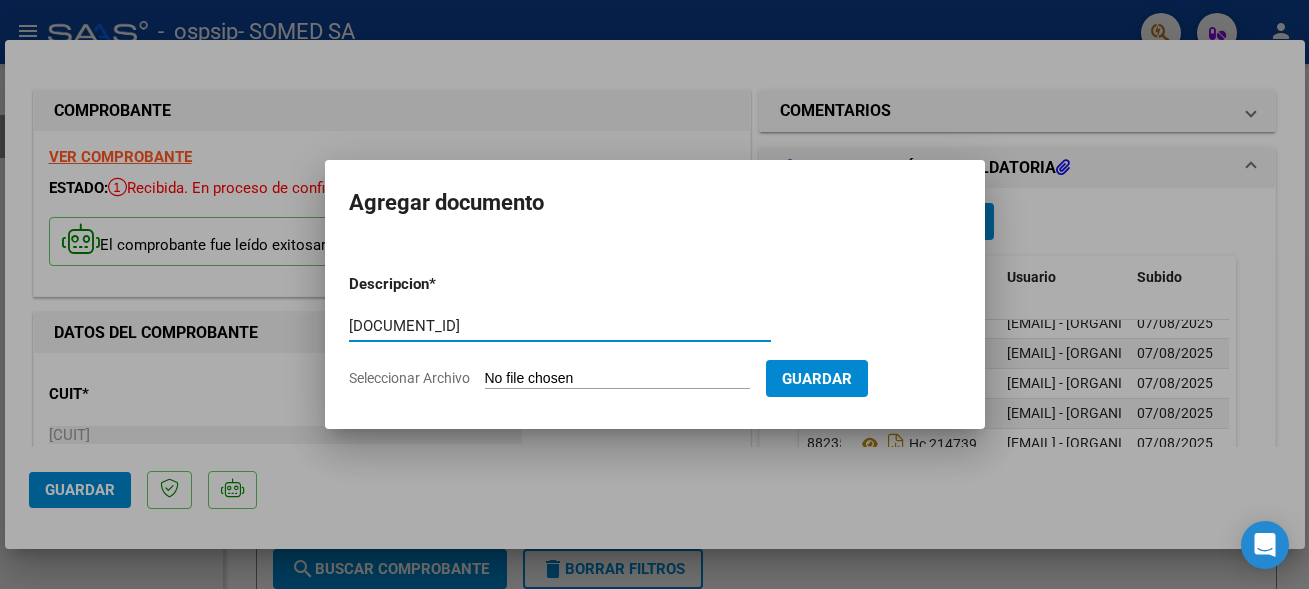type on "[DOCUMENT_ID]" 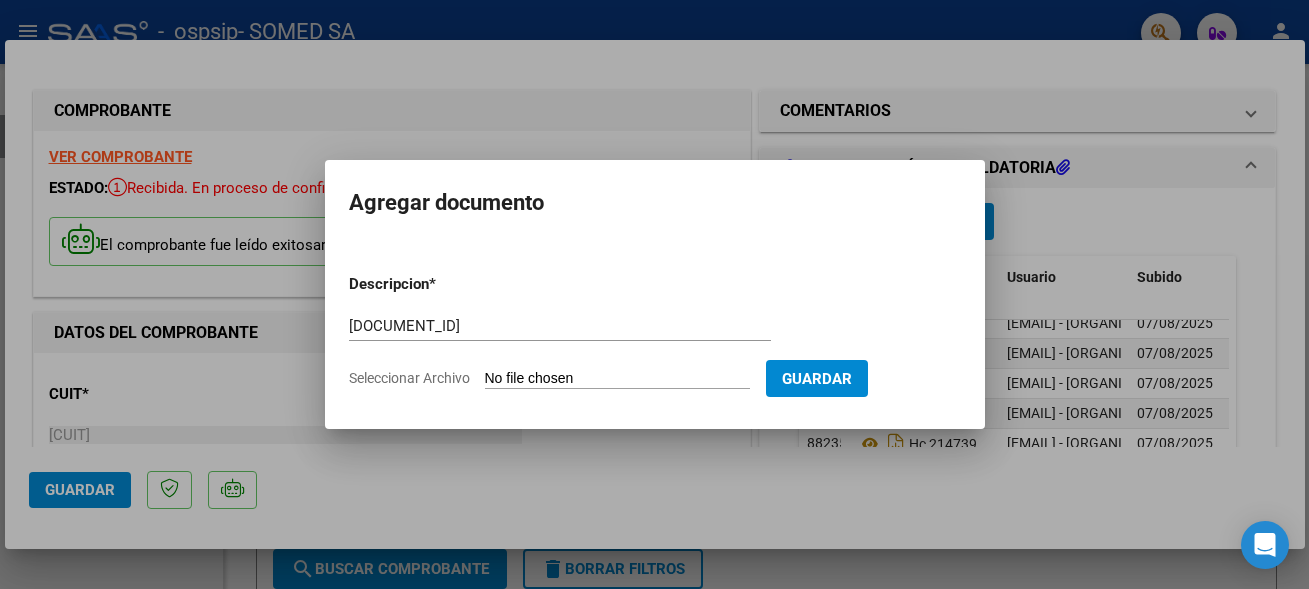 type on "C:\fakepath\[DOCUMENT_ID].pdf" 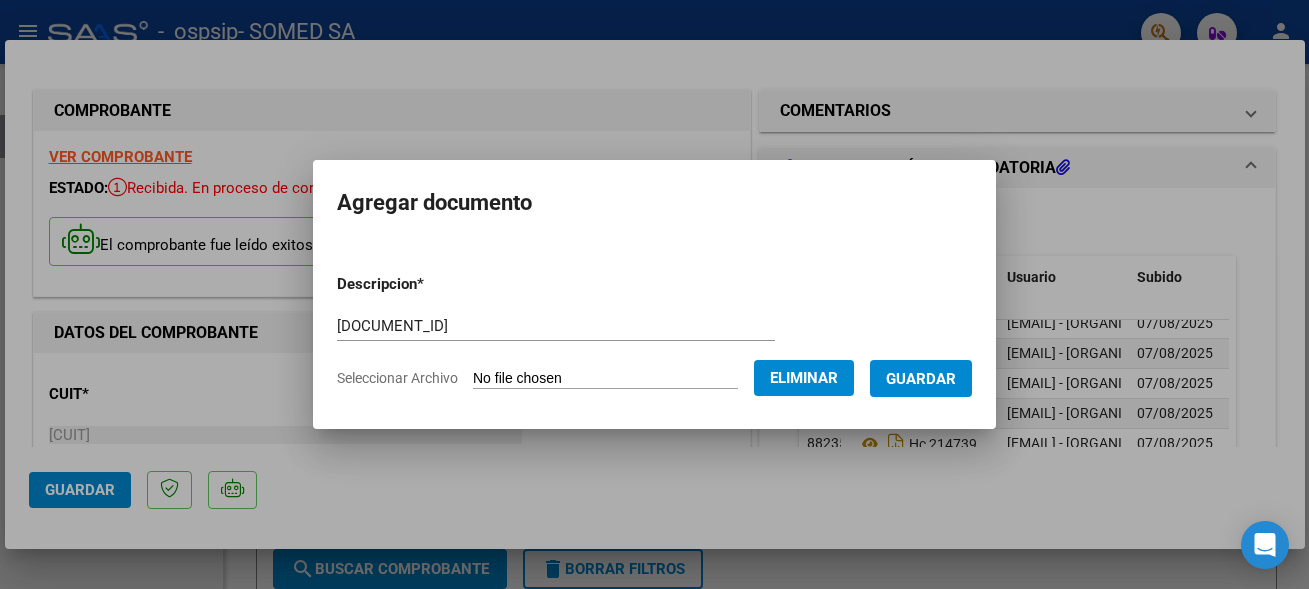 click on "Guardar" at bounding box center (921, 379) 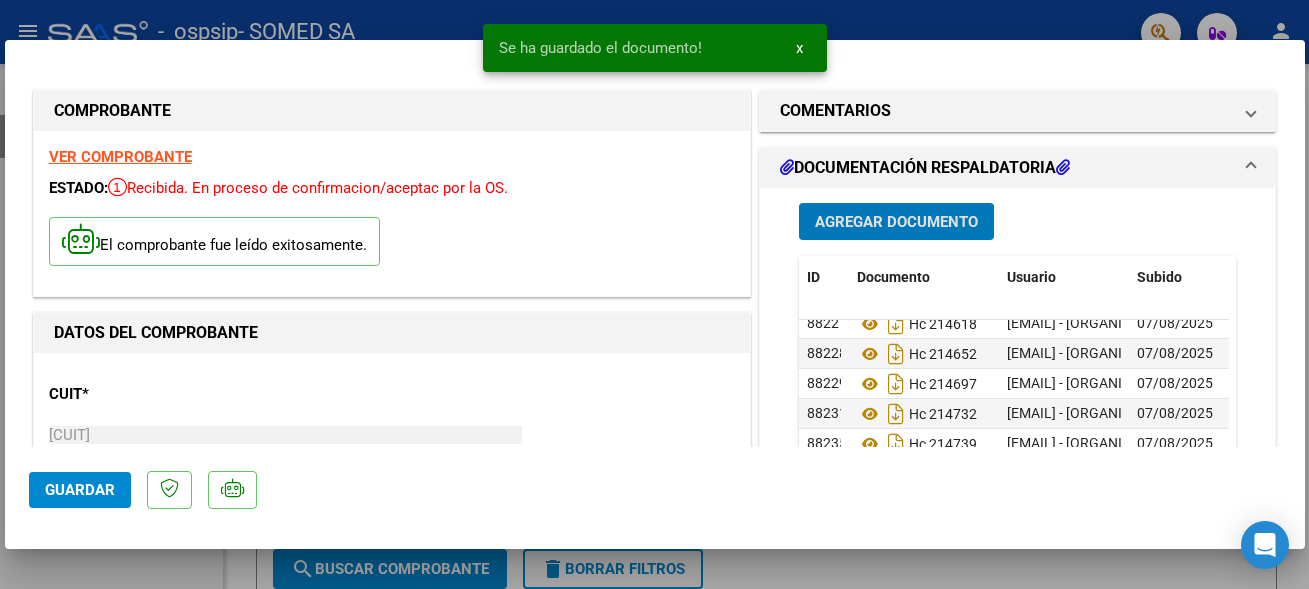 click on "Agregar Documento" at bounding box center [896, 222] 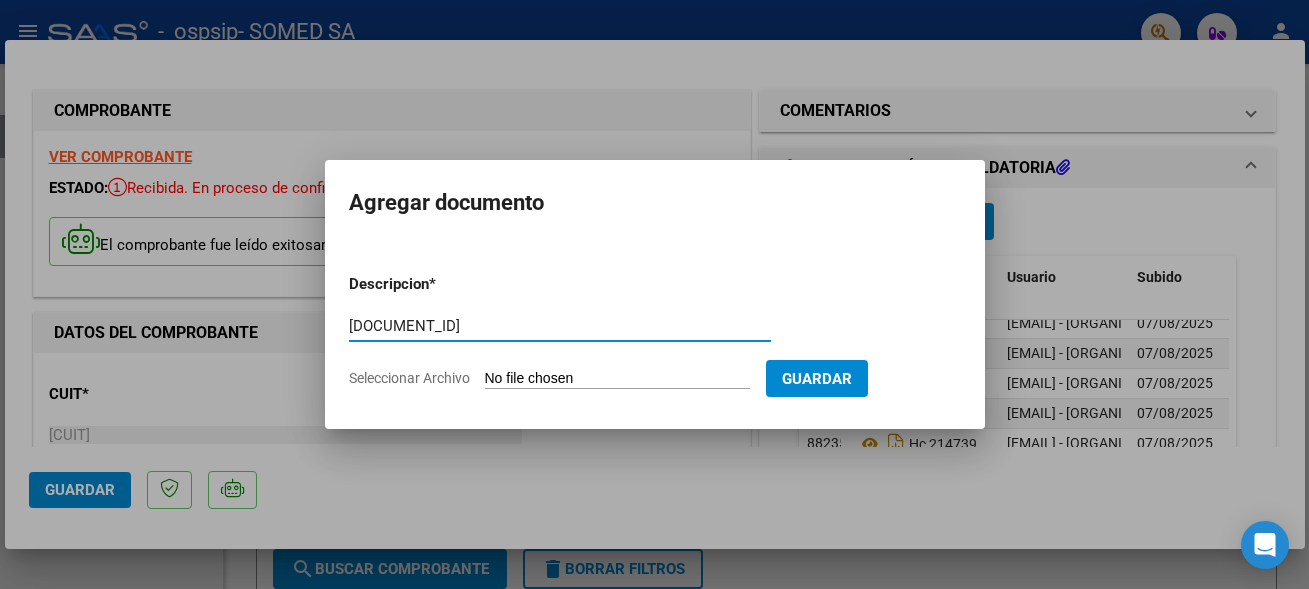 type on "[DOCUMENT_ID]" 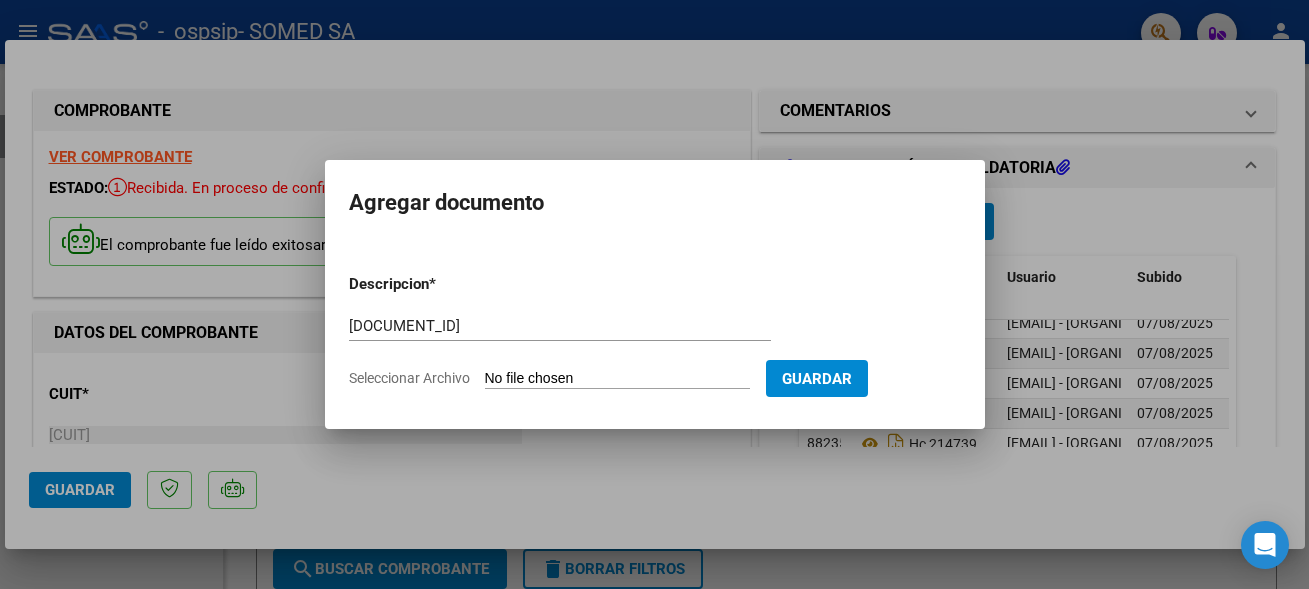 type on "C:\fakepath\[DOCUMENT_ID].pdf" 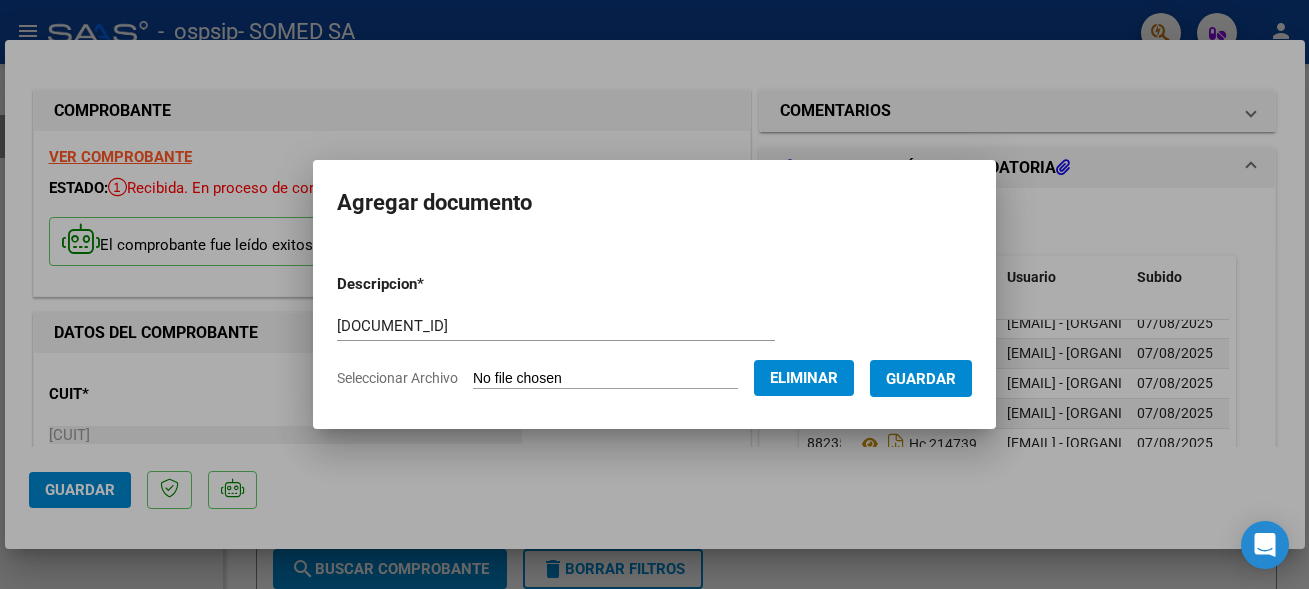 click on "Guardar" at bounding box center [921, 379] 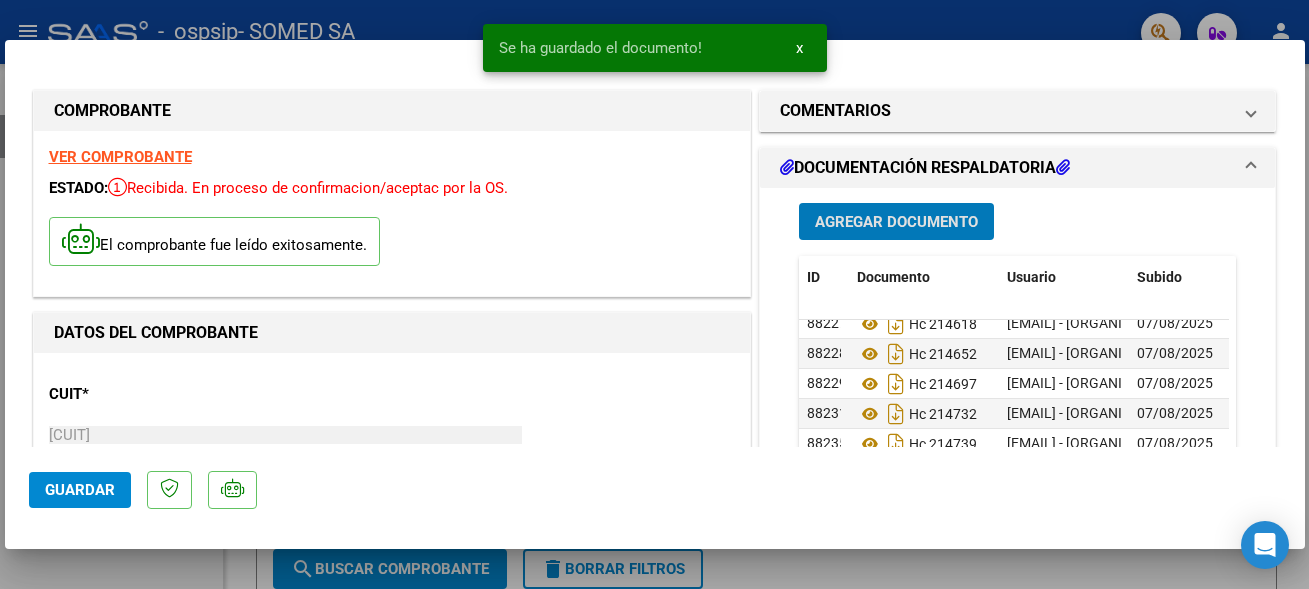 click on "Agregar Documento" at bounding box center [896, 221] 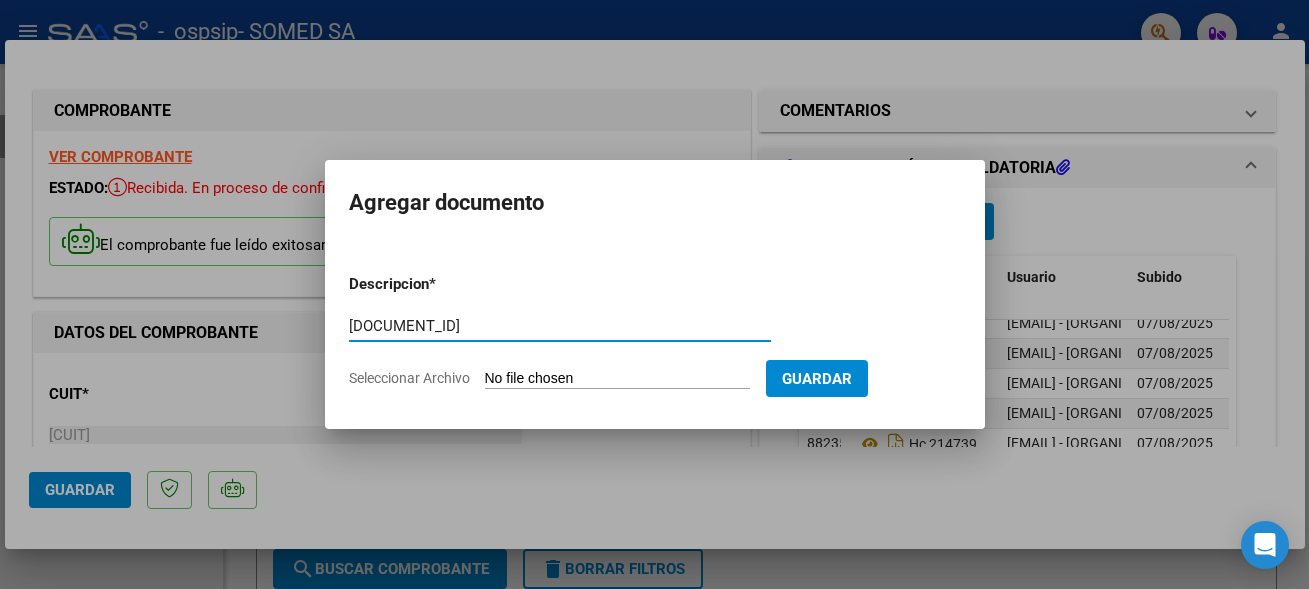 type on "[DOCUMENT_ID]" 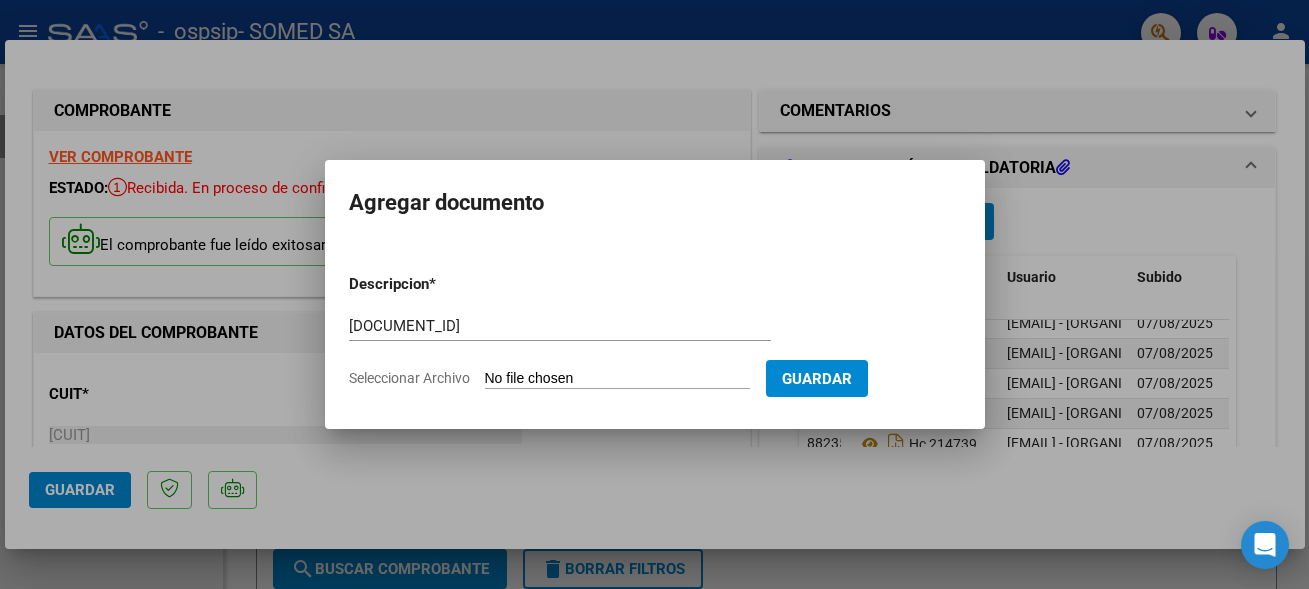 type on "C:\fakepath\[DOCUMENT_ID].pdf" 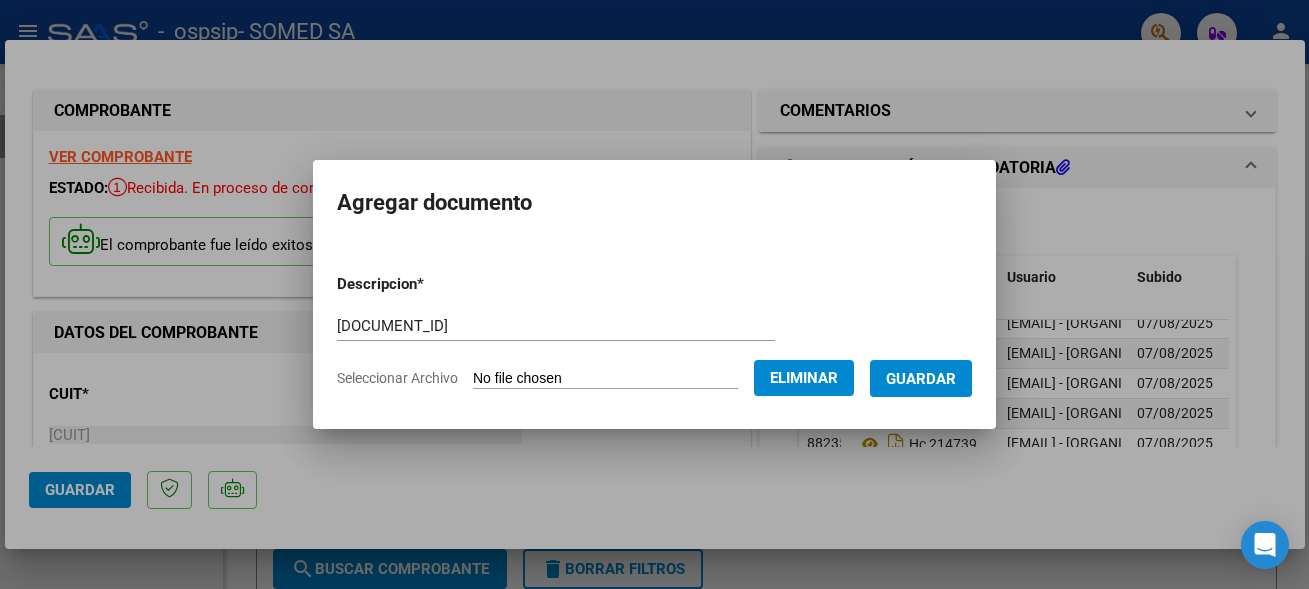 click on "Guardar" at bounding box center [921, 379] 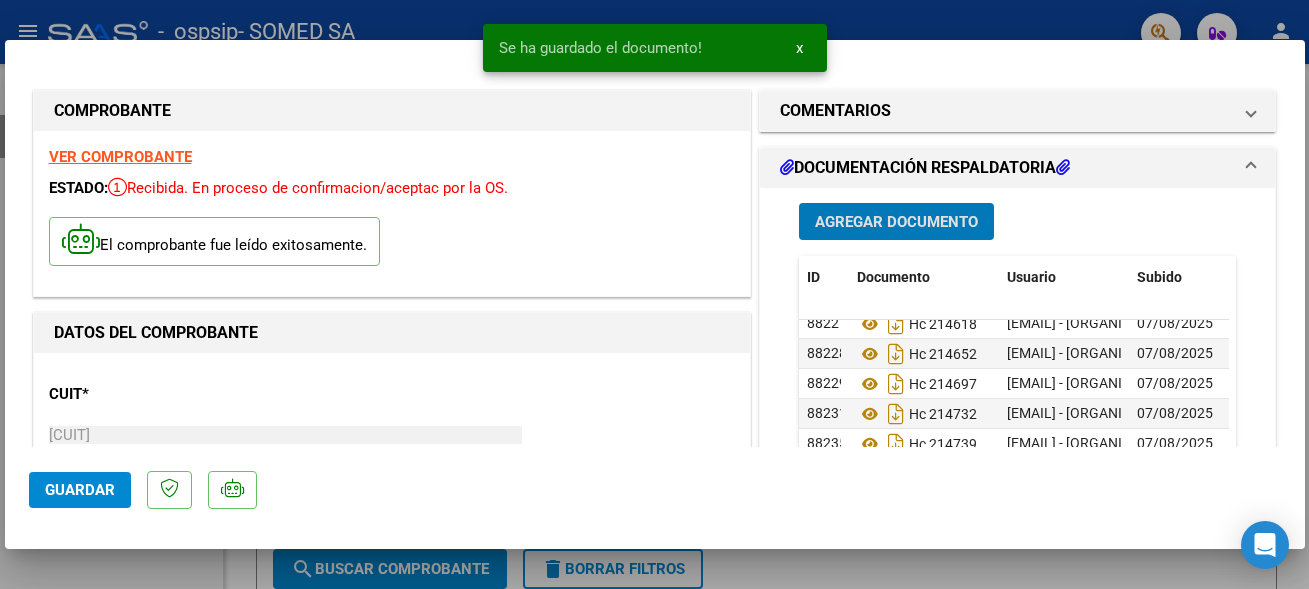 click on "Agregar Documento" at bounding box center [896, 222] 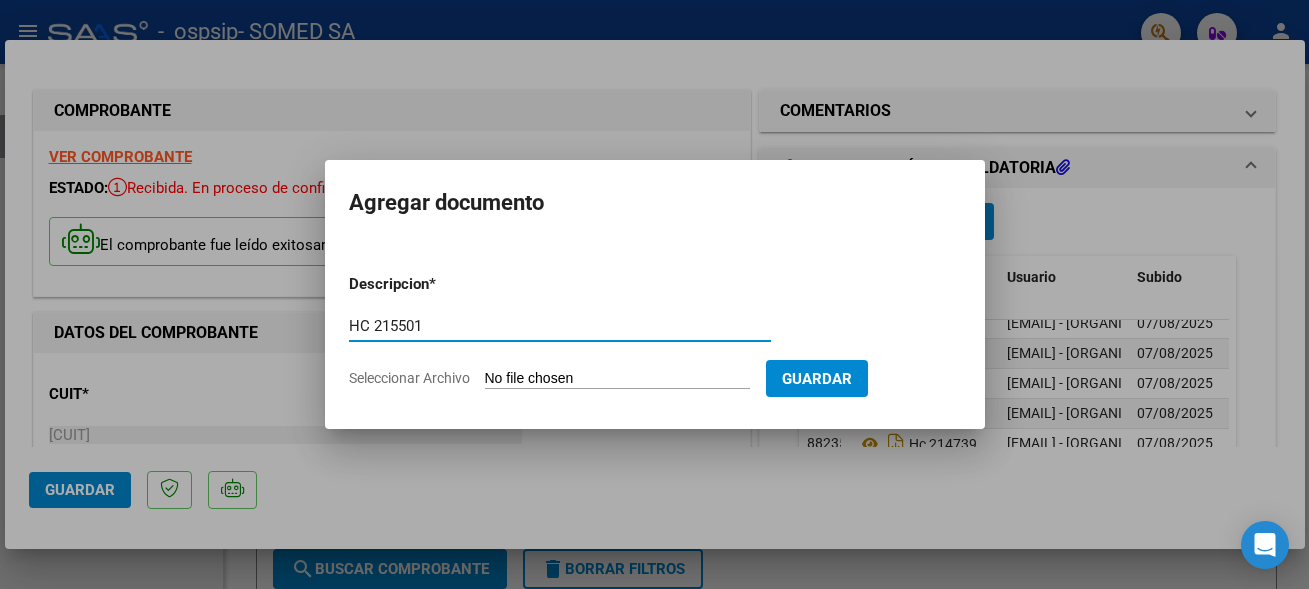 type on "HC 215501" 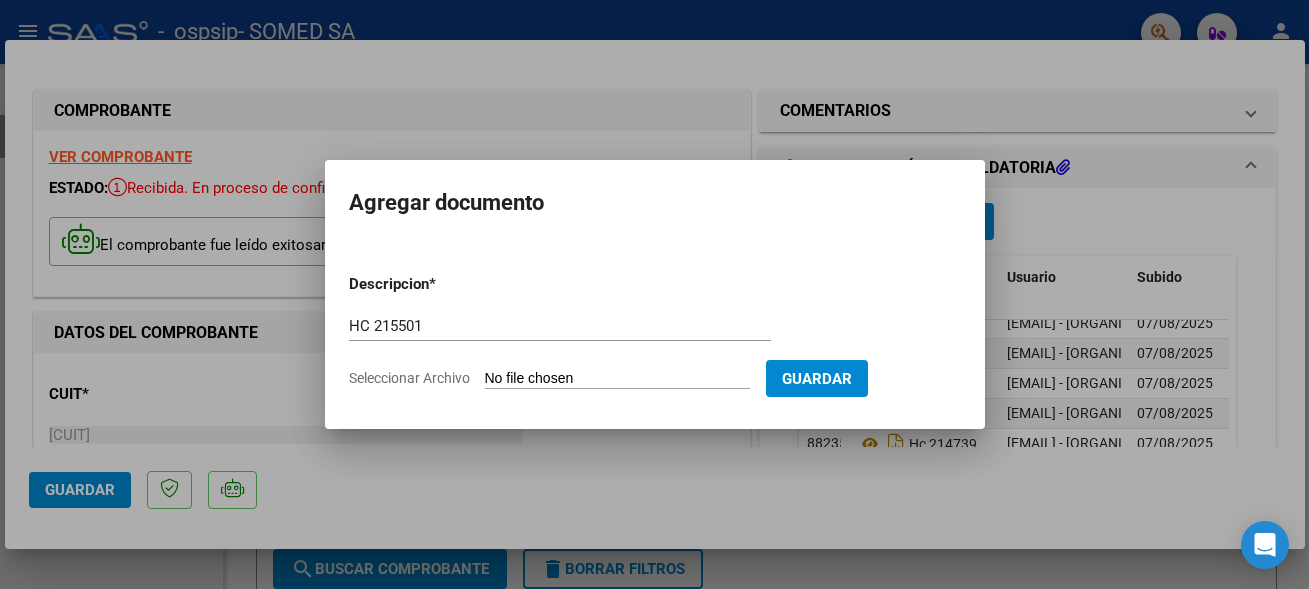 type on "C:\fakepath\[DOCUMENT_ID].pdf" 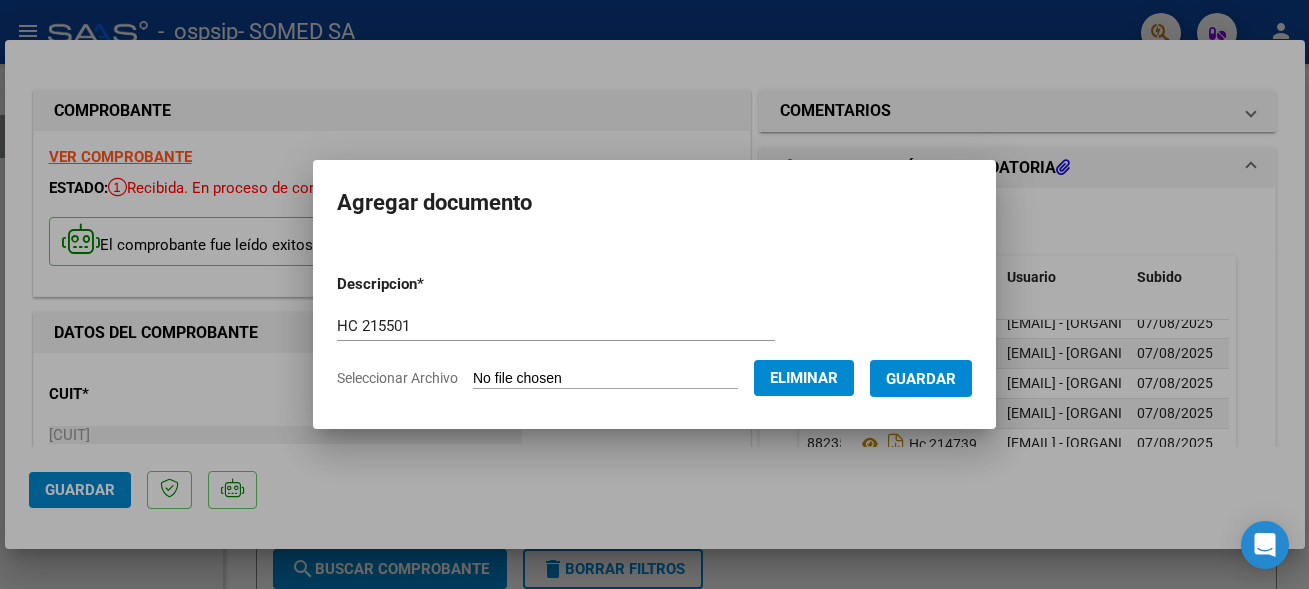 click on "Guardar" at bounding box center [921, 378] 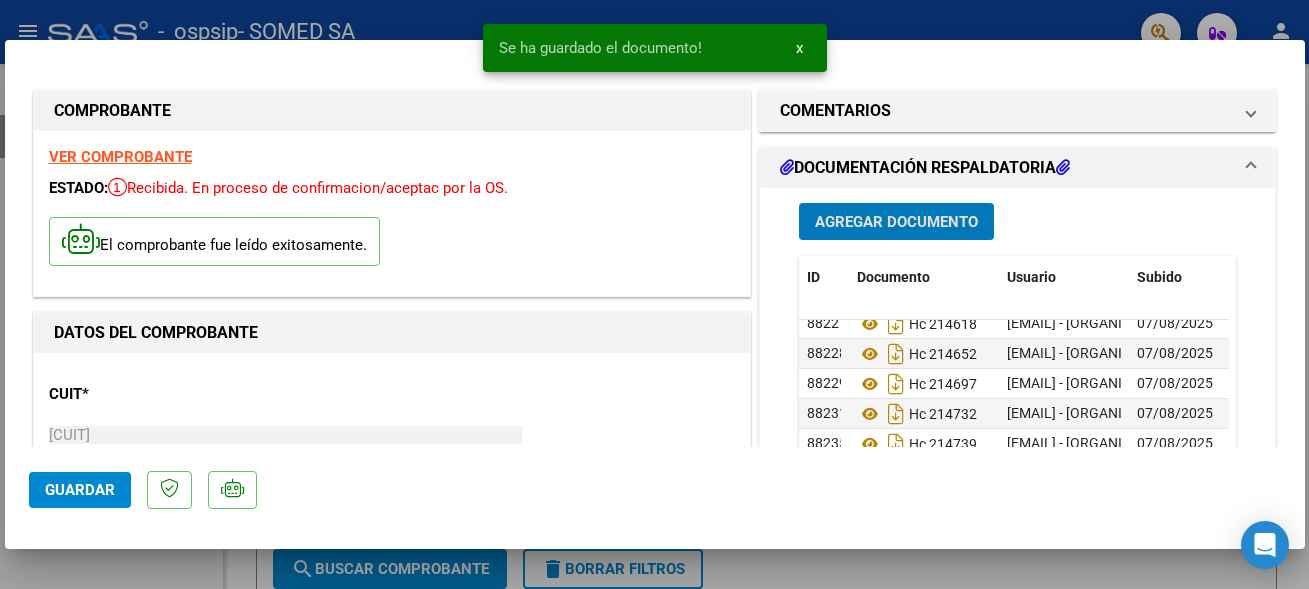 click on "Agregar Documento" at bounding box center [896, 222] 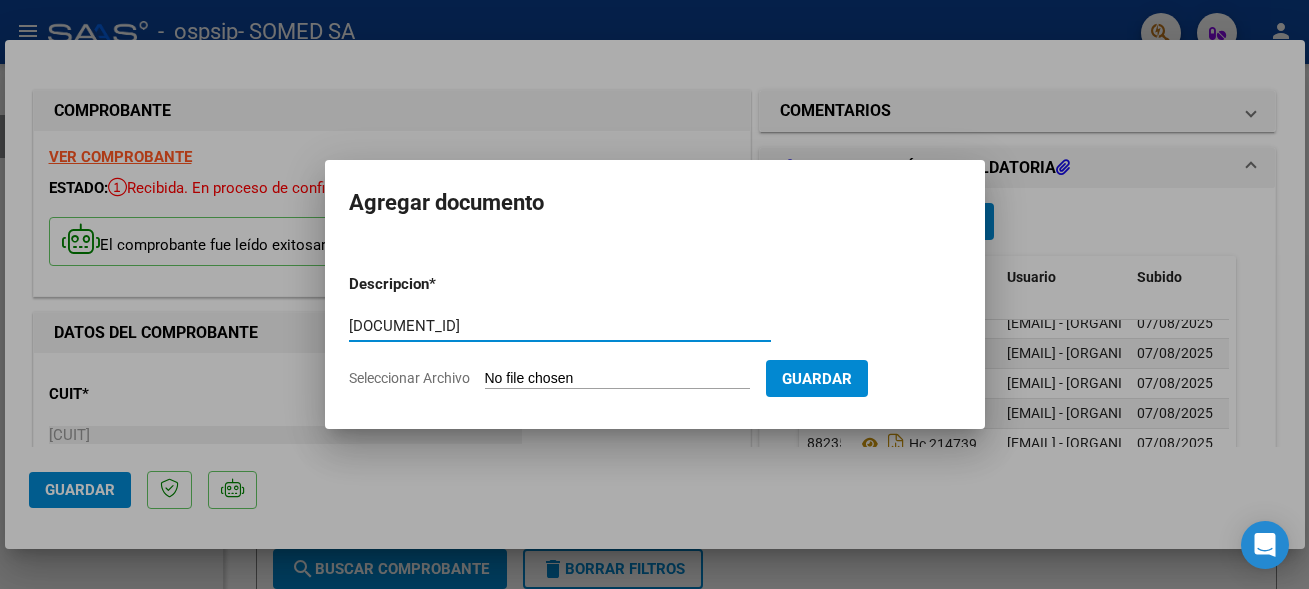 type on "[DOCUMENT_ID]" 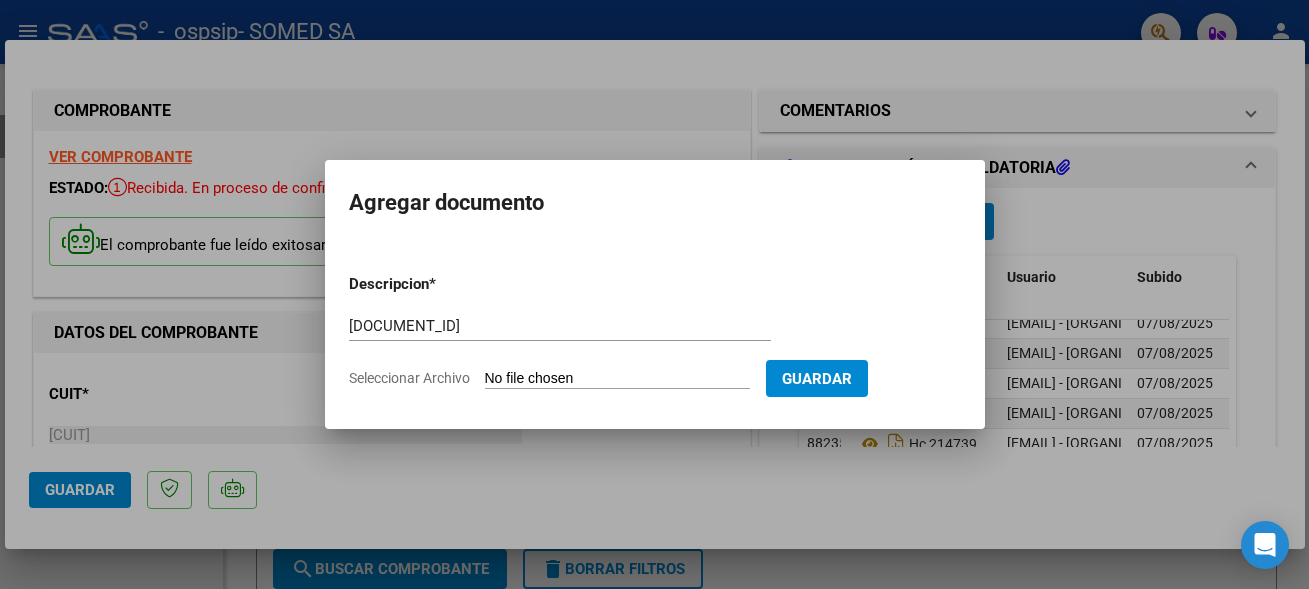 click on "Seleccionar Archivo" at bounding box center (617, 379) 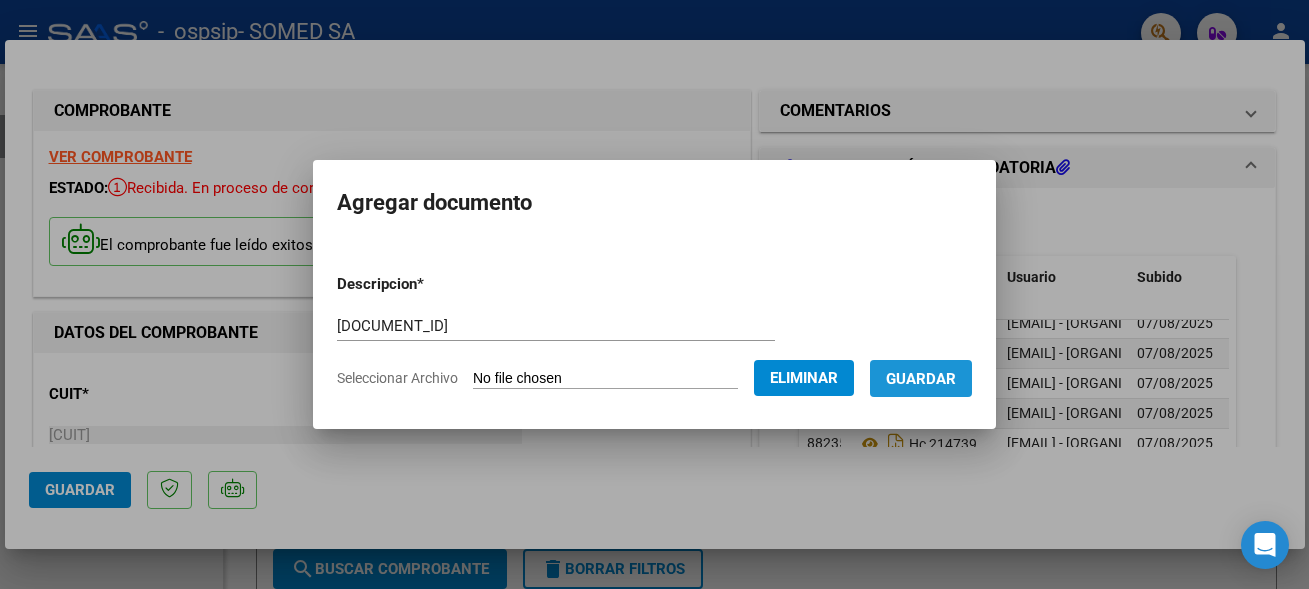 click on "Guardar" at bounding box center (921, 379) 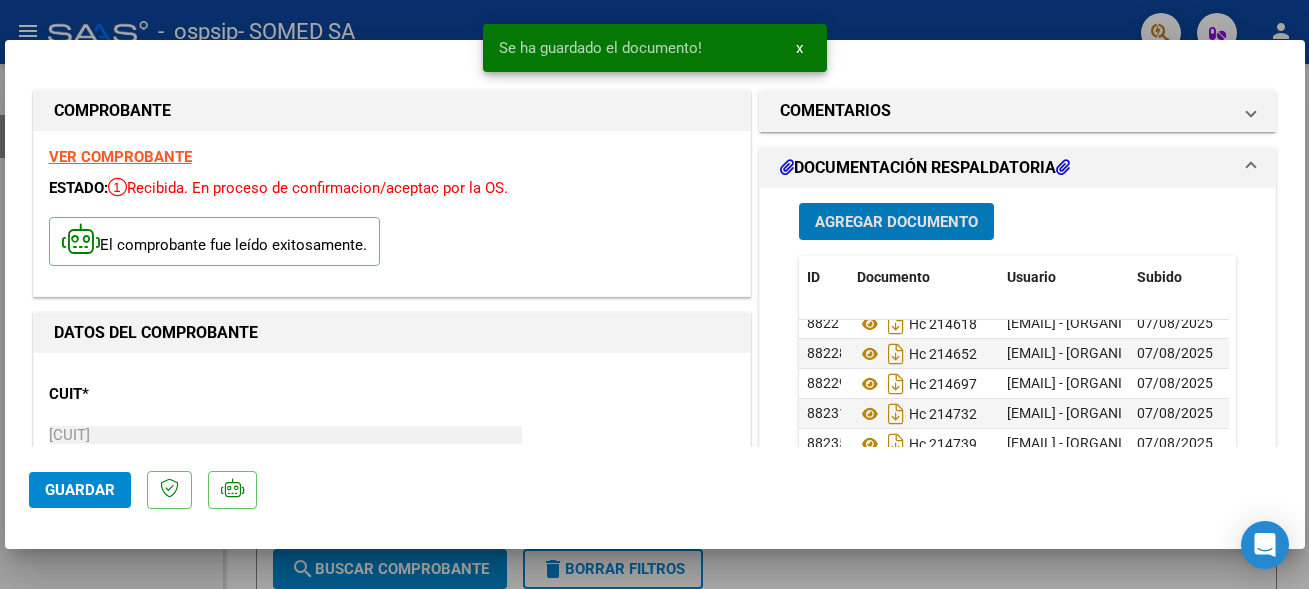 click on "Agregar Documento" at bounding box center (896, 222) 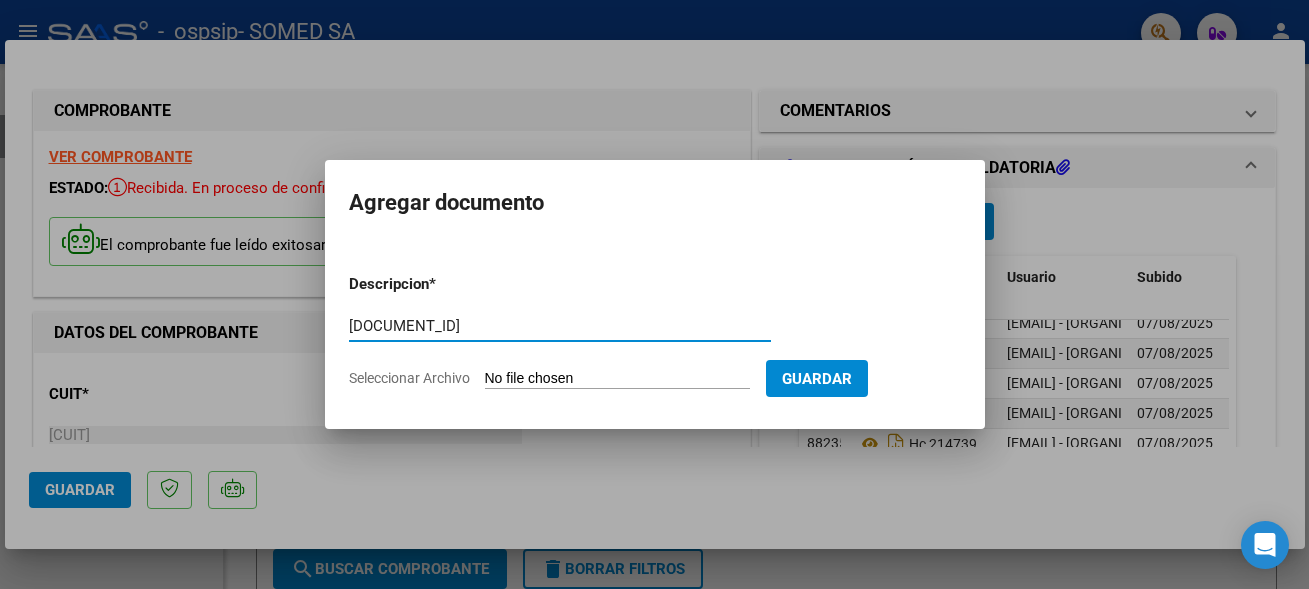 type on "[DOCUMENT_ID]" 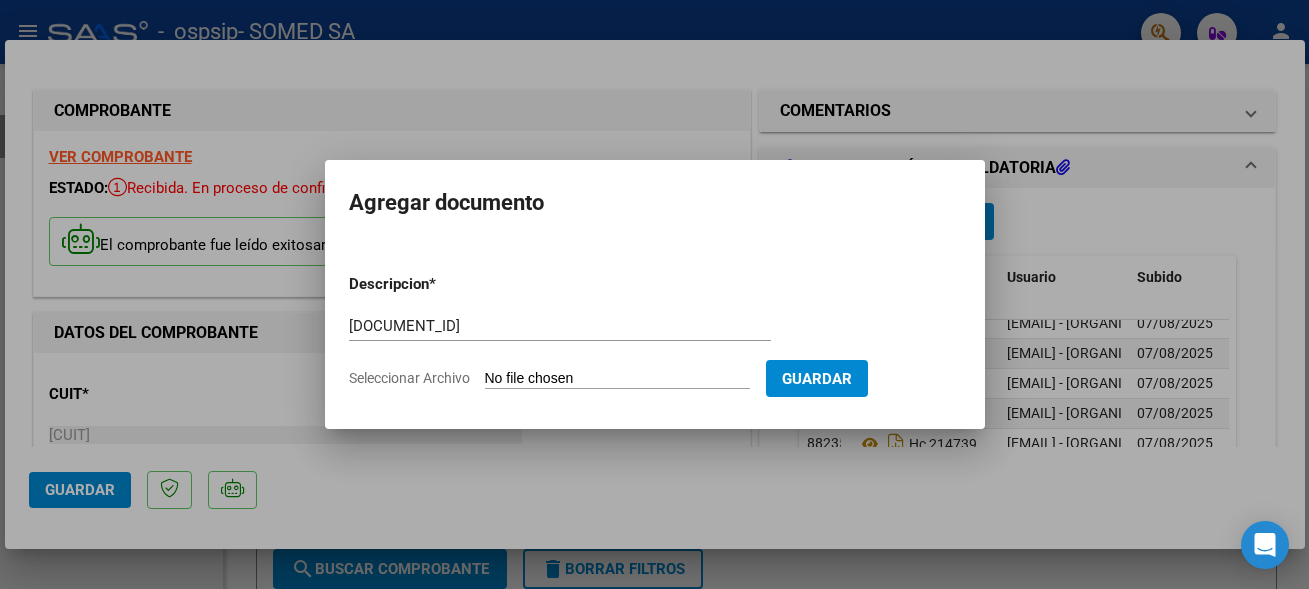 type on "C:\fakepath\[DOCUMENT_ID].pdf" 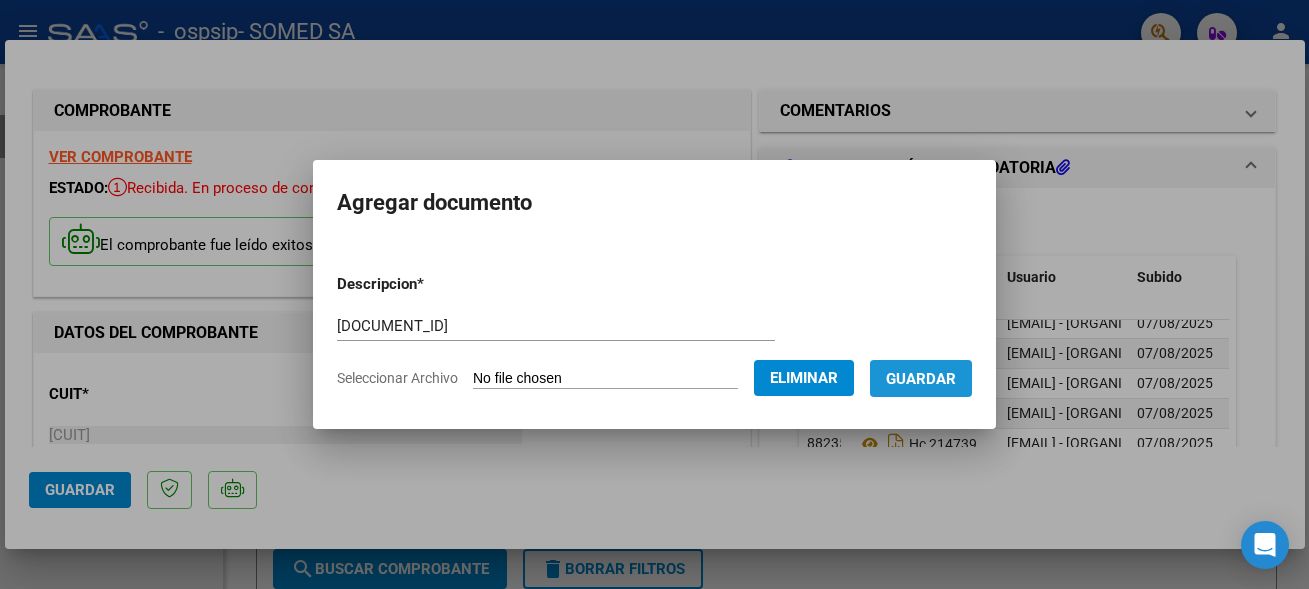 click on "Guardar" at bounding box center [921, 379] 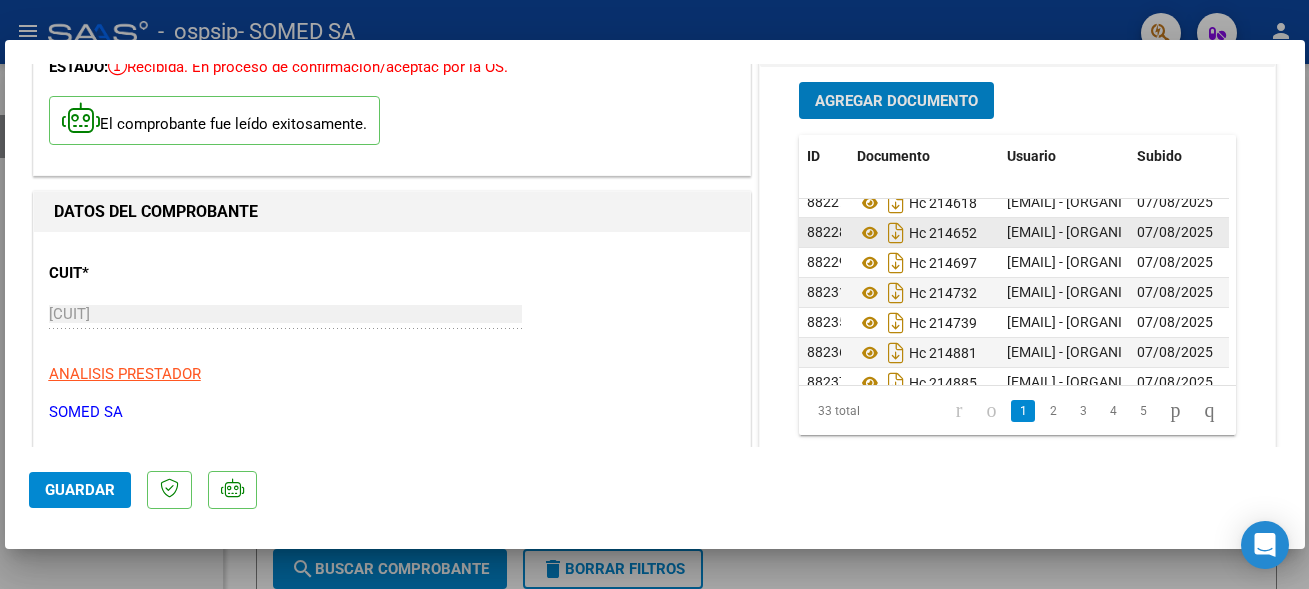 scroll, scrollTop: 108, scrollLeft: 0, axis: vertical 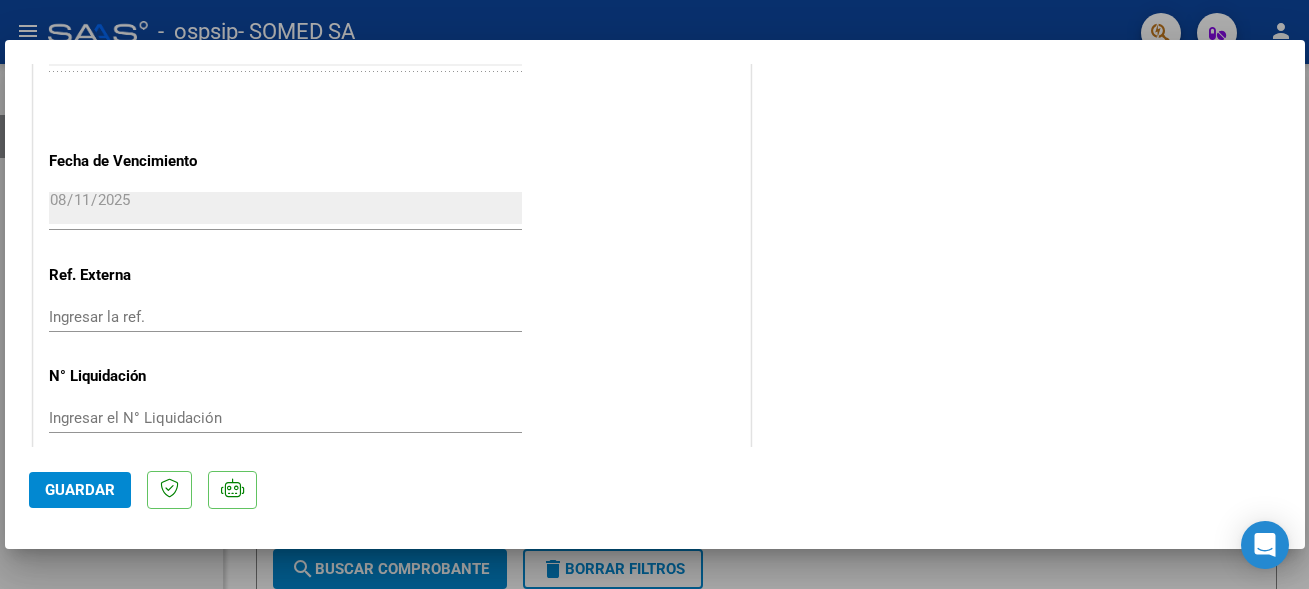 click on "Guardar" 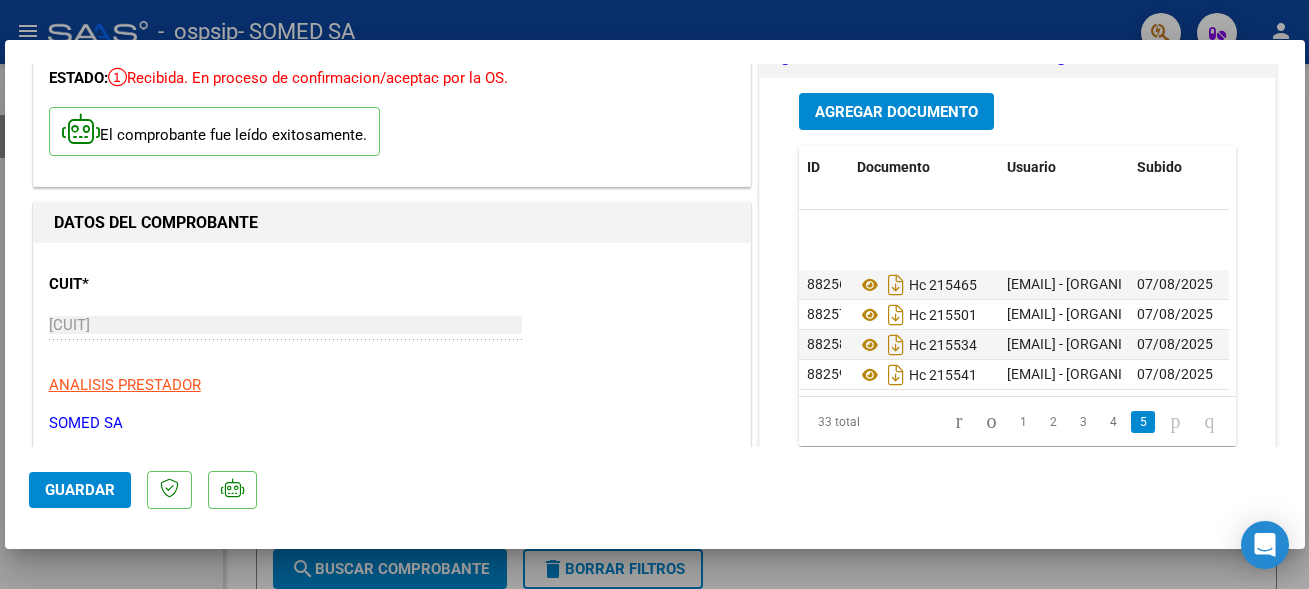 scroll, scrollTop: 0, scrollLeft: 0, axis: both 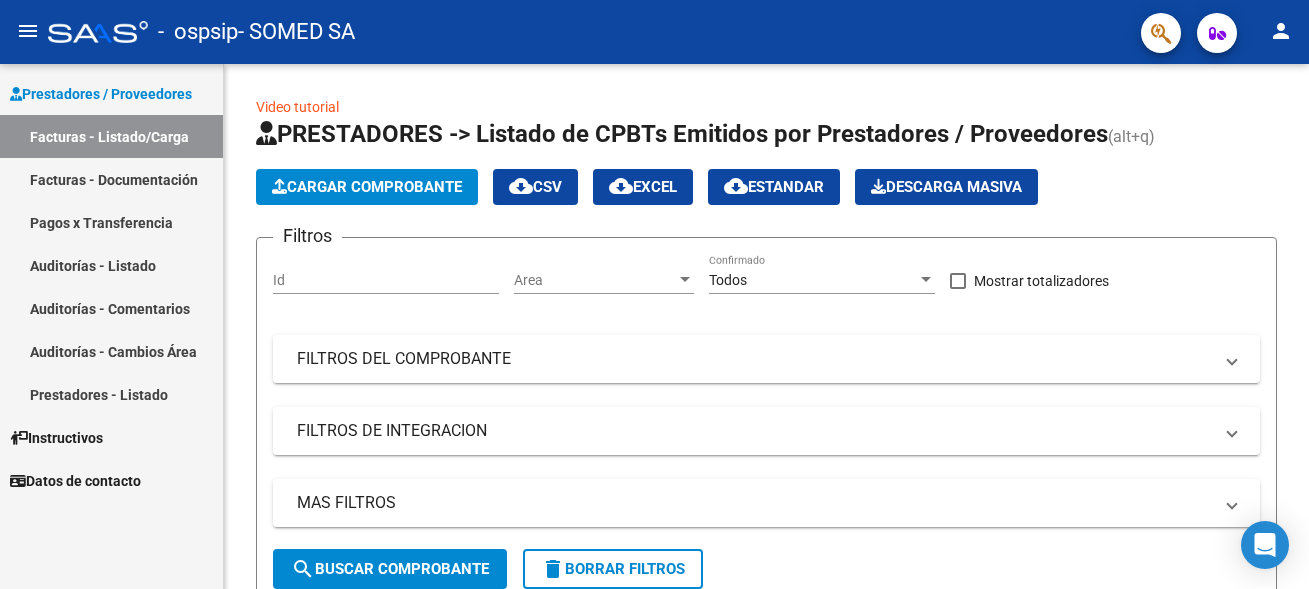 click on "Facturas - Documentación" at bounding box center [111, 179] 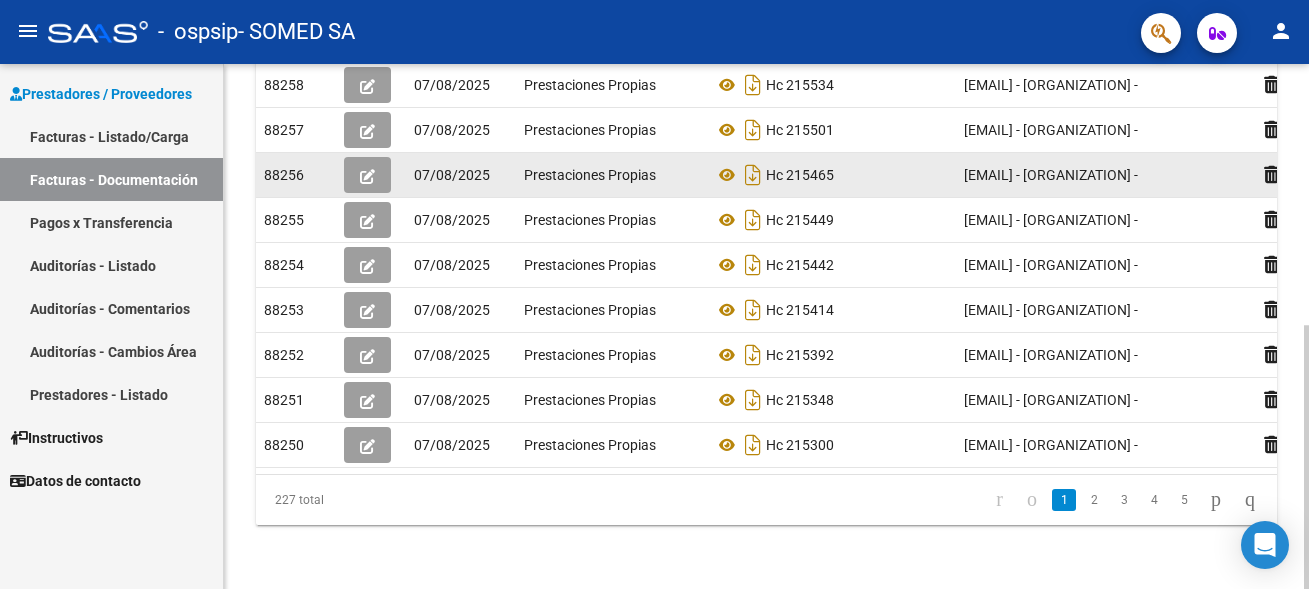 scroll, scrollTop: 510, scrollLeft: 0, axis: vertical 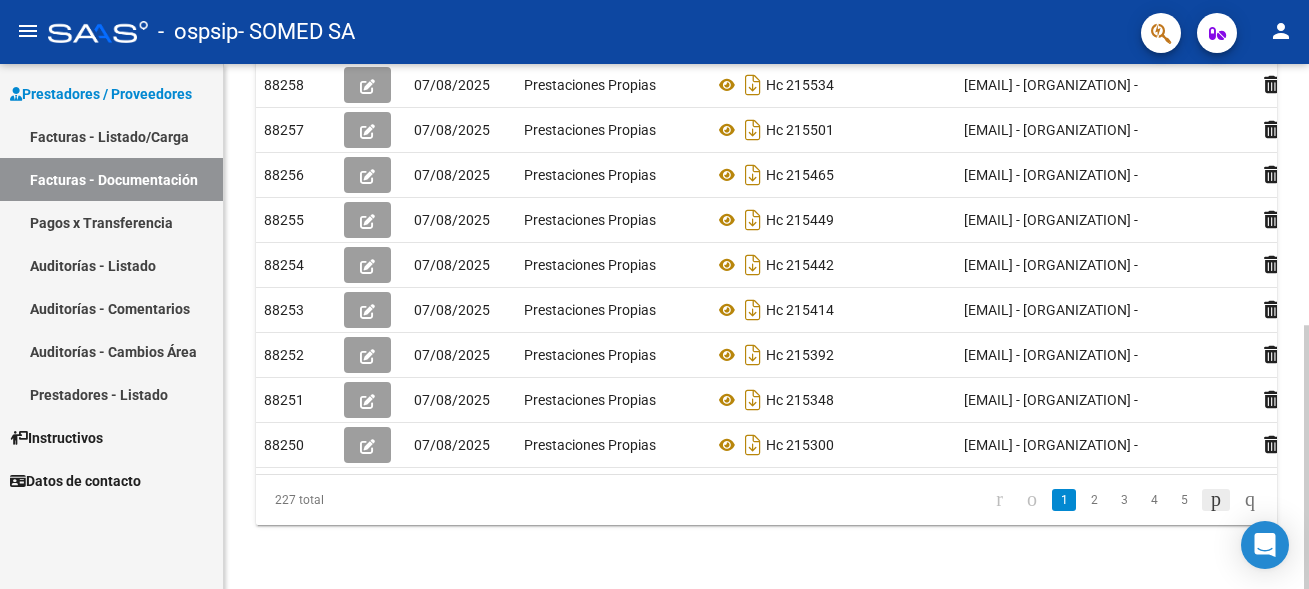 click 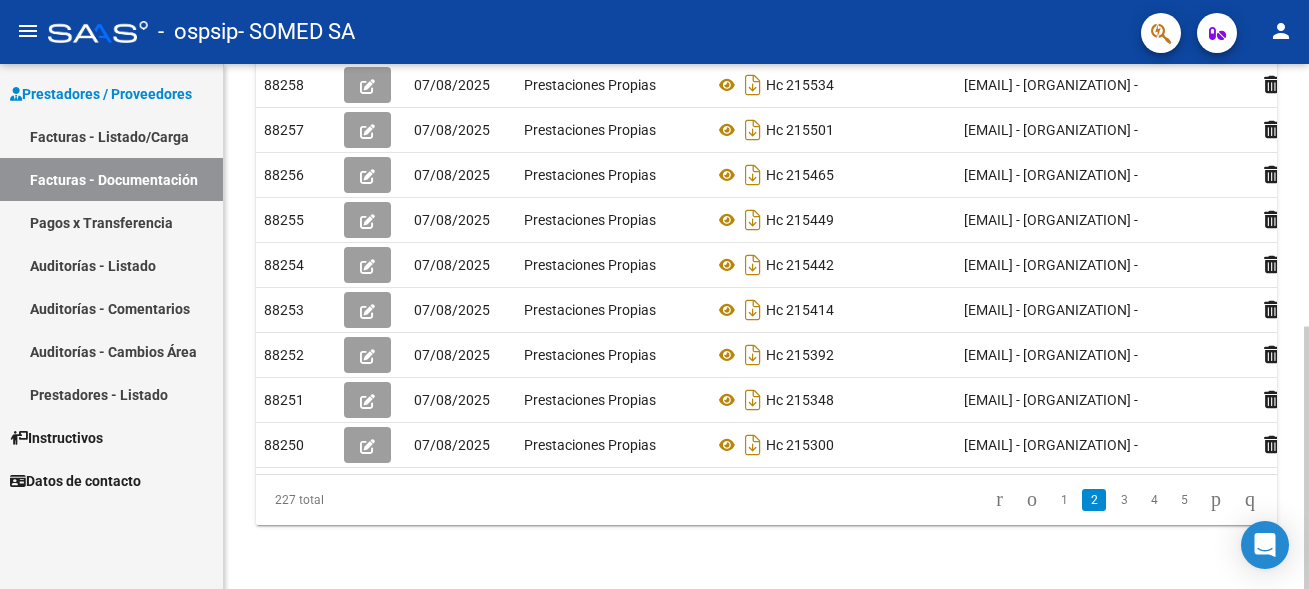 scroll, scrollTop: 510, scrollLeft: 0, axis: vertical 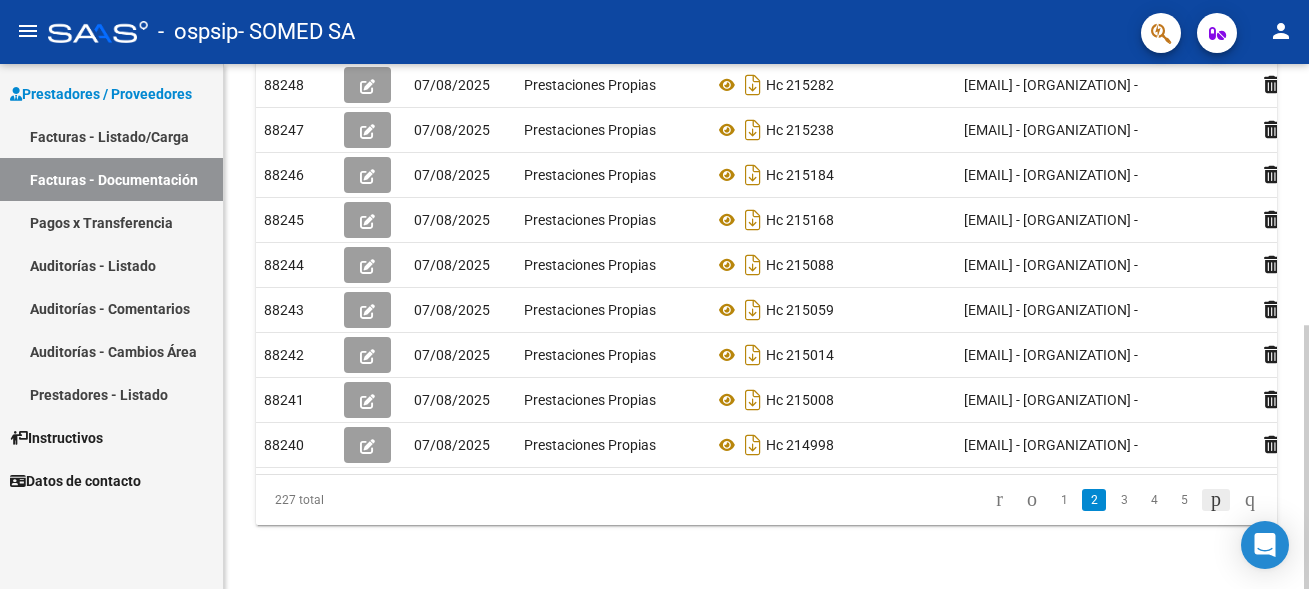 click 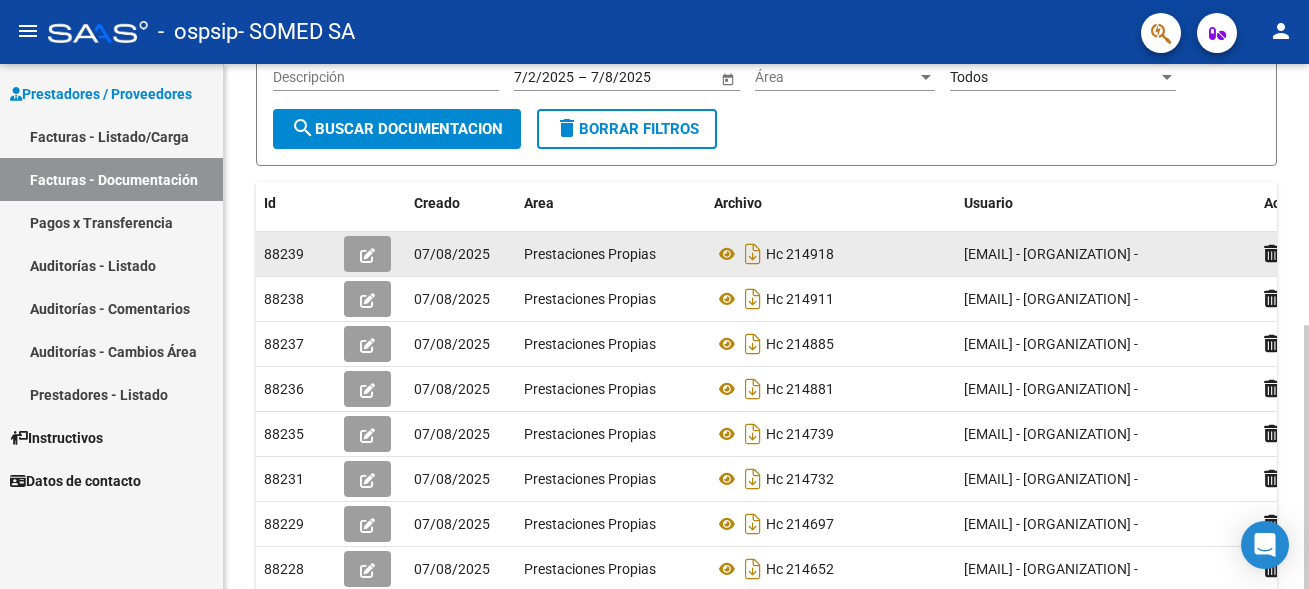scroll, scrollTop: 520, scrollLeft: 0, axis: vertical 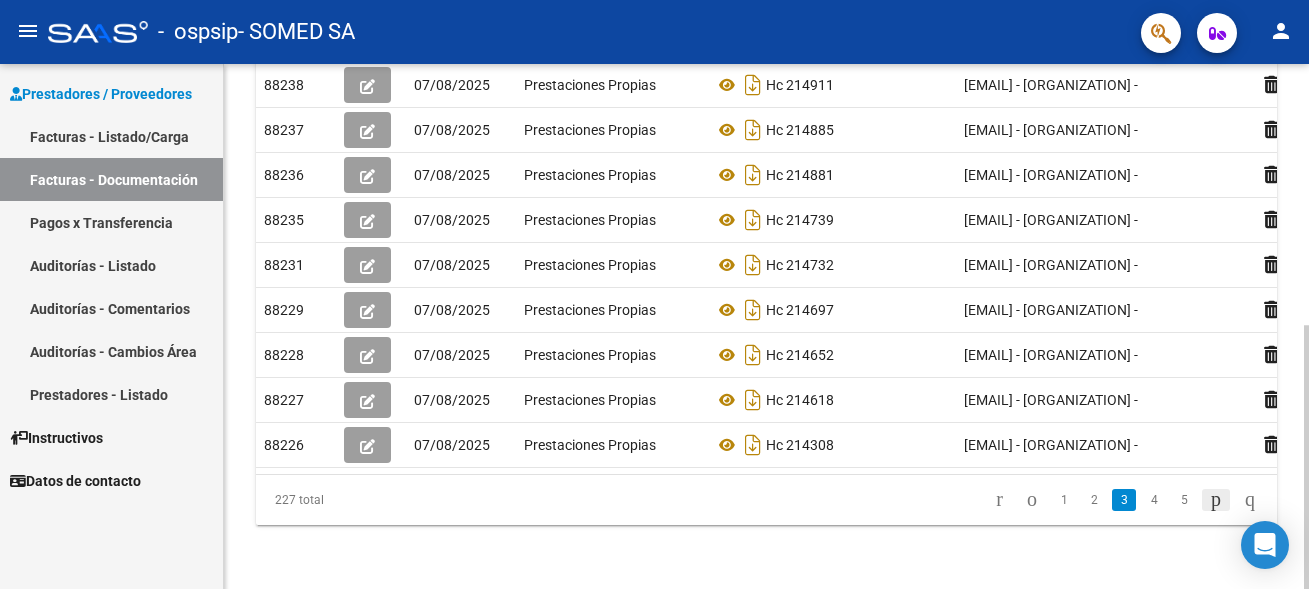 click 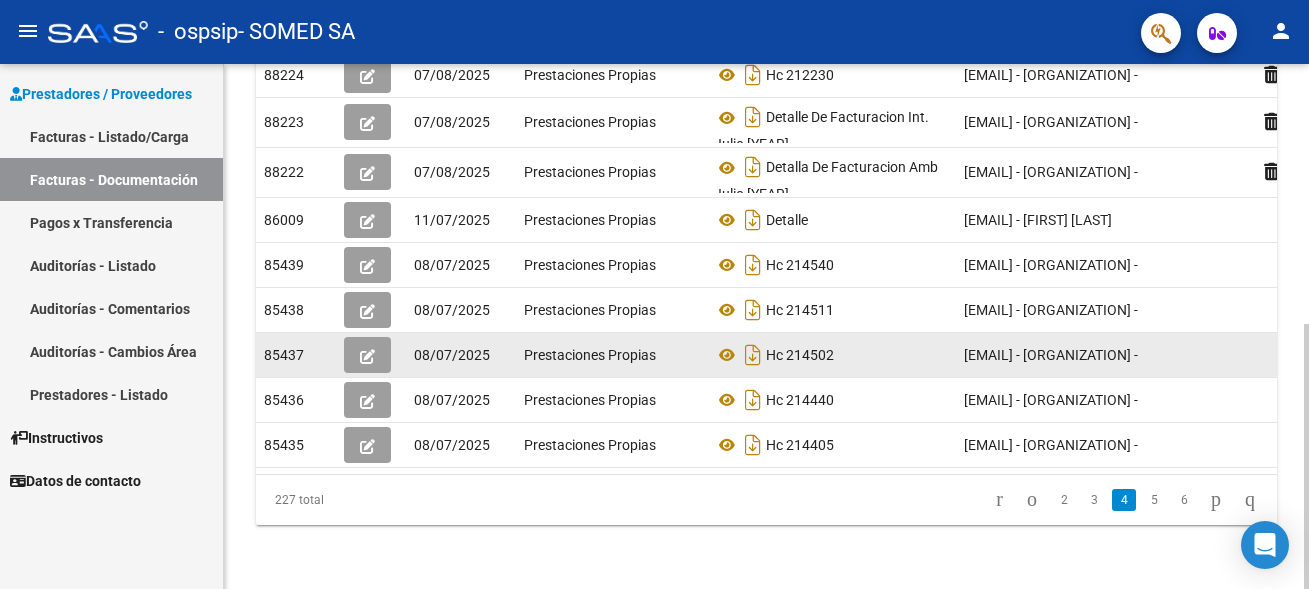 scroll, scrollTop: 413, scrollLeft: 0, axis: vertical 